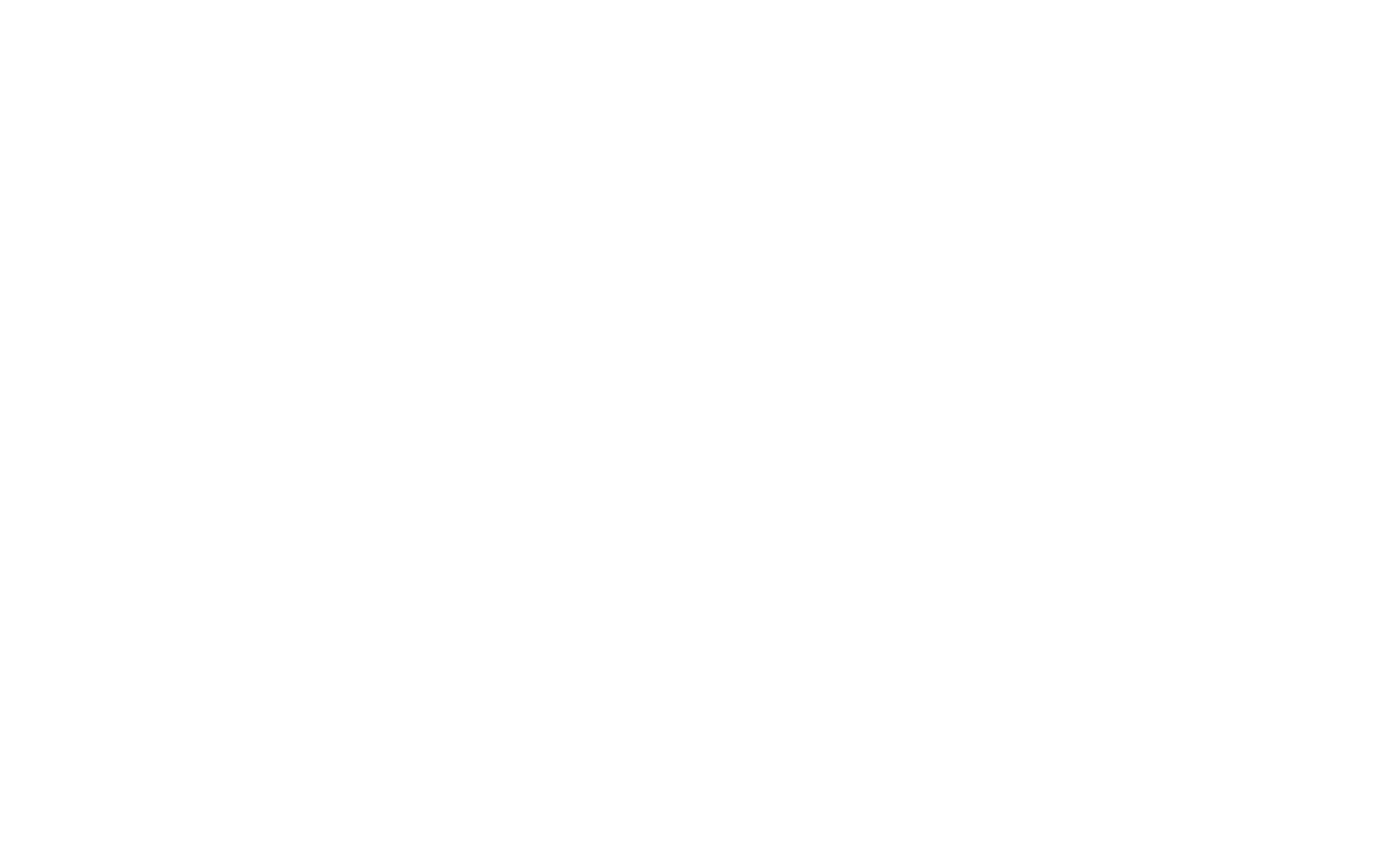 scroll, scrollTop: 0, scrollLeft: 0, axis: both 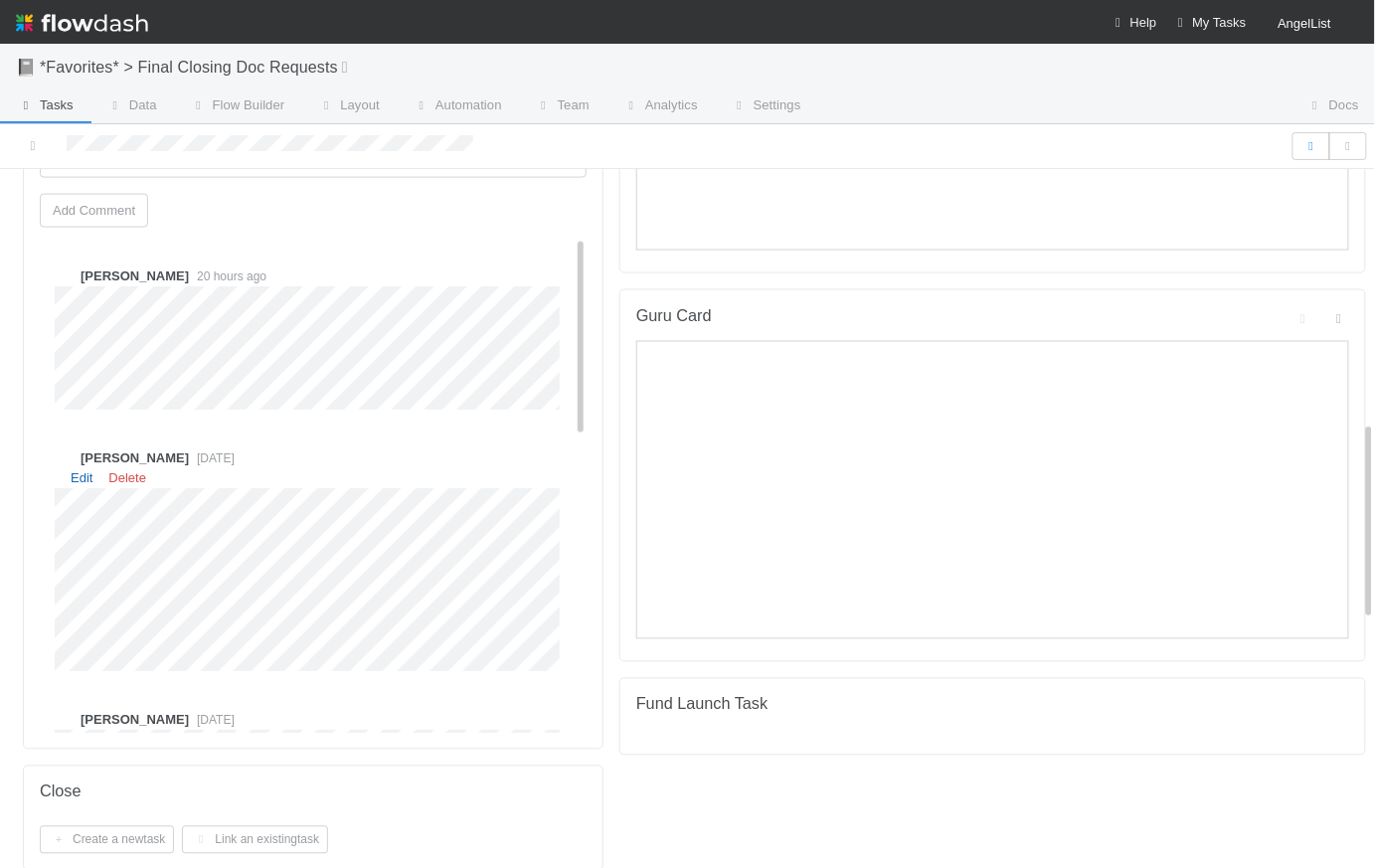 click on "Edit" at bounding box center (82, 477) 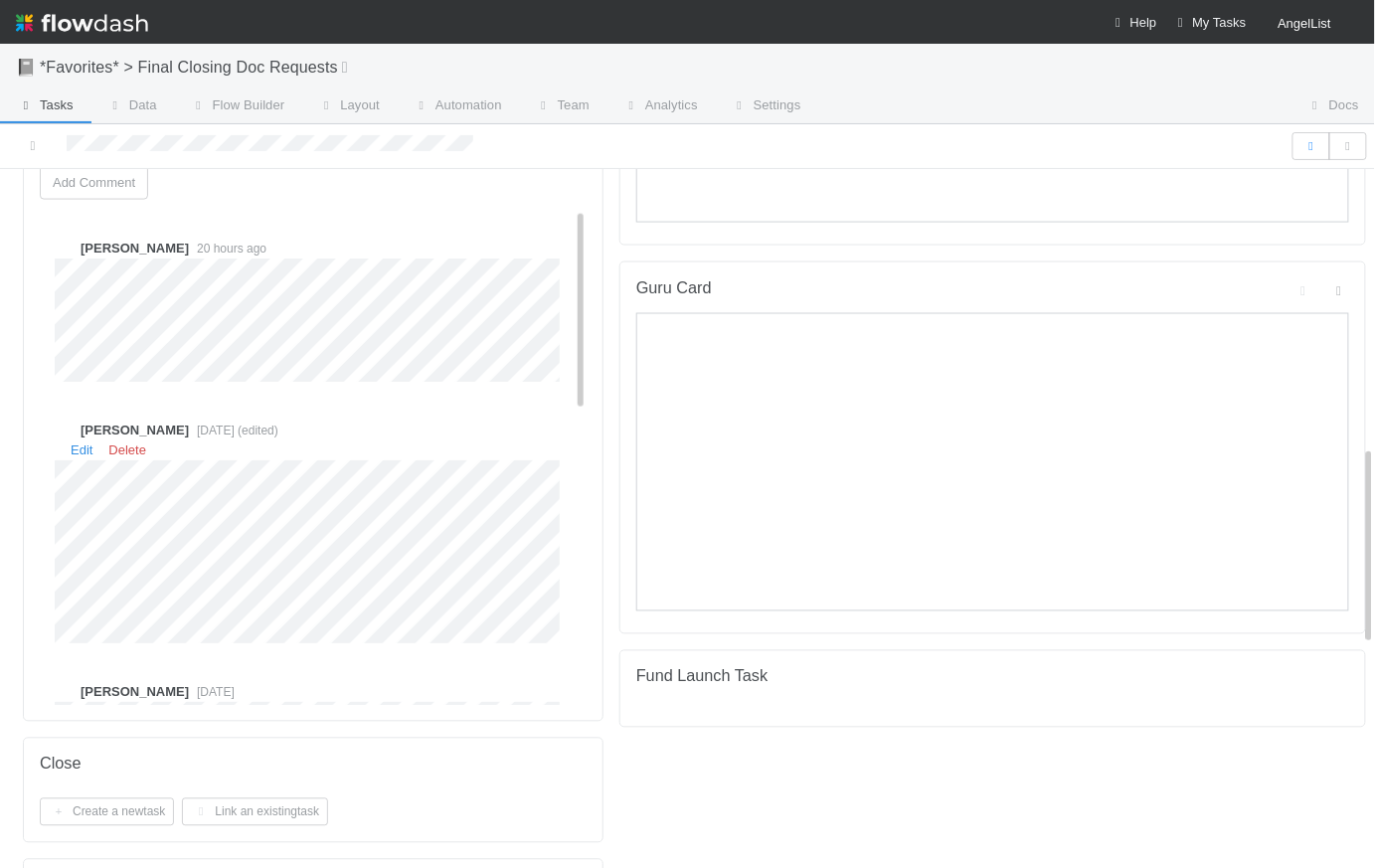 scroll, scrollTop: 785, scrollLeft: 0, axis: vertical 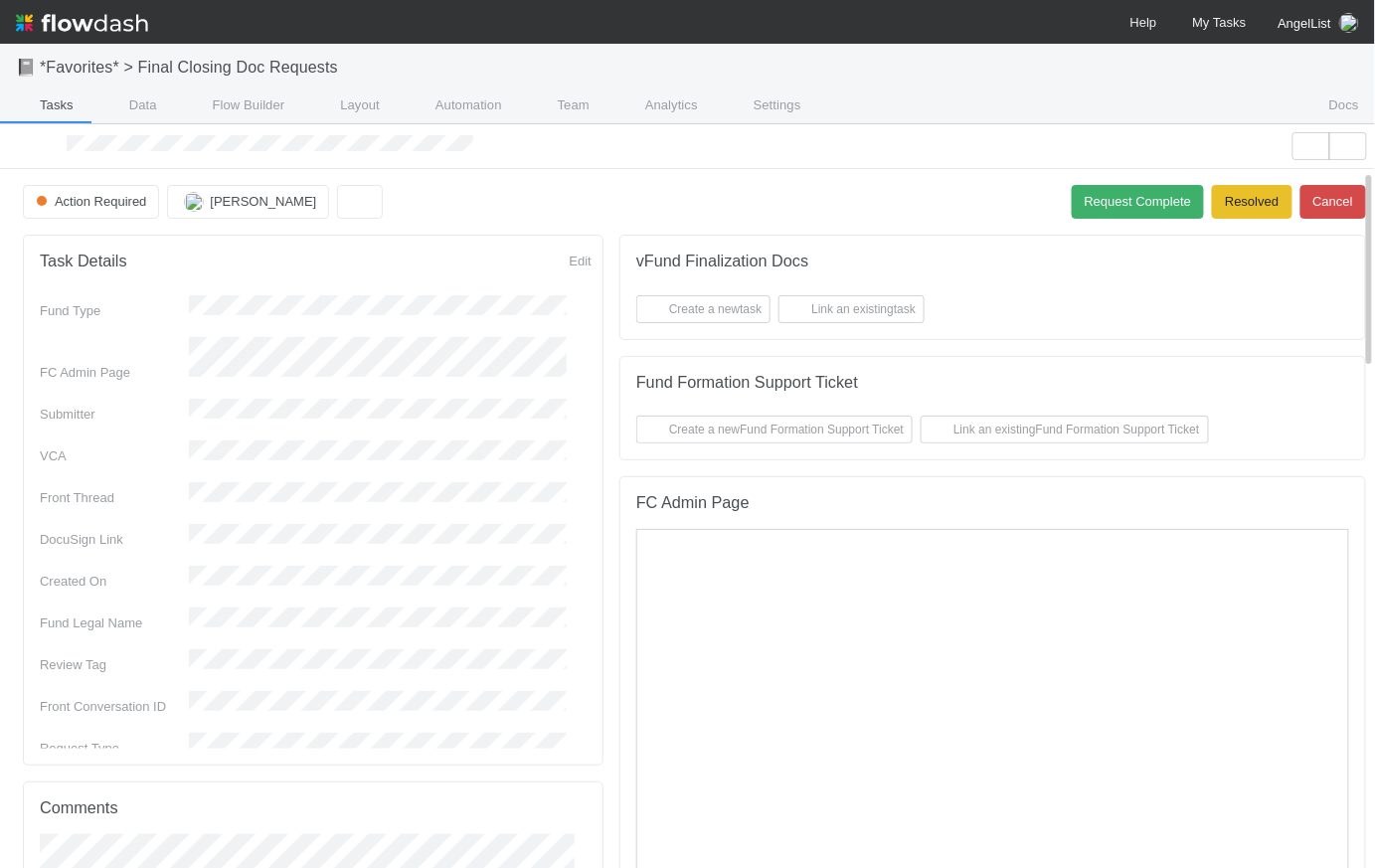 click on "Fund Type  FC Admin Page  Submitter  VCA   Front Thread  DocuSign Link  Created On Fund Legal Name  Review Tag  Front Conversation ID  Request Type" at bounding box center (315, 527) 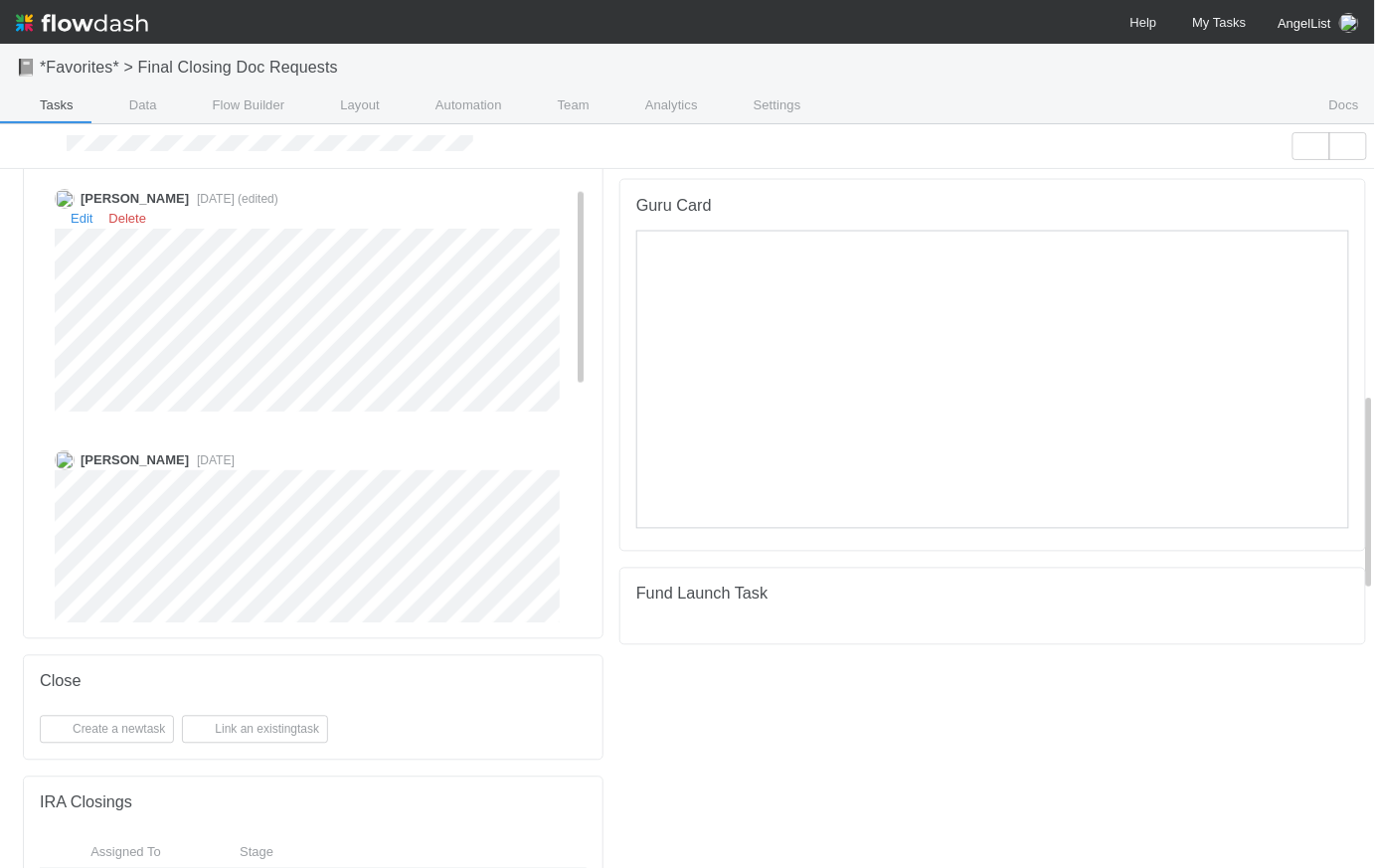 scroll, scrollTop: 1119, scrollLeft: 0, axis: vertical 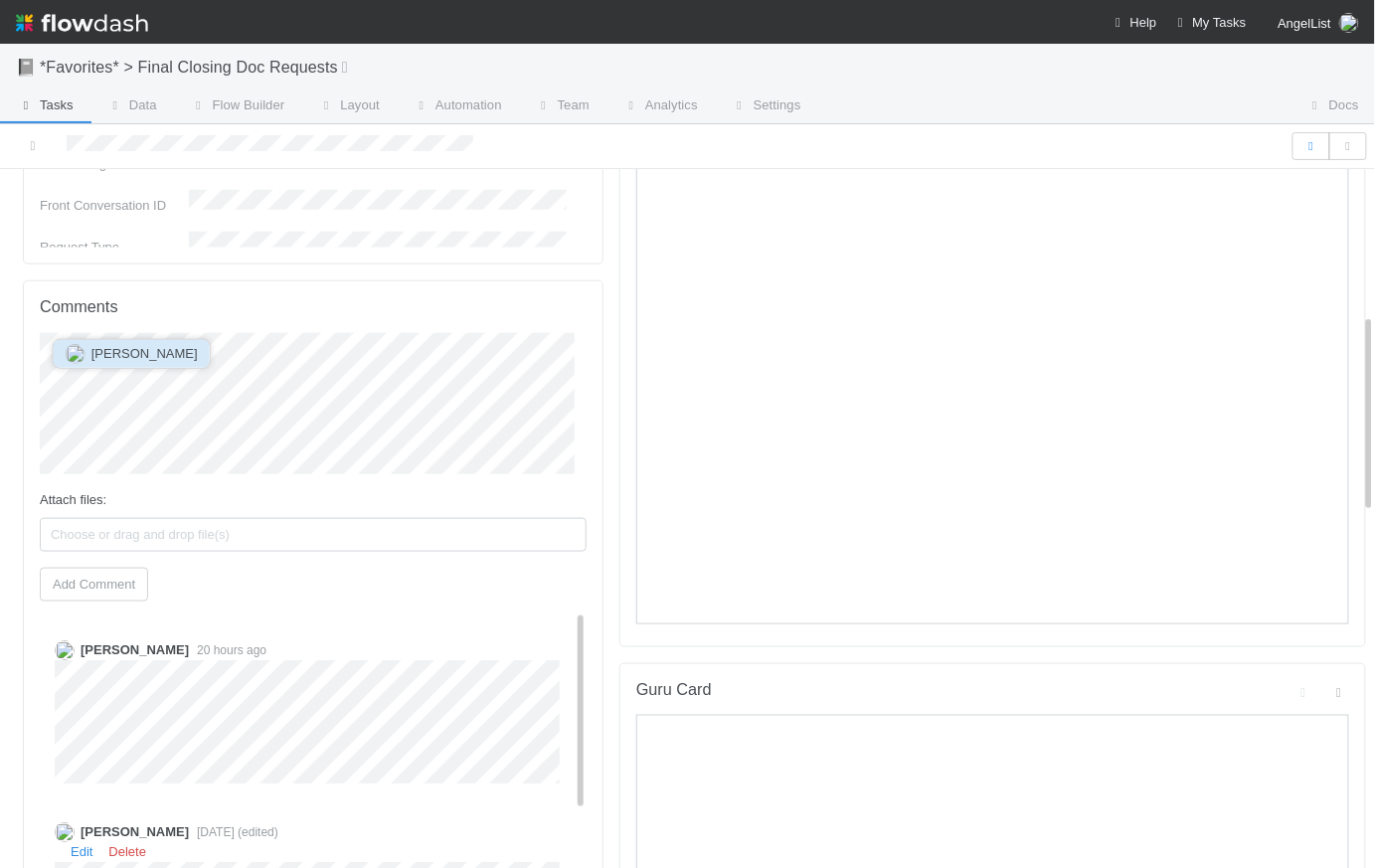 click on "[PERSON_NAME]" at bounding box center (131, 354) 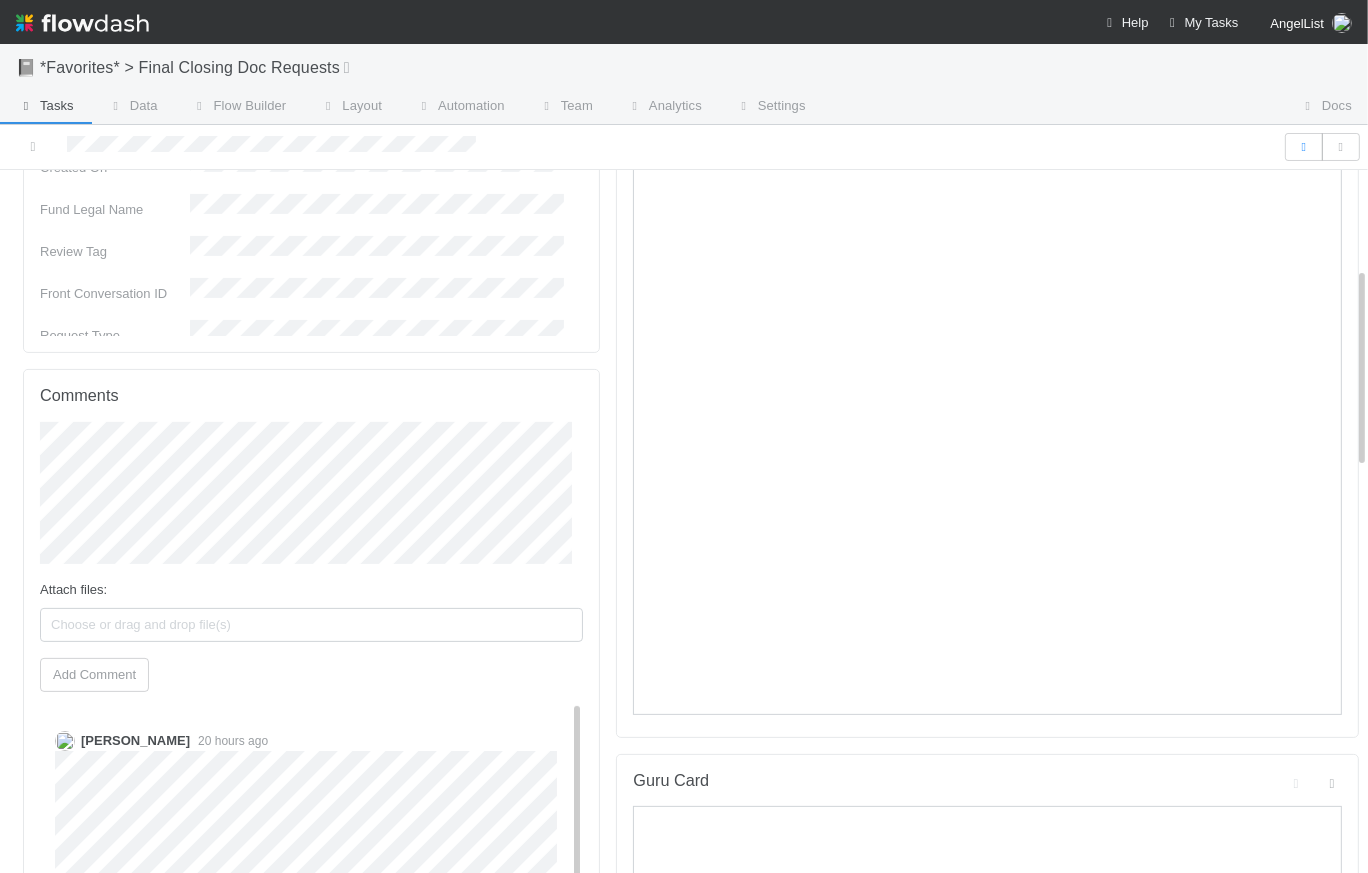 scroll, scrollTop: 0, scrollLeft: 0, axis: both 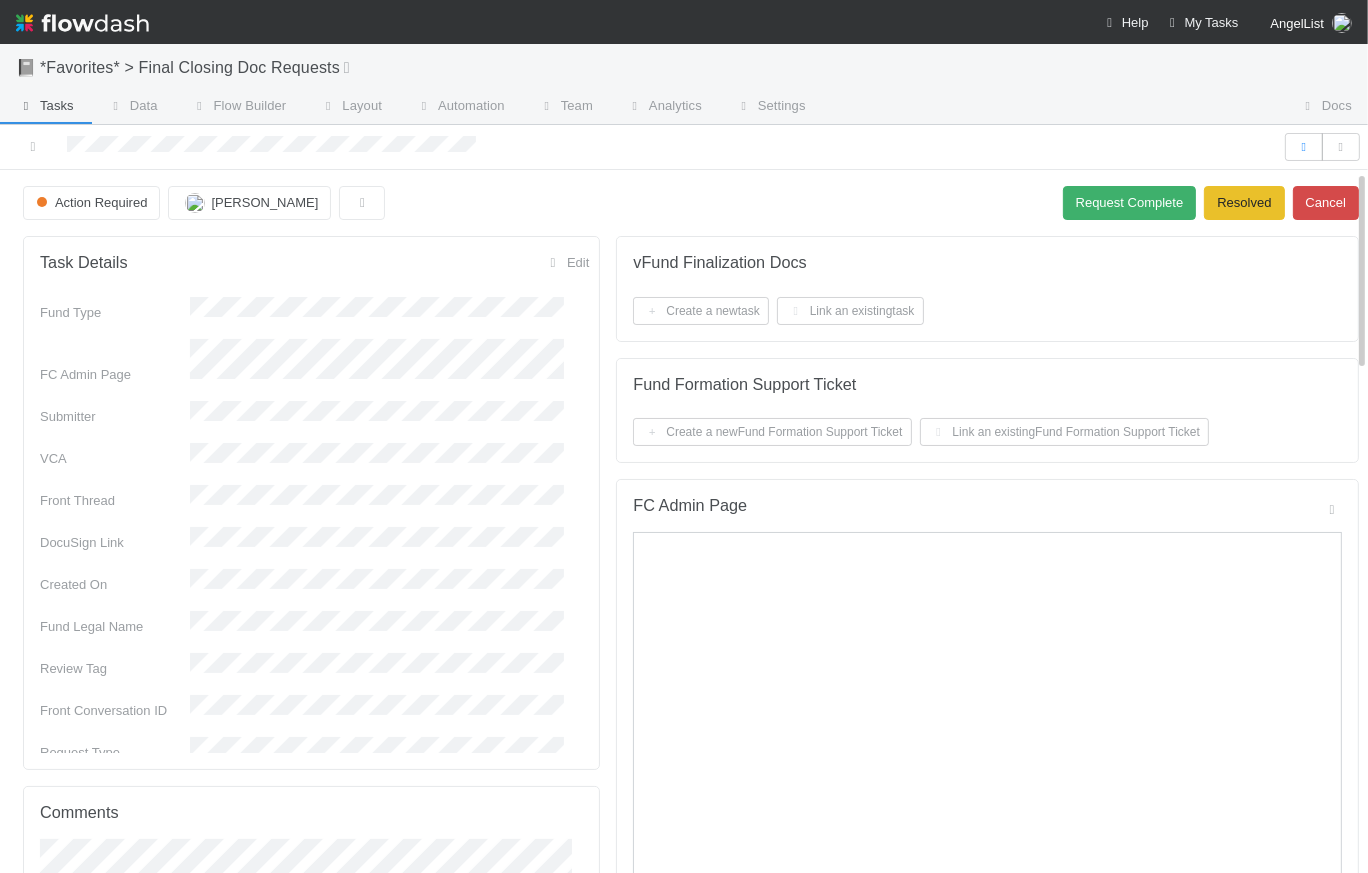 click on "Action Required Catherine  Lambright  Request Complete Resolved Cancel" at bounding box center (691, 203) 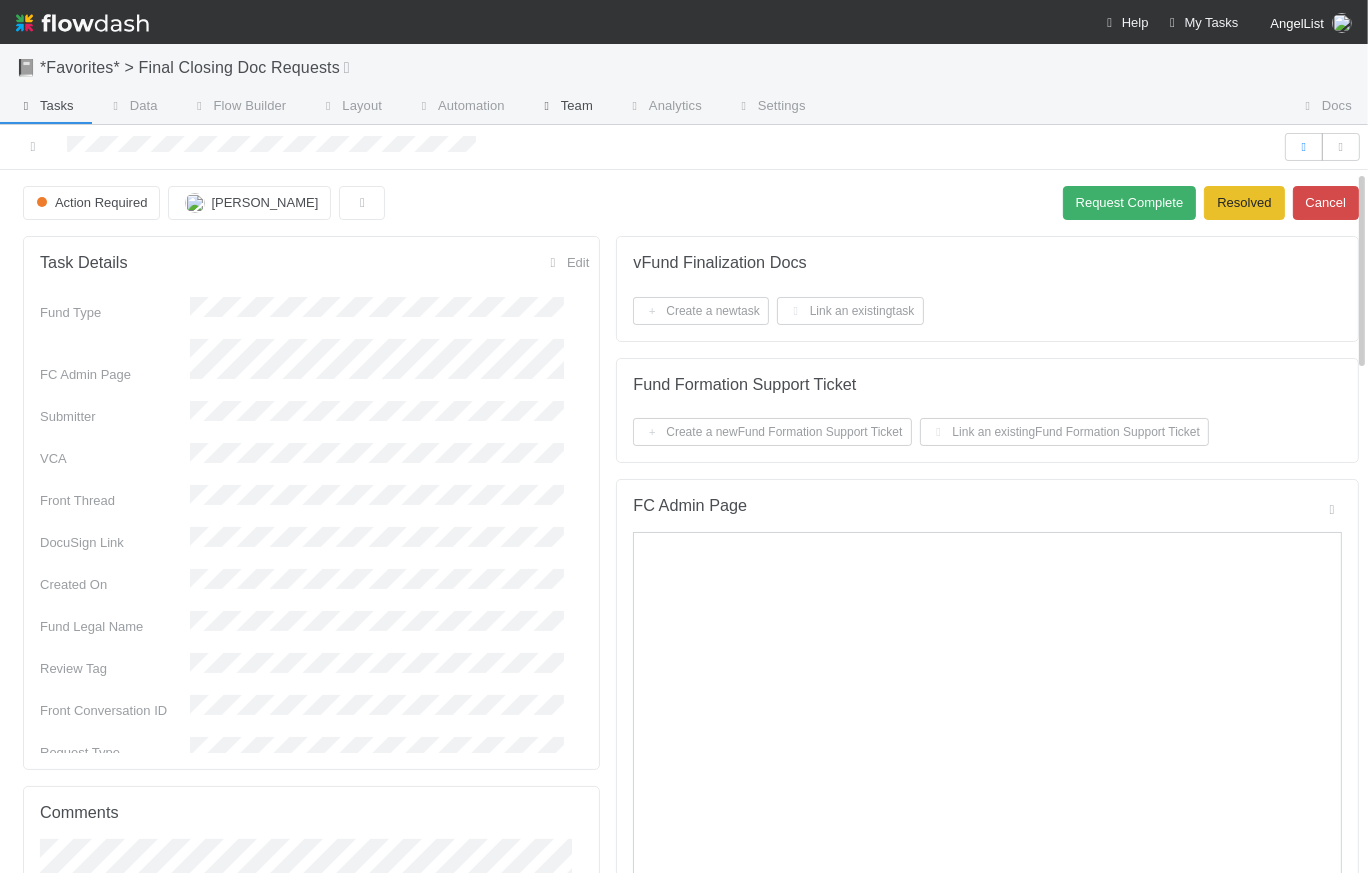click on "Team" at bounding box center (565, 108) 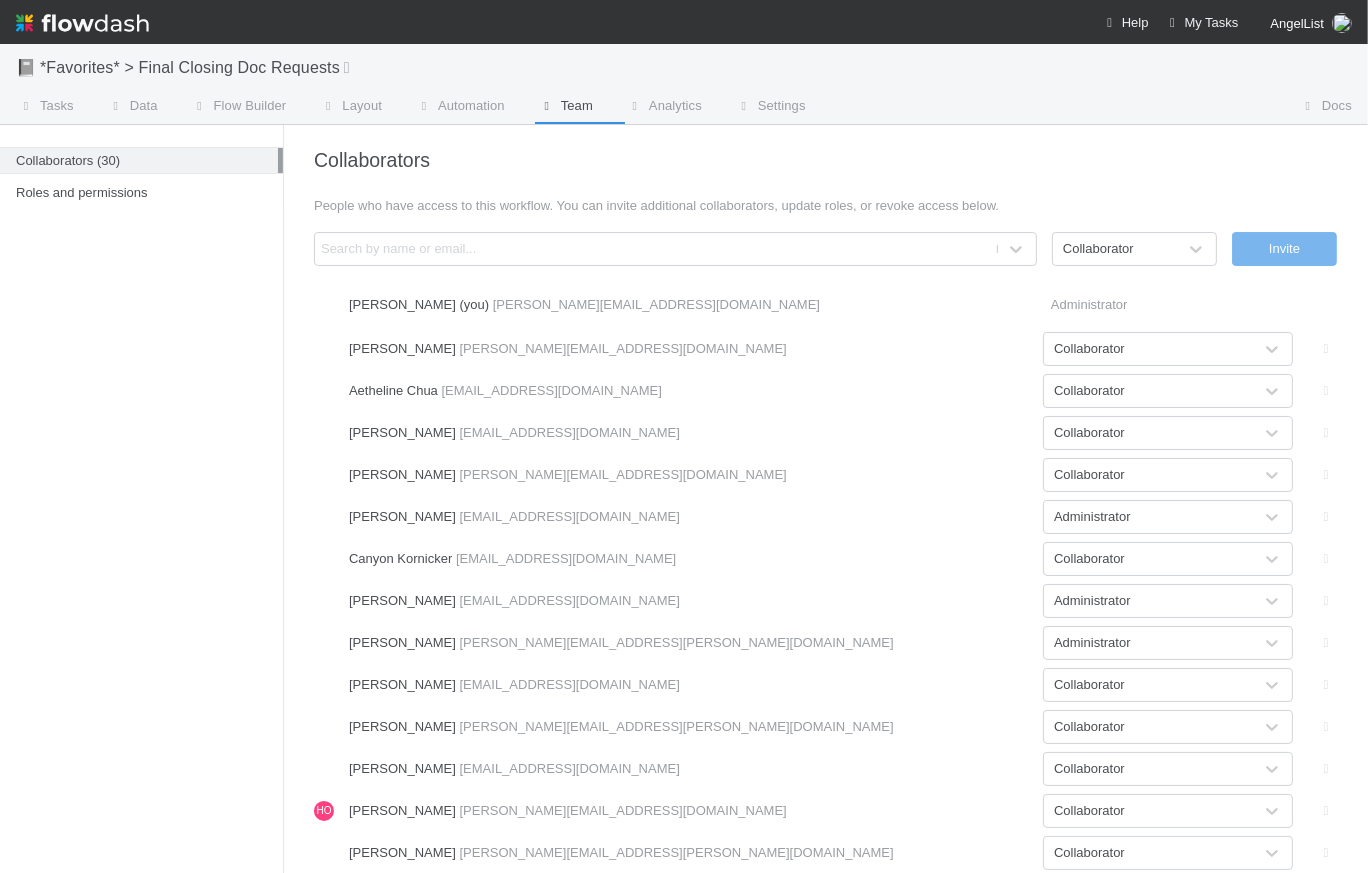 scroll, scrollTop: 0, scrollLeft: 0, axis: both 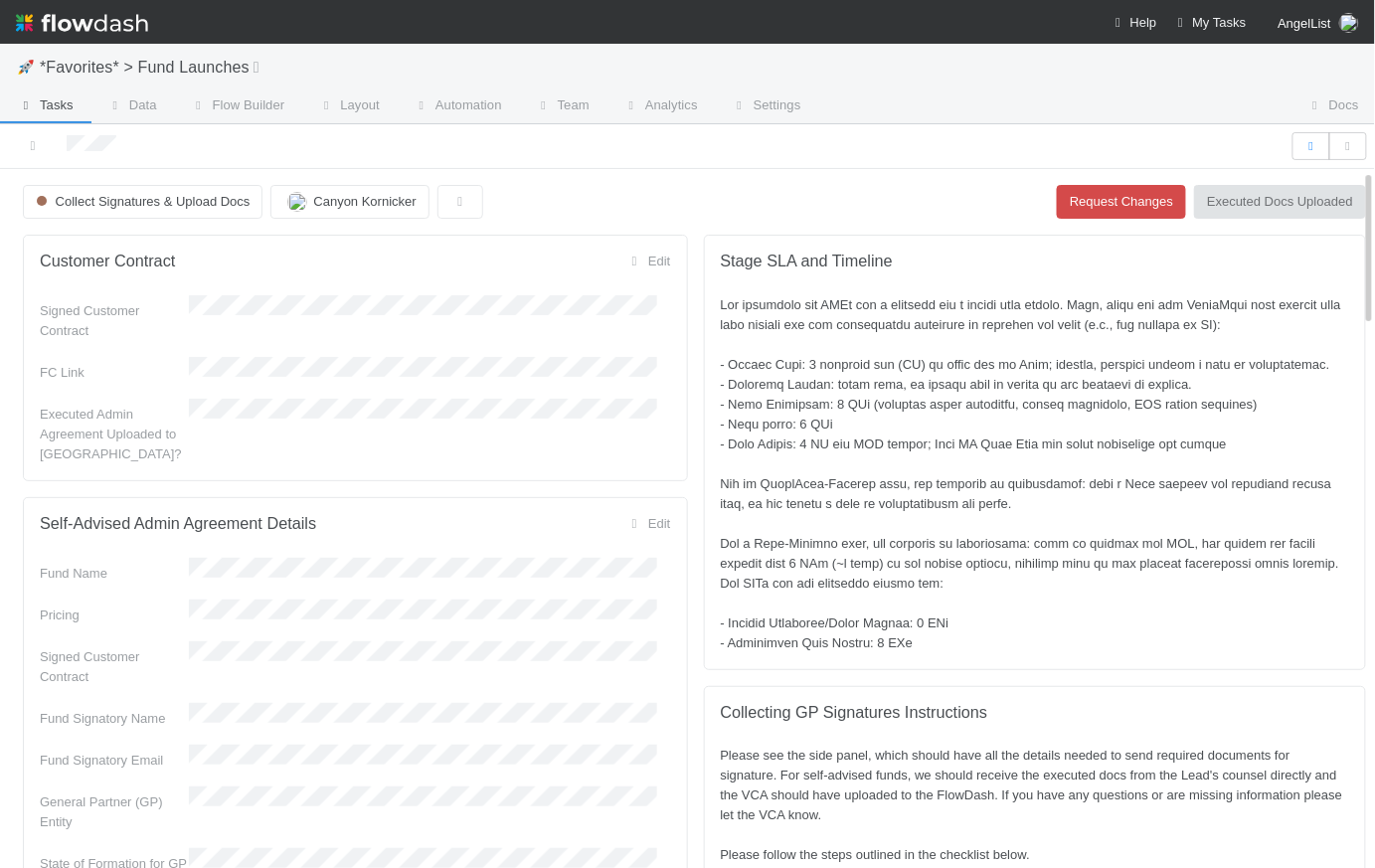 click at bounding box center (1035, 474) 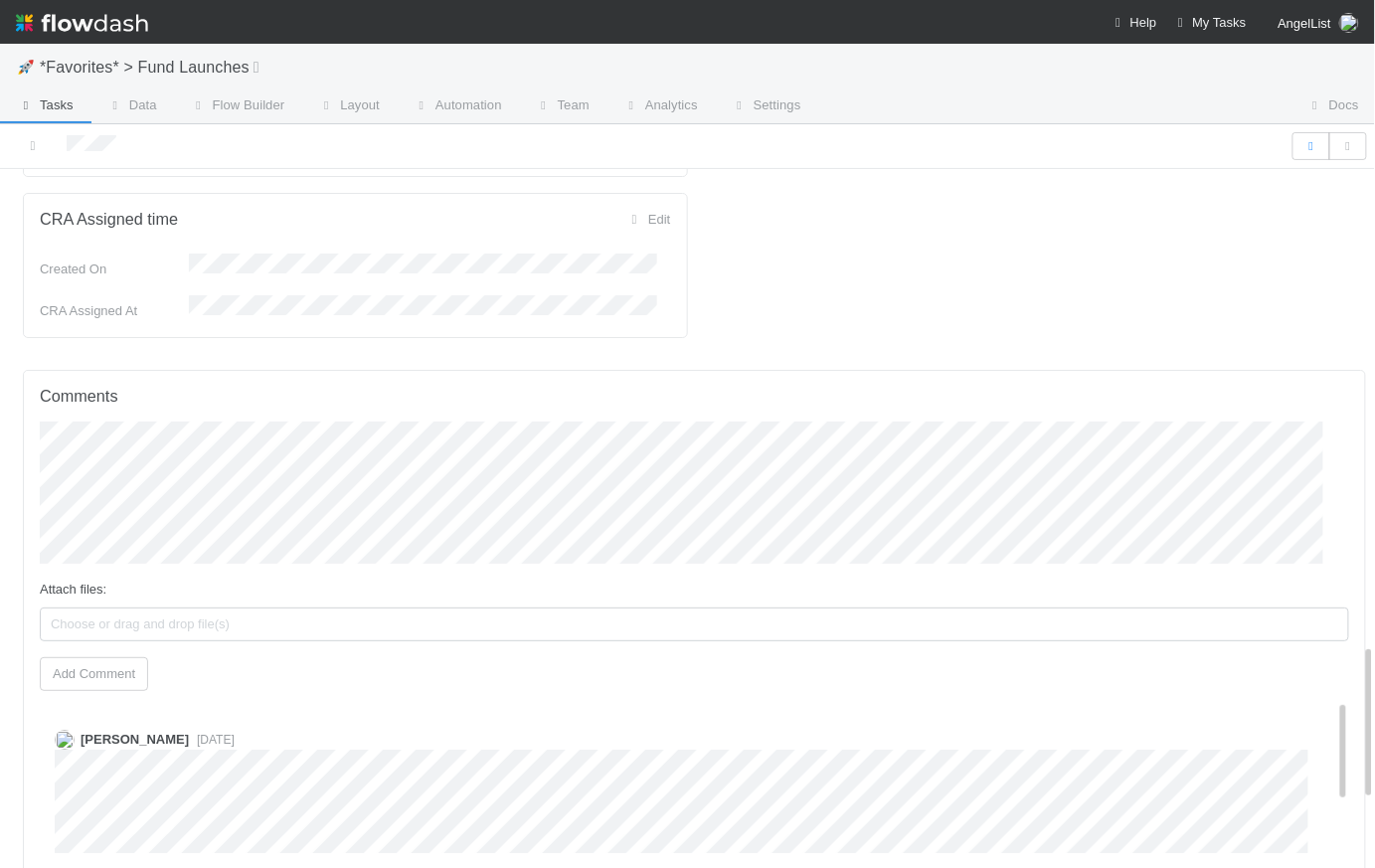 scroll, scrollTop: 2103, scrollLeft: 0, axis: vertical 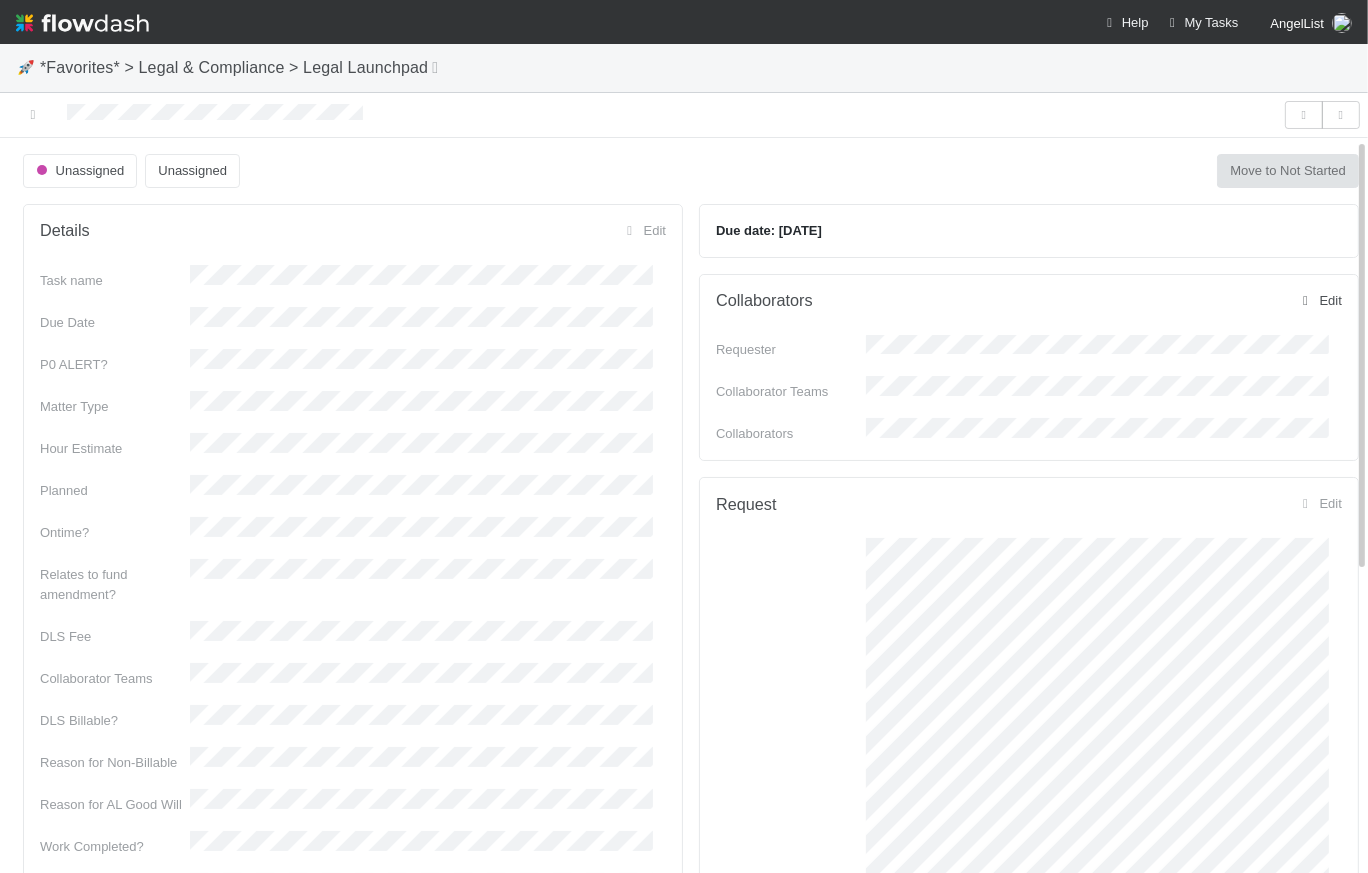 click on "Edit" at bounding box center (1319, 300) 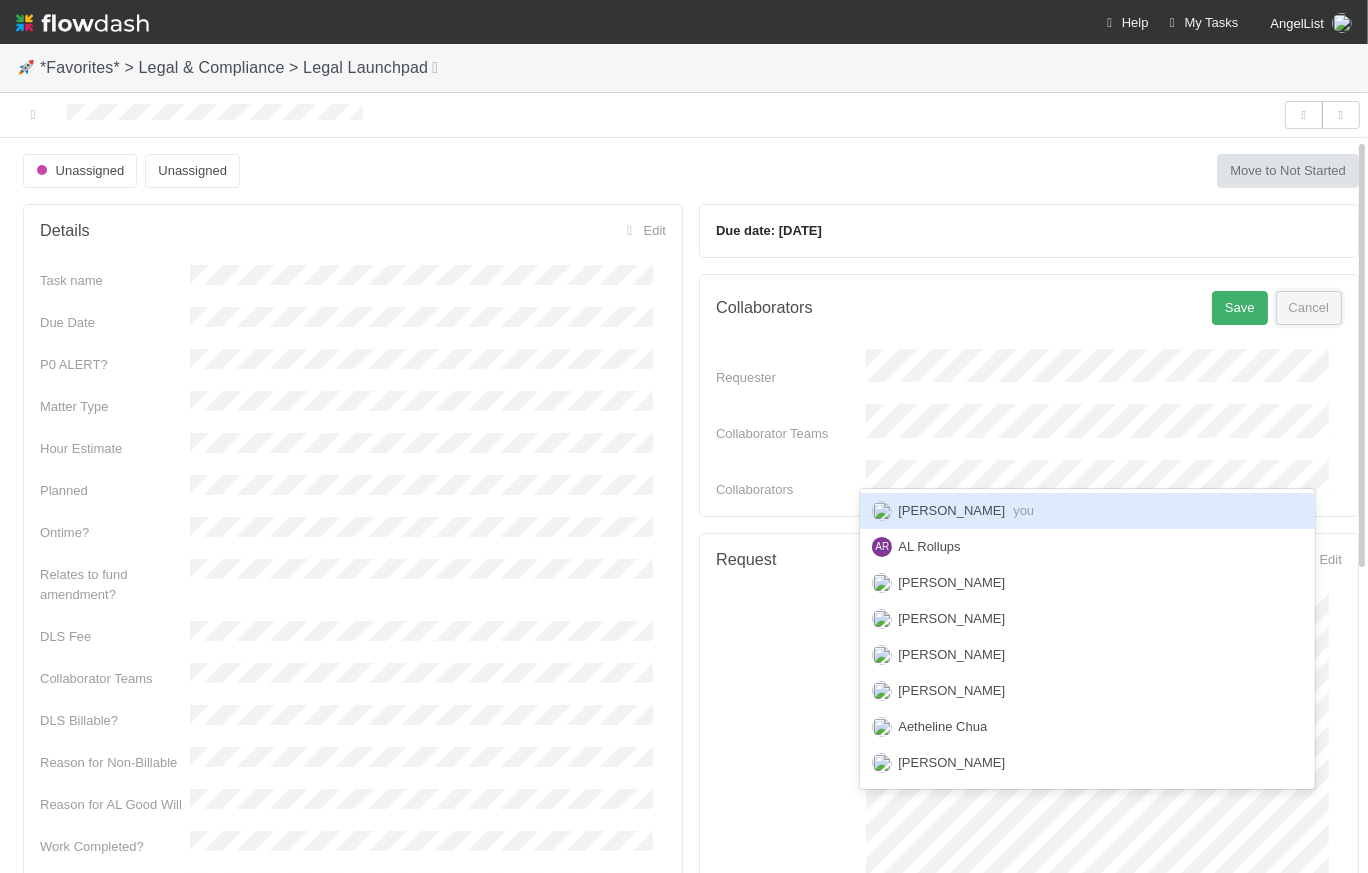click on "Cancel" at bounding box center (1309, 308) 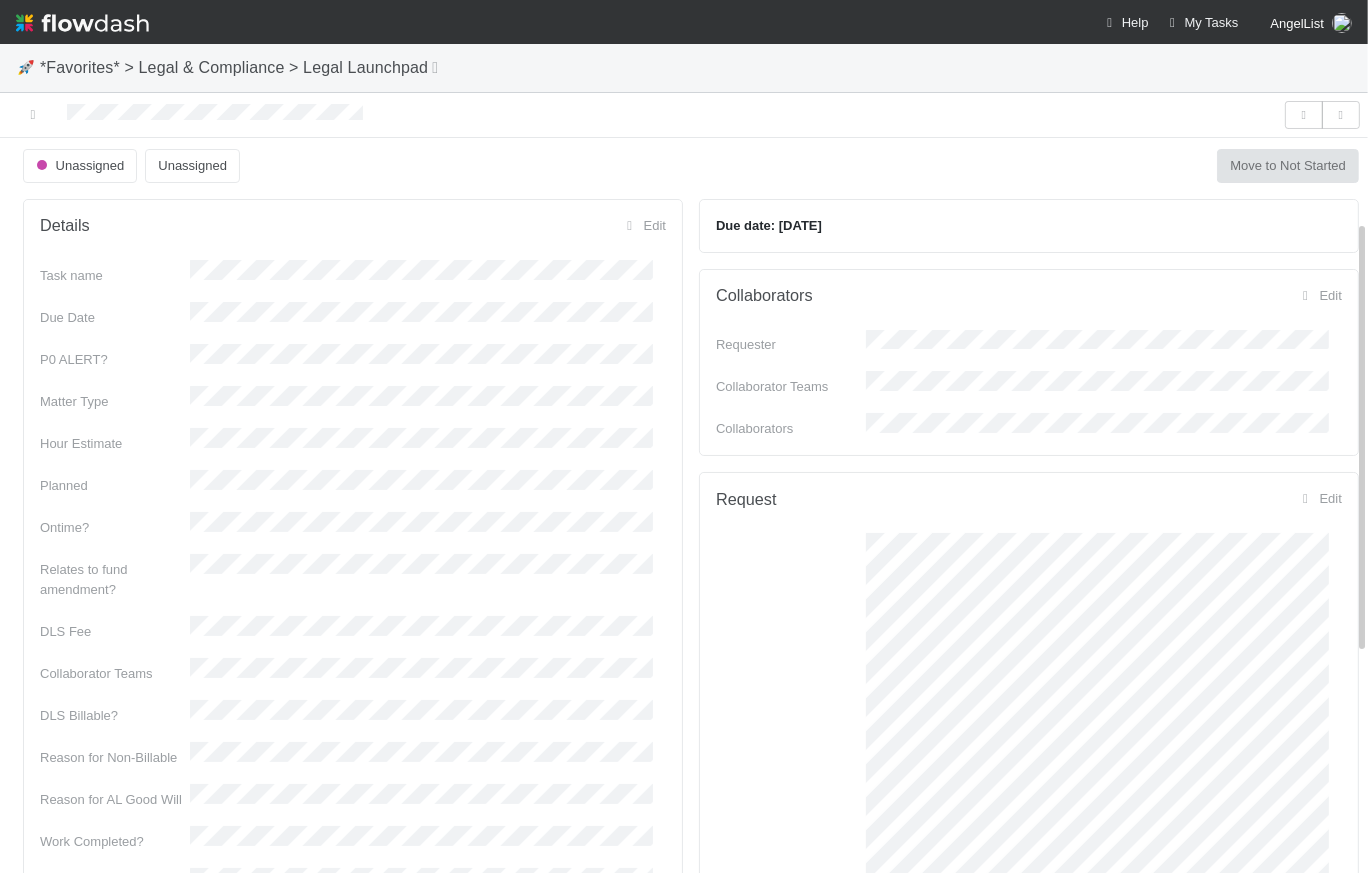 scroll, scrollTop: 0, scrollLeft: 0, axis: both 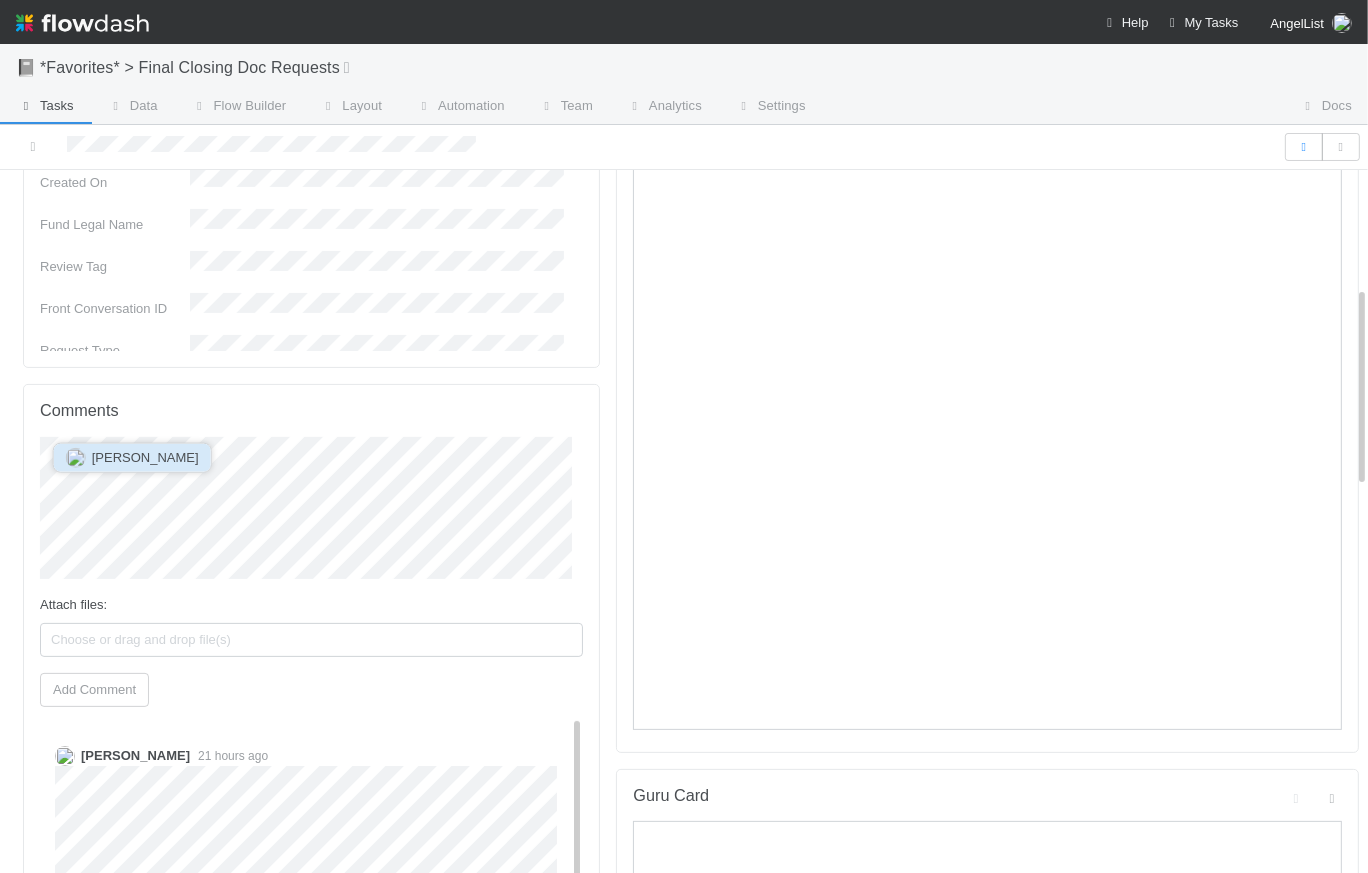 click on "Chelsea Nazareth" at bounding box center [145, 457] 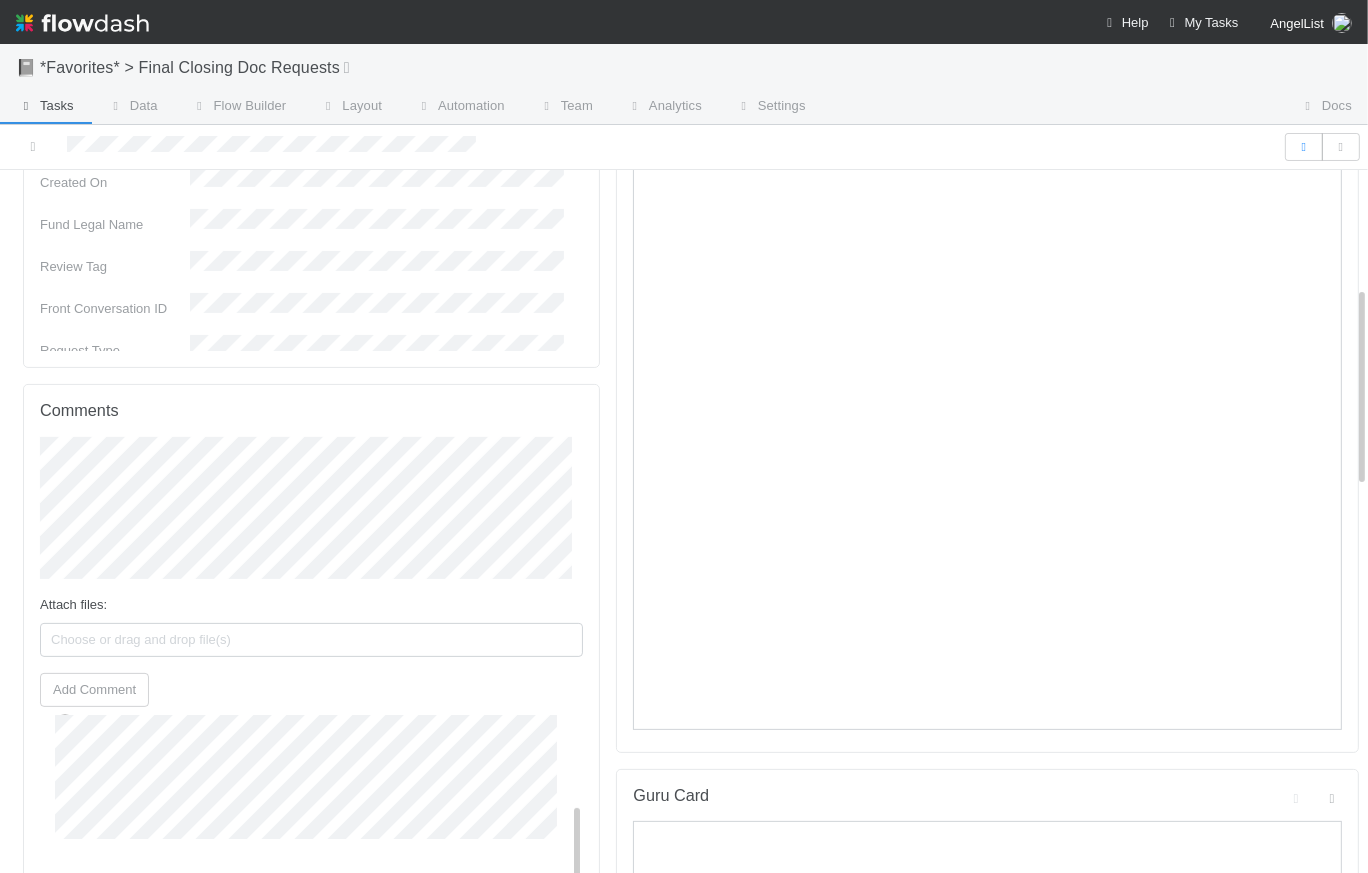 scroll, scrollTop: 50, scrollLeft: 0, axis: vertical 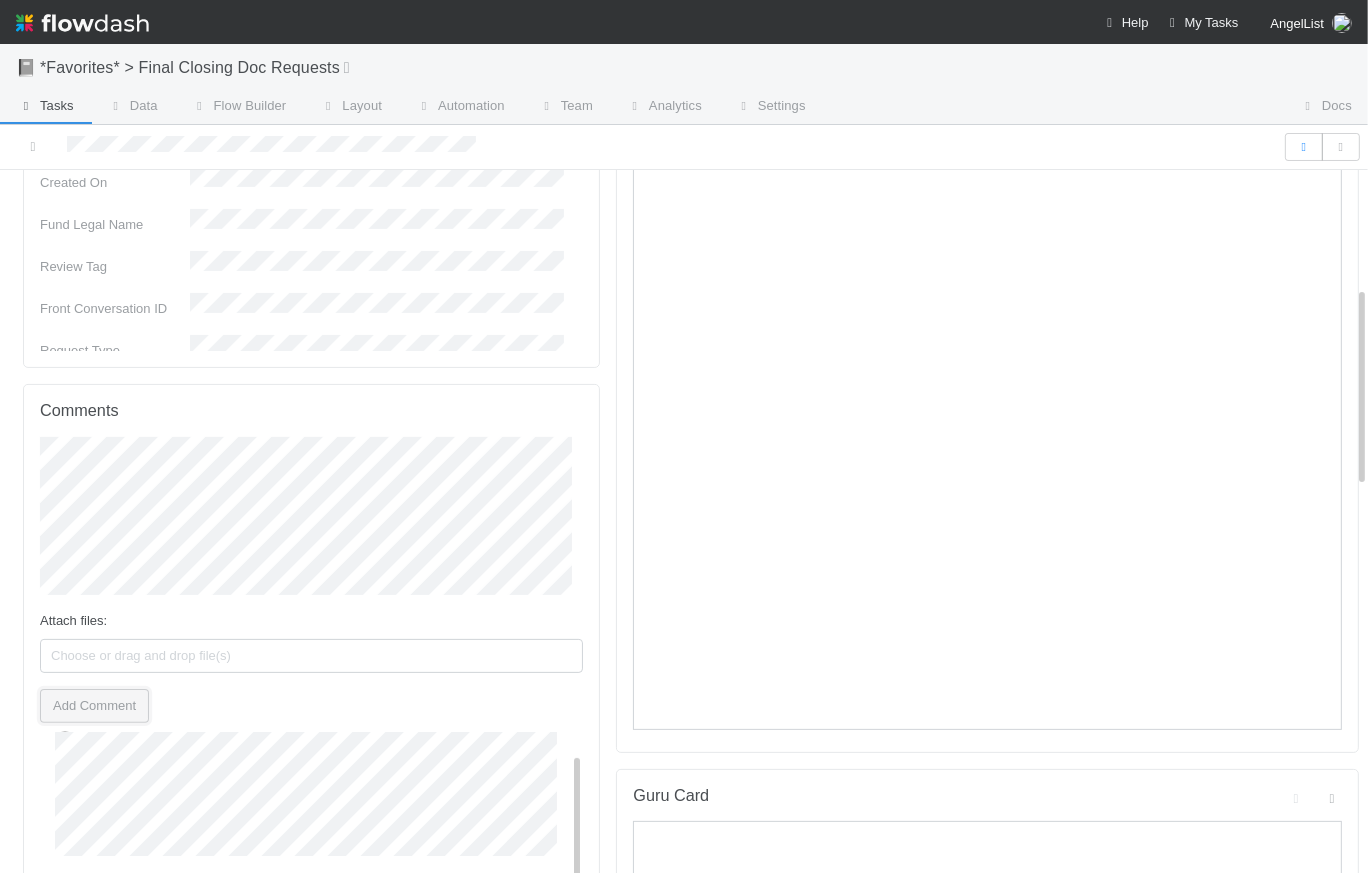 click on "Add Comment" at bounding box center (94, 706) 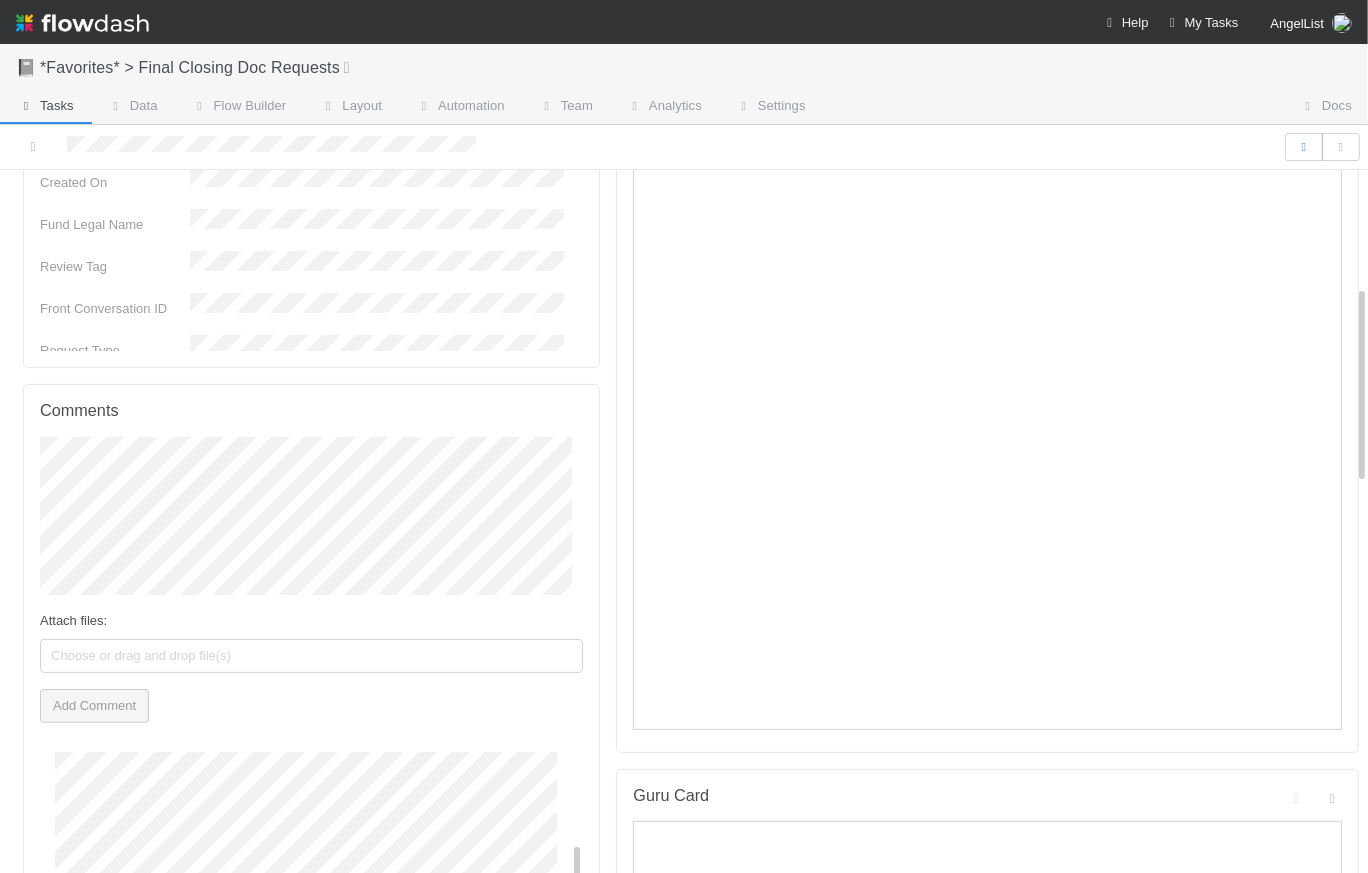 scroll, scrollTop: 329, scrollLeft: 0, axis: vertical 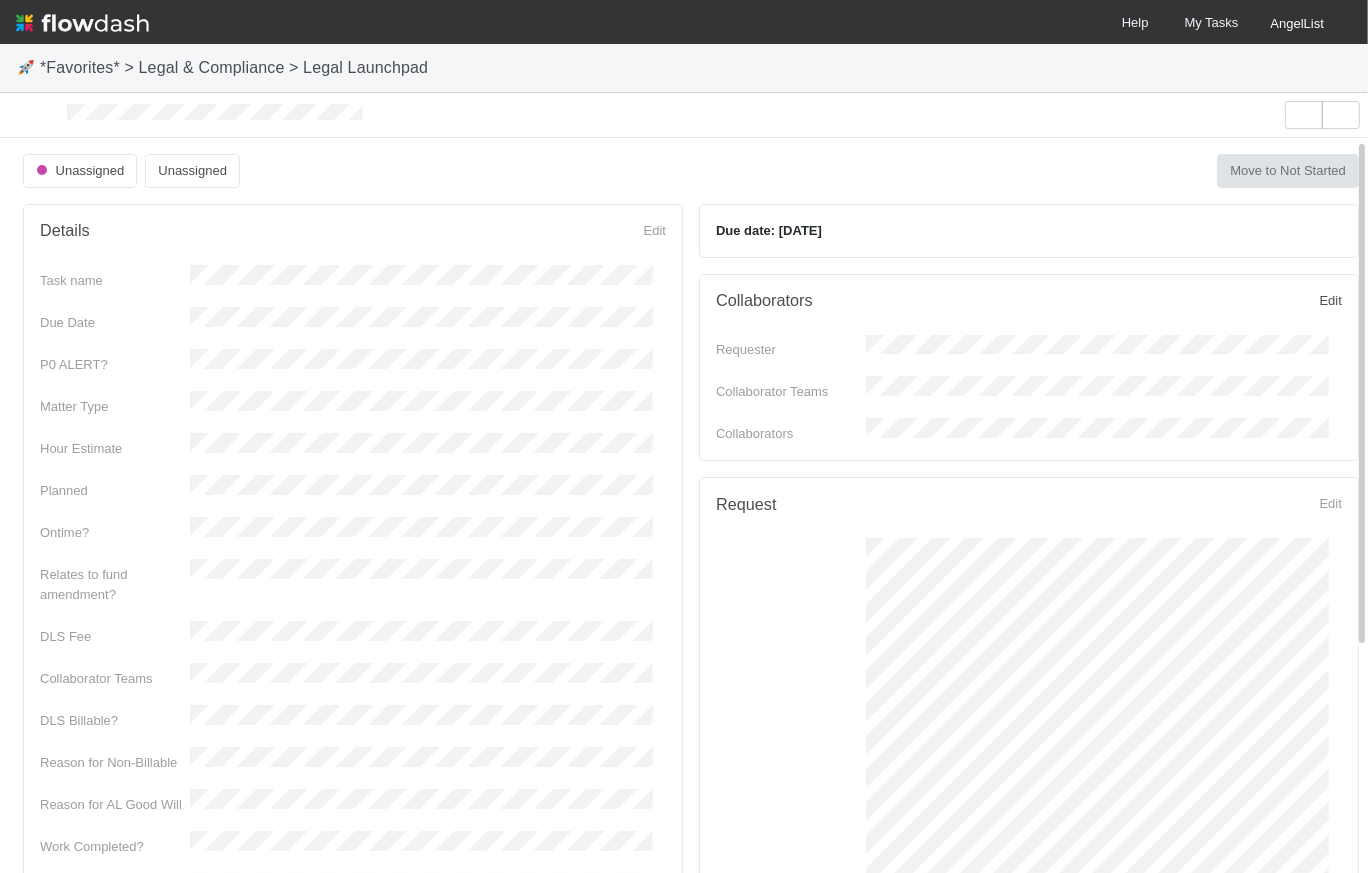 click on "Edit" at bounding box center (1319, 300) 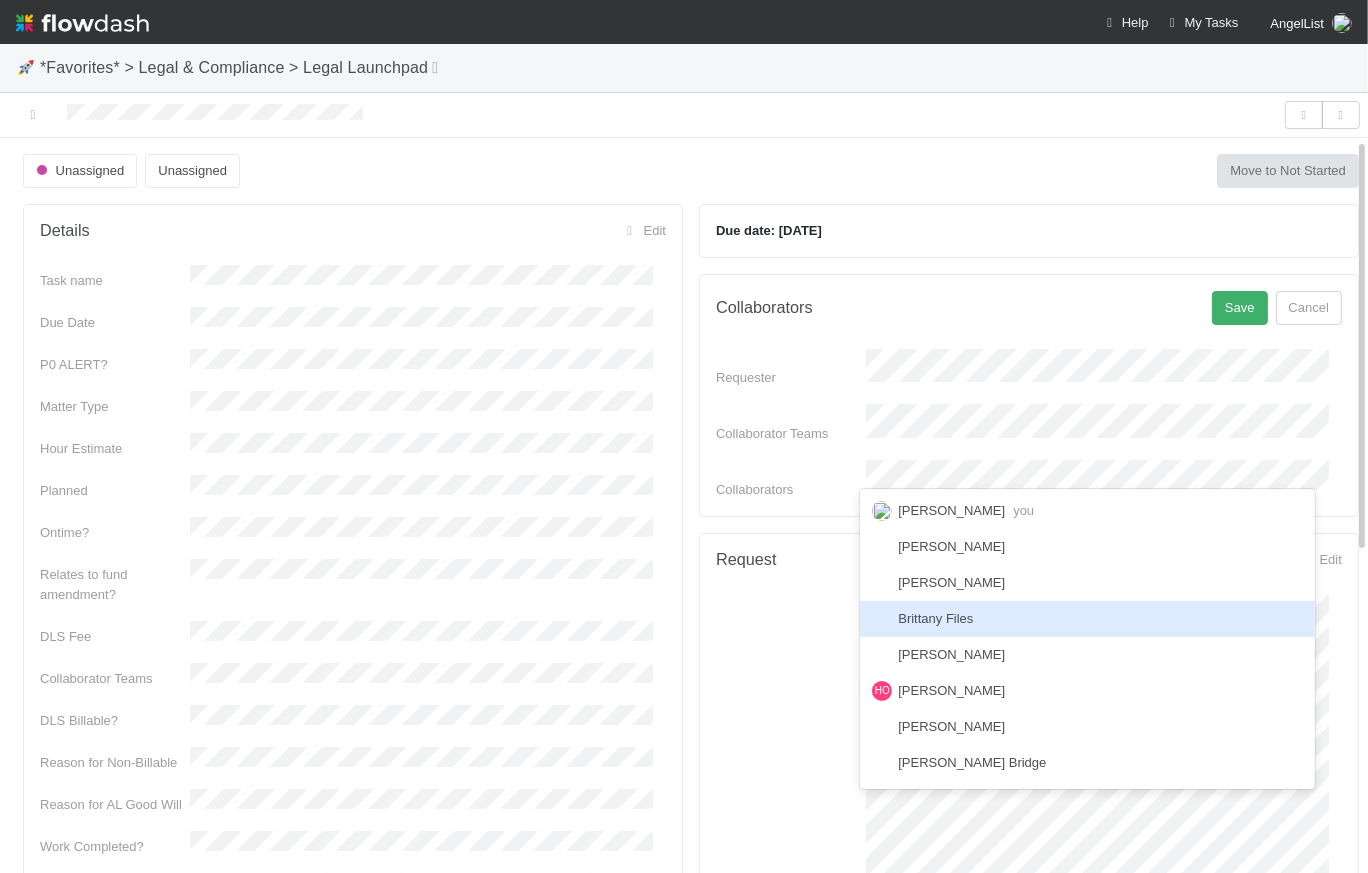 click on "Brittany Files" at bounding box center [1087, 619] 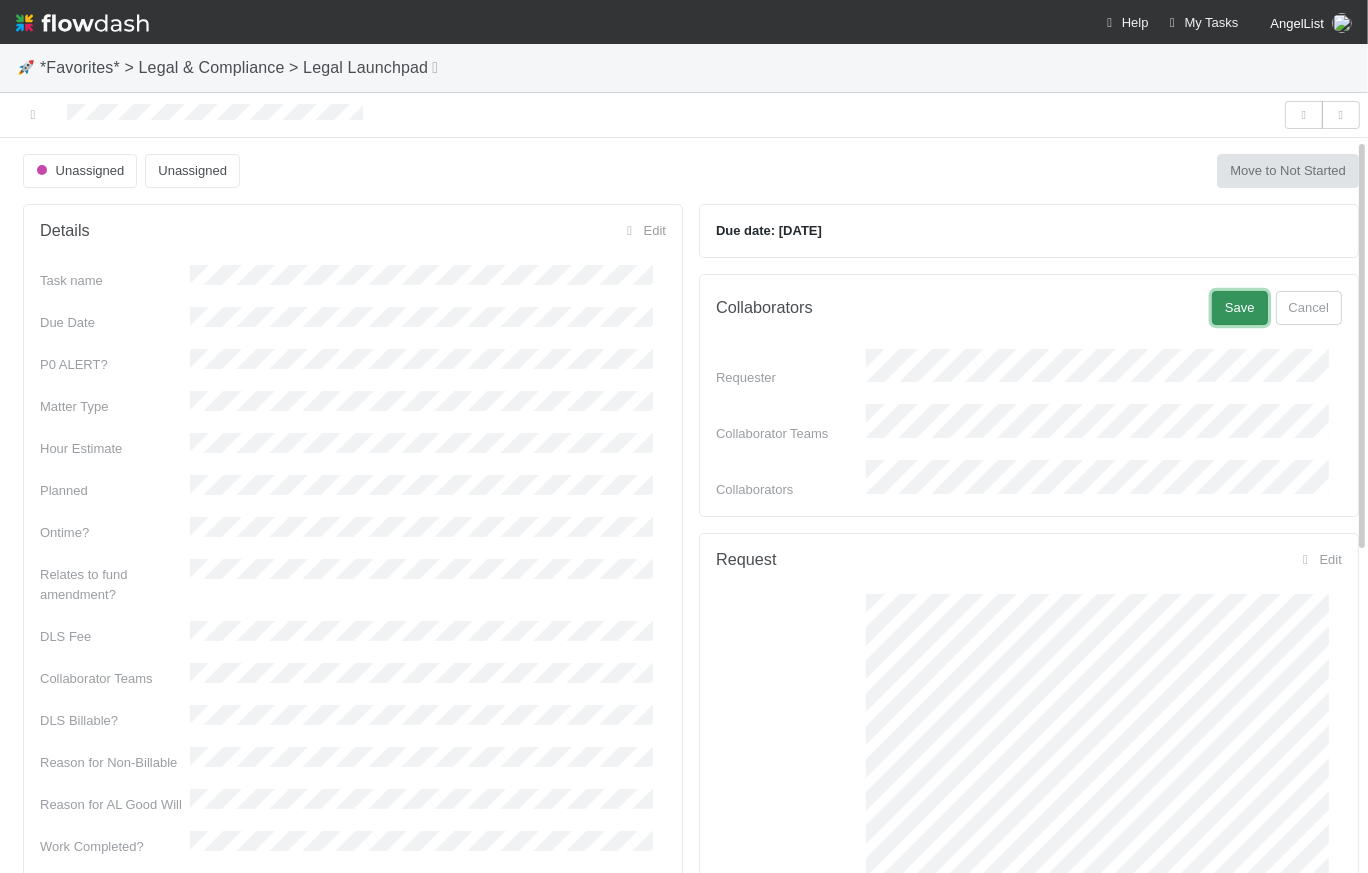 click on "Save" at bounding box center (1240, 308) 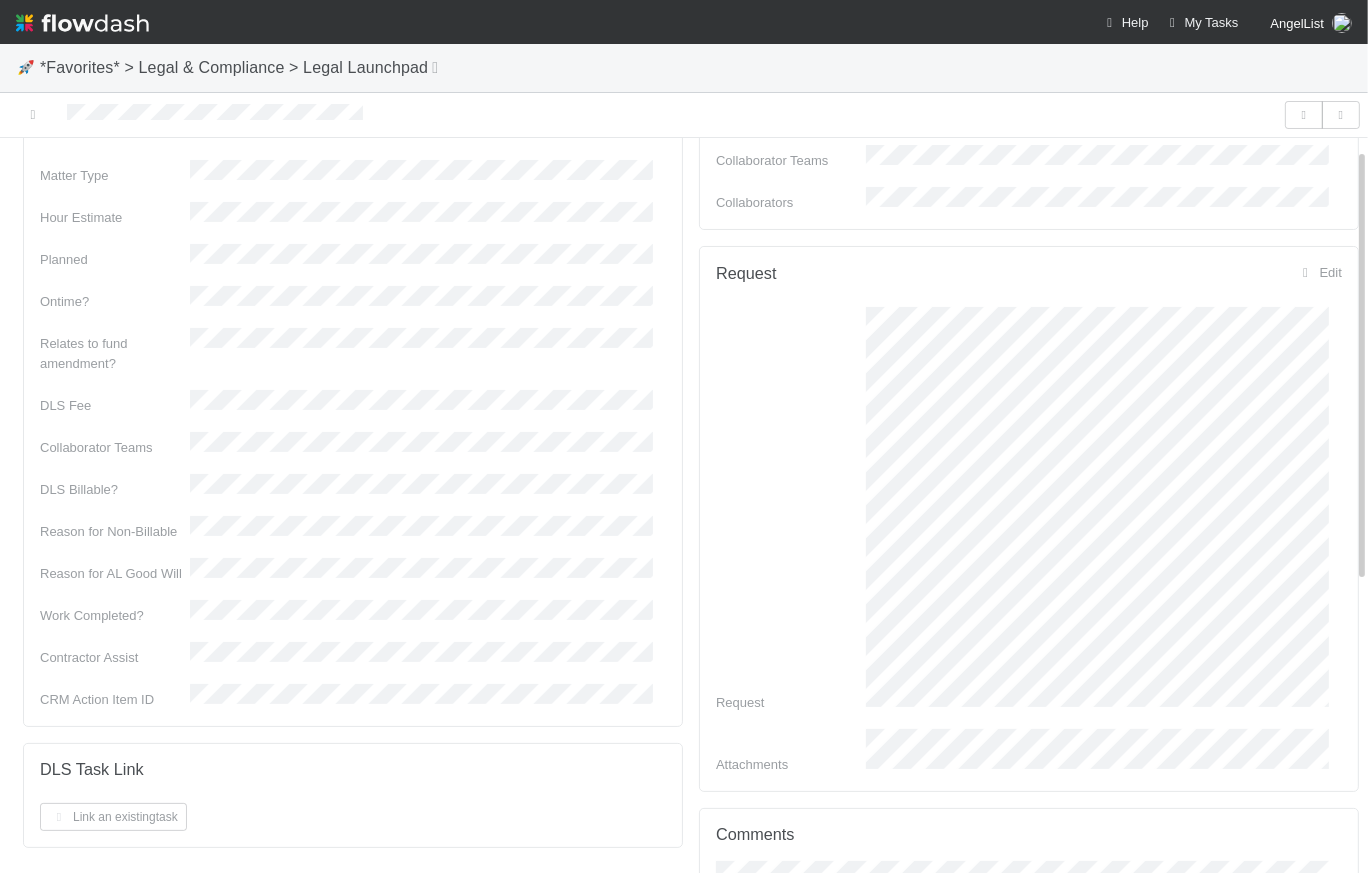 scroll, scrollTop: 268, scrollLeft: 0, axis: vertical 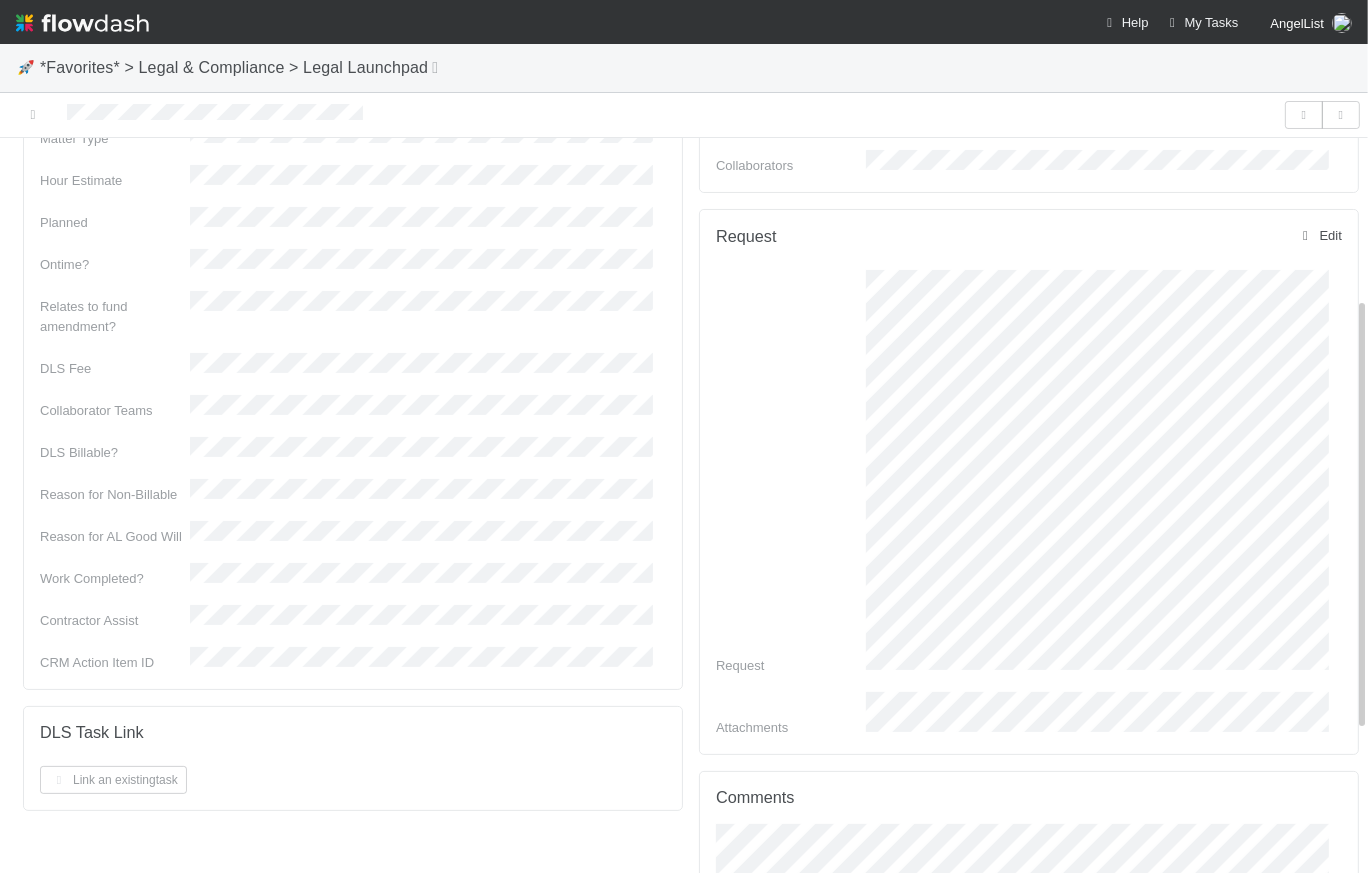 click on "Edit" at bounding box center (1319, 235) 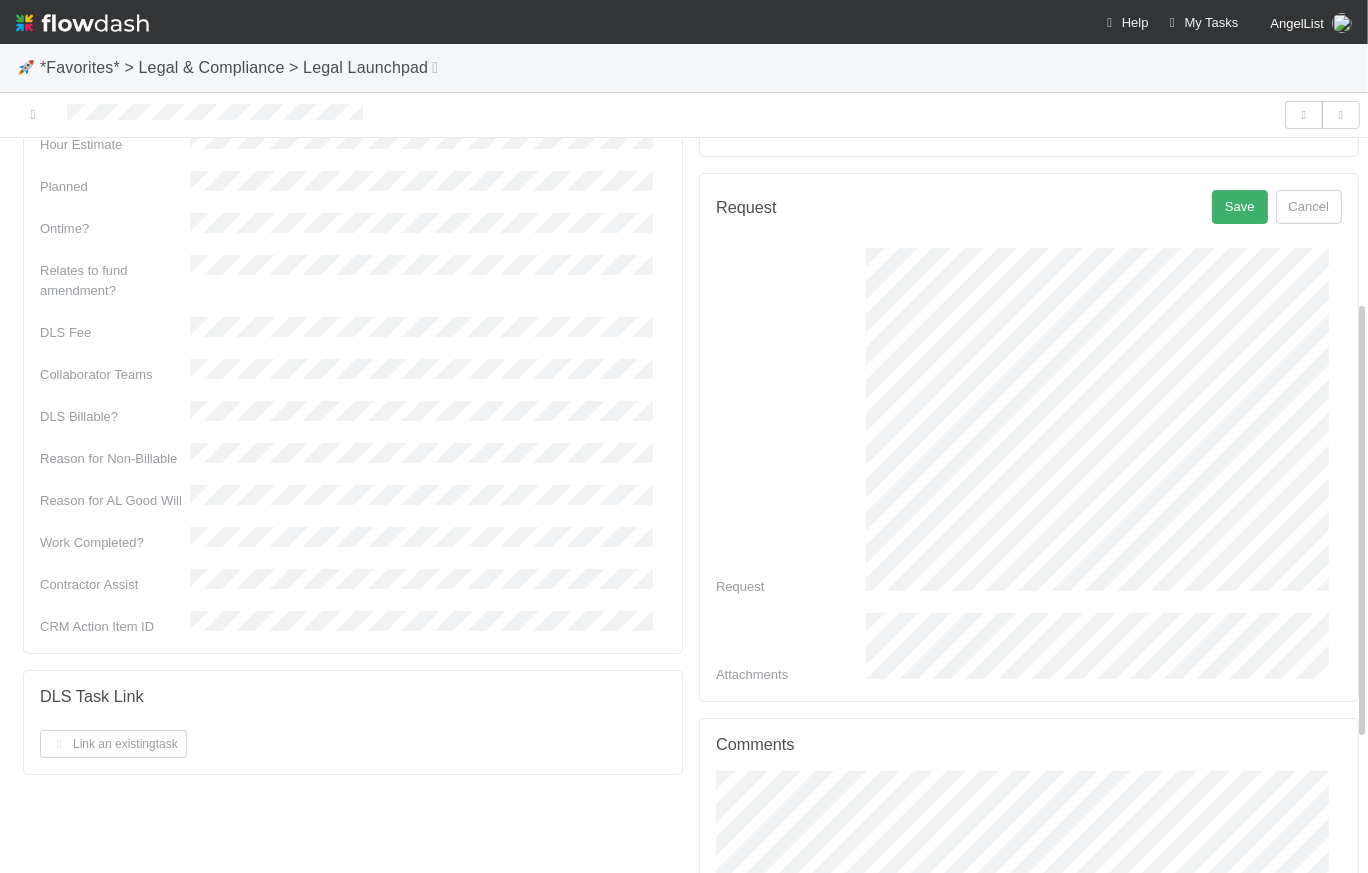 scroll, scrollTop: 305, scrollLeft: 0, axis: vertical 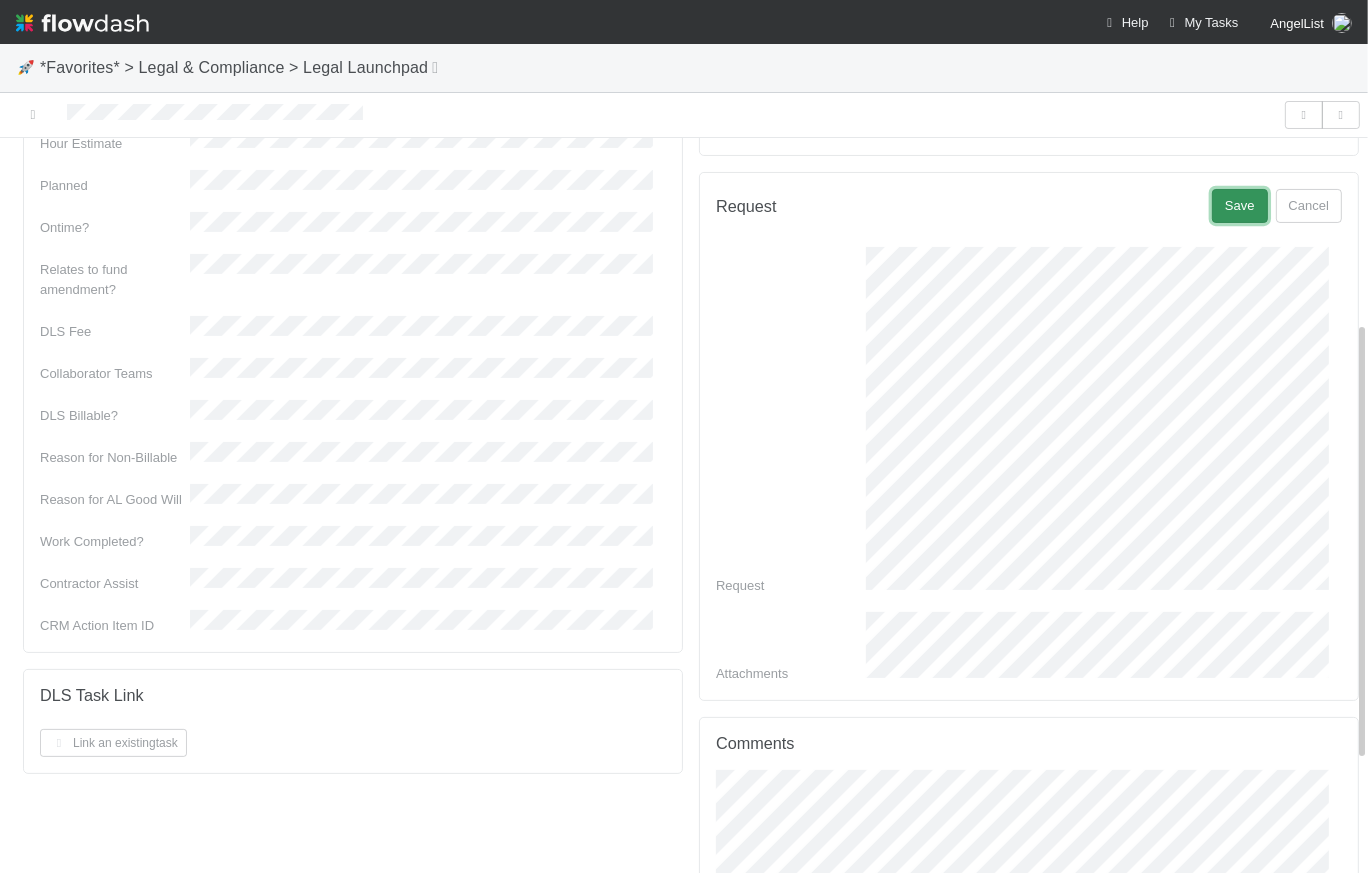click on "Save" at bounding box center [1240, 206] 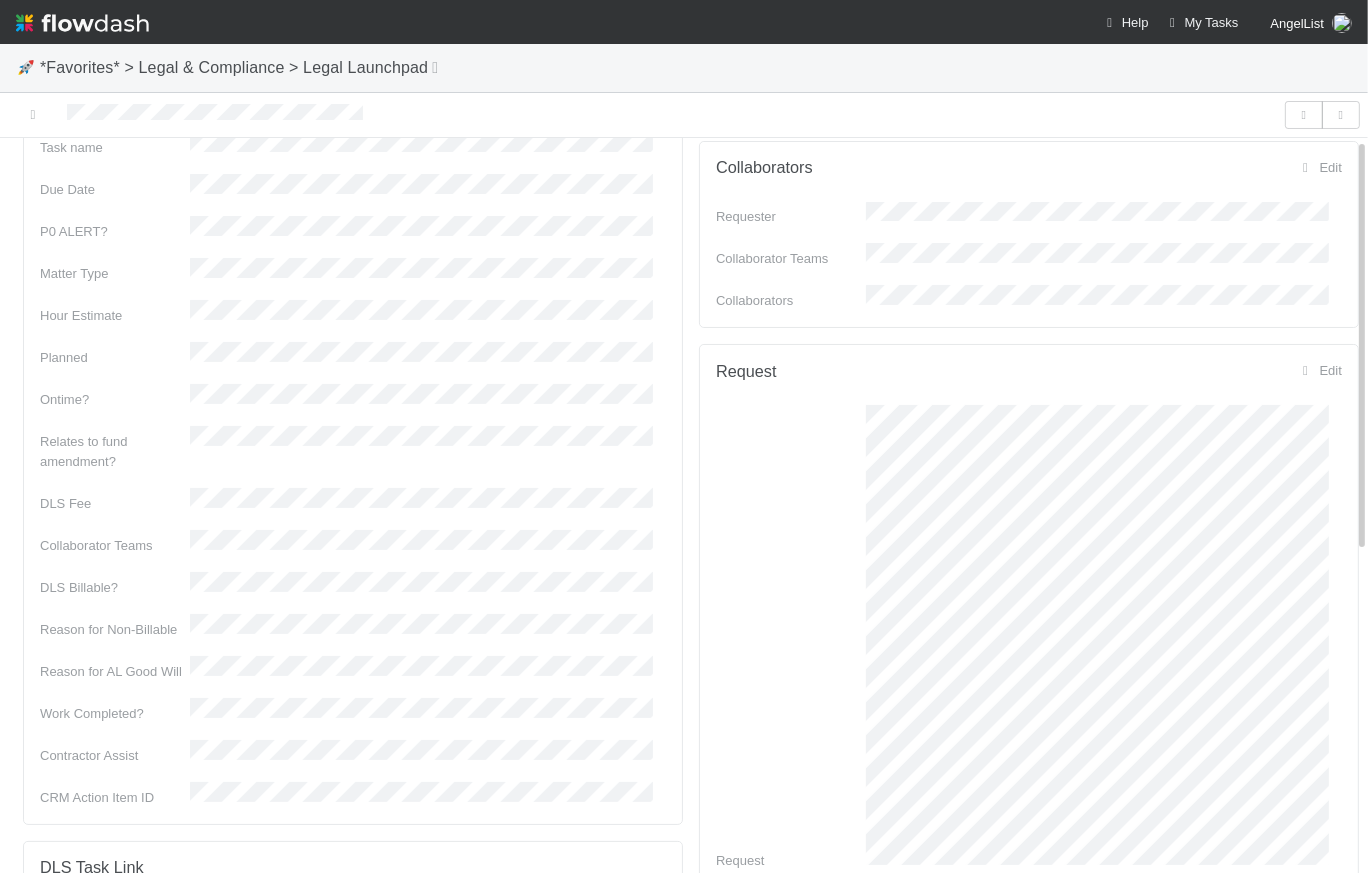 scroll, scrollTop: 0, scrollLeft: 0, axis: both 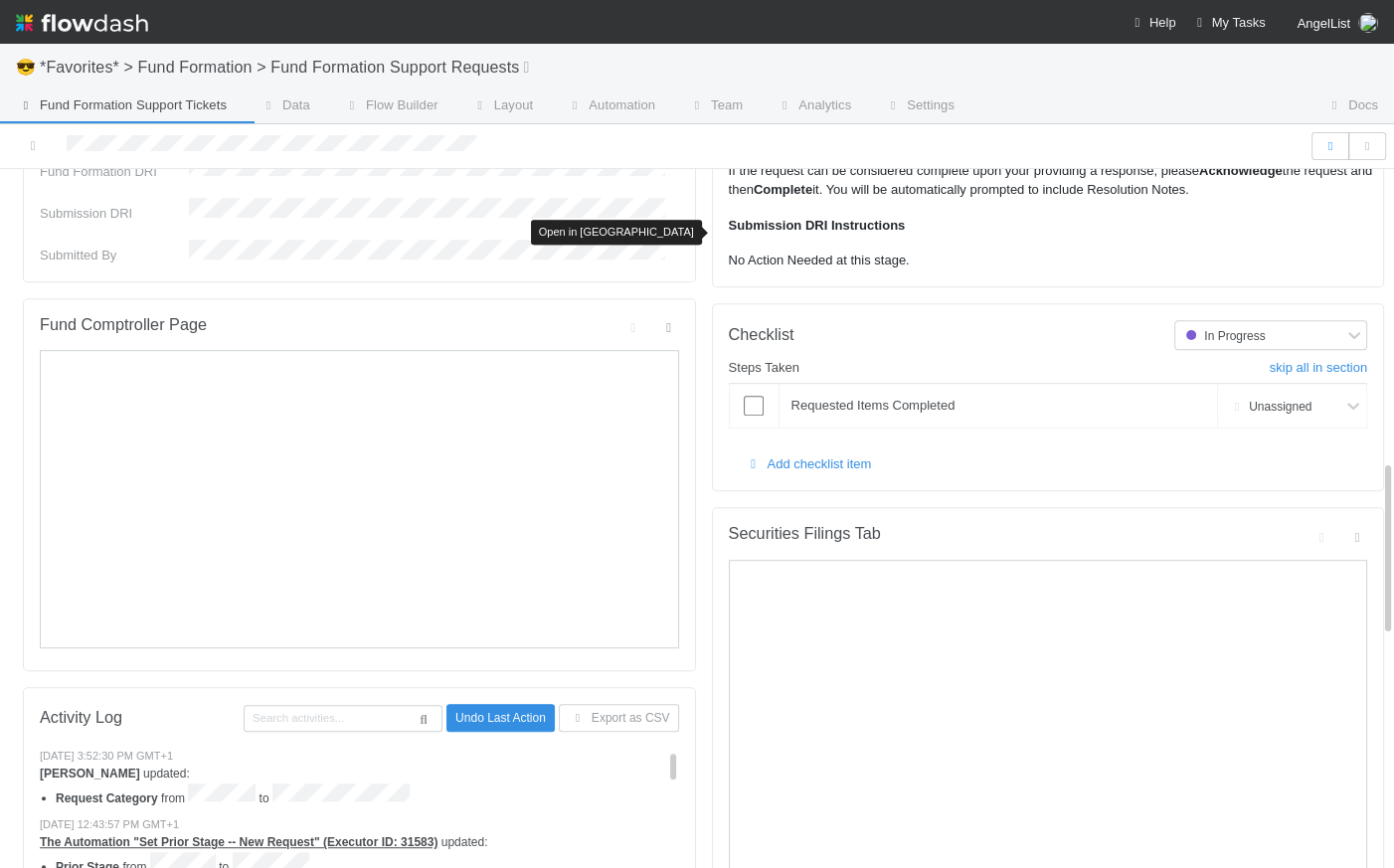 click at bounding box center [669, 327] 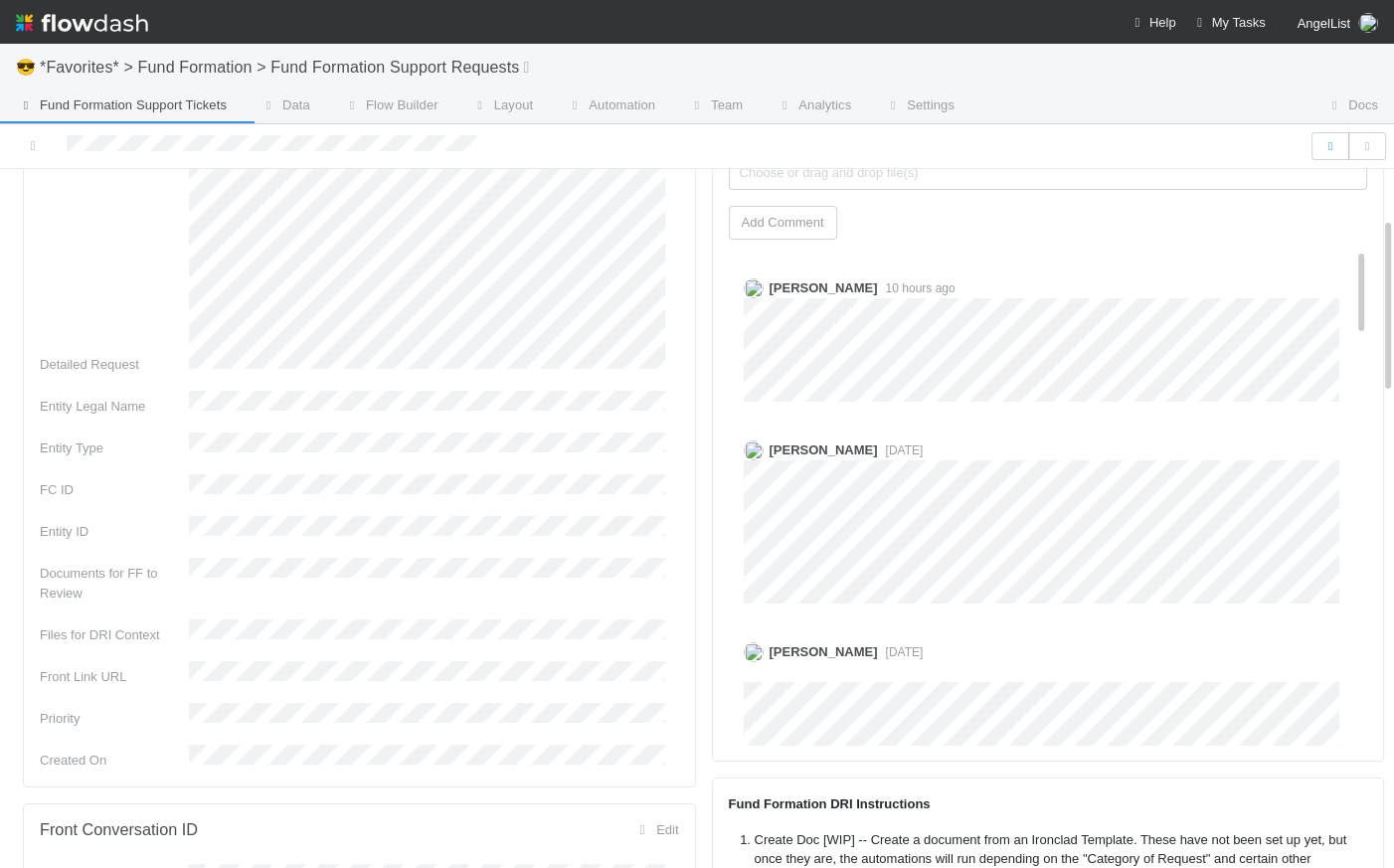 scroll, scrollTop: 0, scrollLeft: 0, axis: both 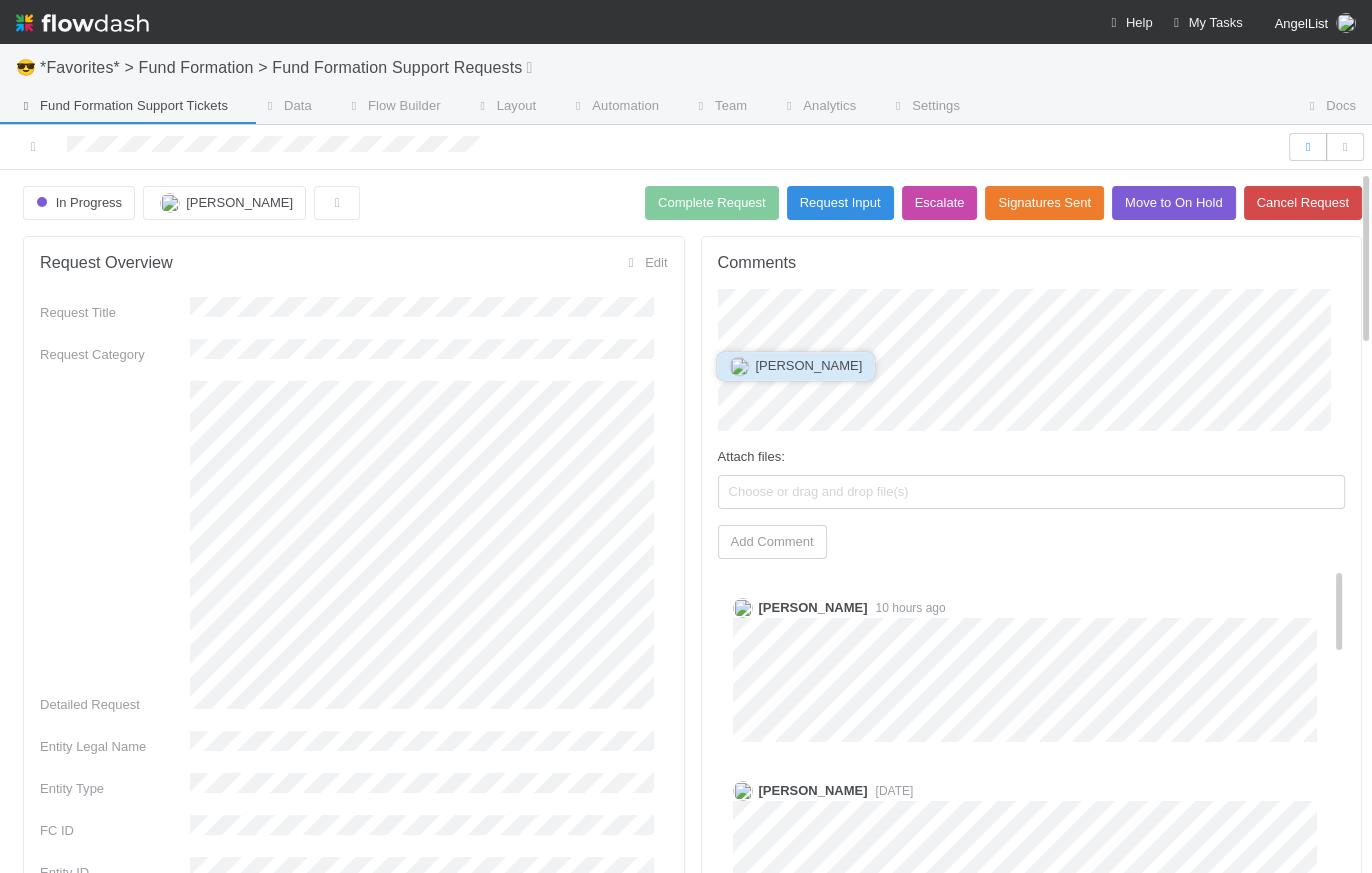 click on "Nadia Koritareva" at bounding box center [808, 365] 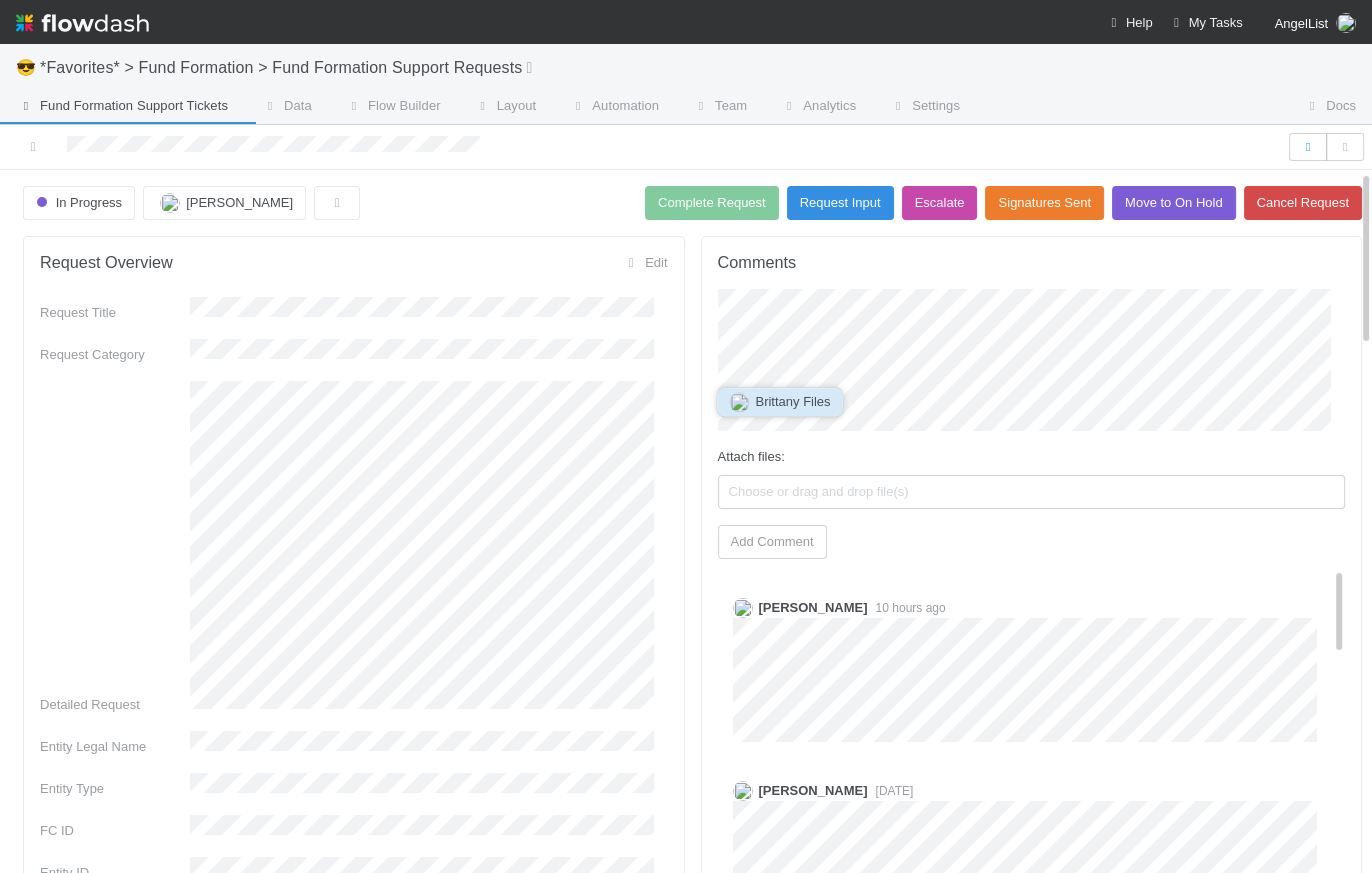 click on "Brittany Files" at bounding box center (792, 401) 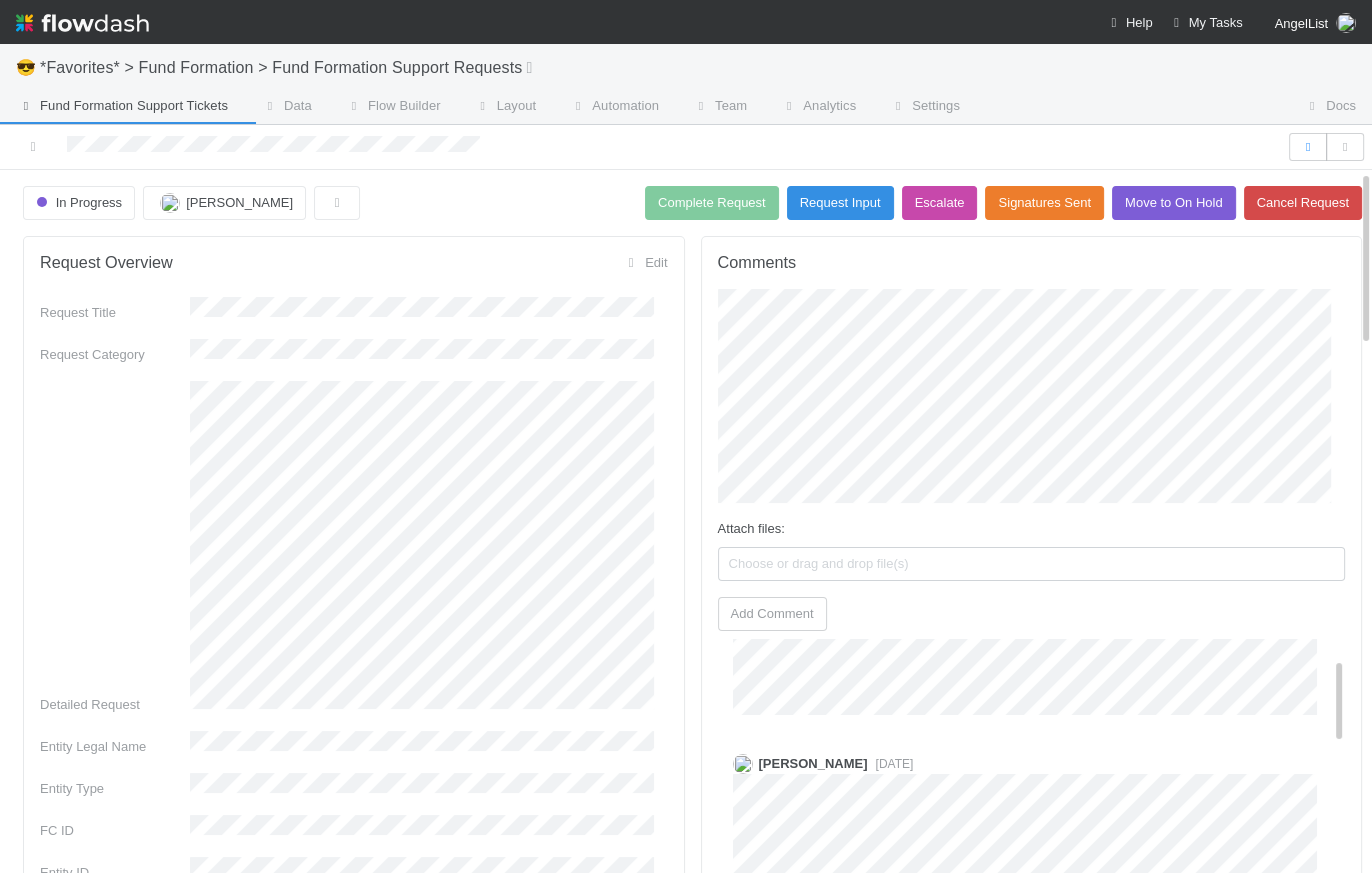 scroll, scrollTop: 97, scrollLeft: 0, axis: vertical 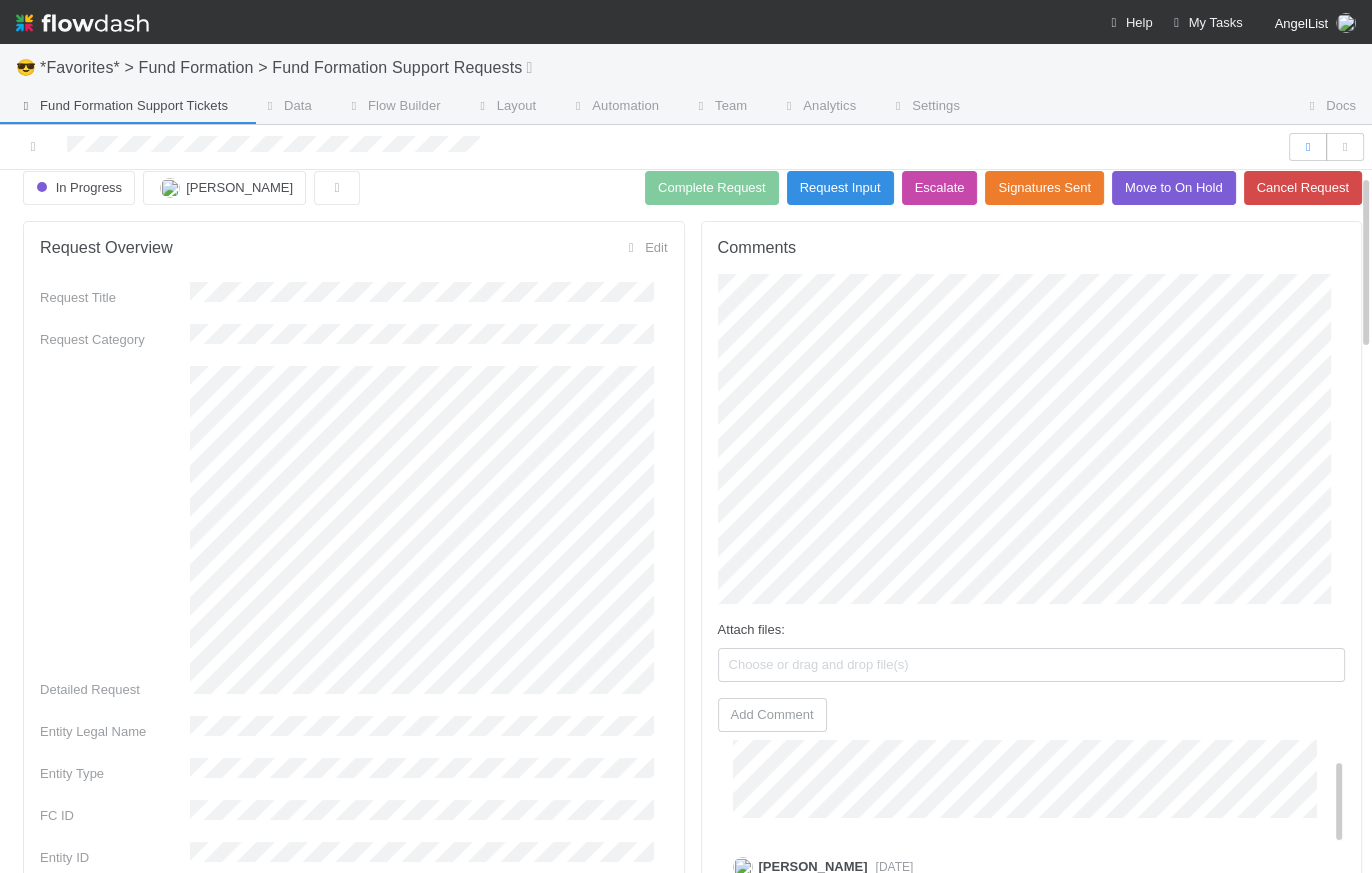 click on "Comments Attach files: Choose or drag and drop file(s) Add Comment Nadia Koritareva 11 hours ago   Nadia Koritareva 1 week ago   Catherine  Lambright  1 week ago   Edit Delete Nadia Koritareva 1 week ago   Catherine  Lambright  1 week ago    (edited) Edit Delete Nadia Koritareva 1 week ago   Nadia Koritareva 2 weeks ago   Nadia Koritareva 3 weeks ago   Catherine  Lambright  3 weeks ago   Edit Delete Nadia Koritareva 3 weeks ago    (edited) Catherine  Lambright  1 month ago   Edit Delete Rick Segers 1 month ago   Fund Formation DRI Instructions
Create Doc [WIP] -- Create a document from an Ironclad Template. These have not been set up yet, but once they are, the automations will run depending on the "Category of Request" and certain other parameters to be refined in the future.
Upload Files For Context -- Screenshots or helpful evidence supporting the Submission DRI's understanding of the request.
If the request can be considered complete upon your providing a response, please  Acknowledge Complete" at bounding box center (1032, 1620) 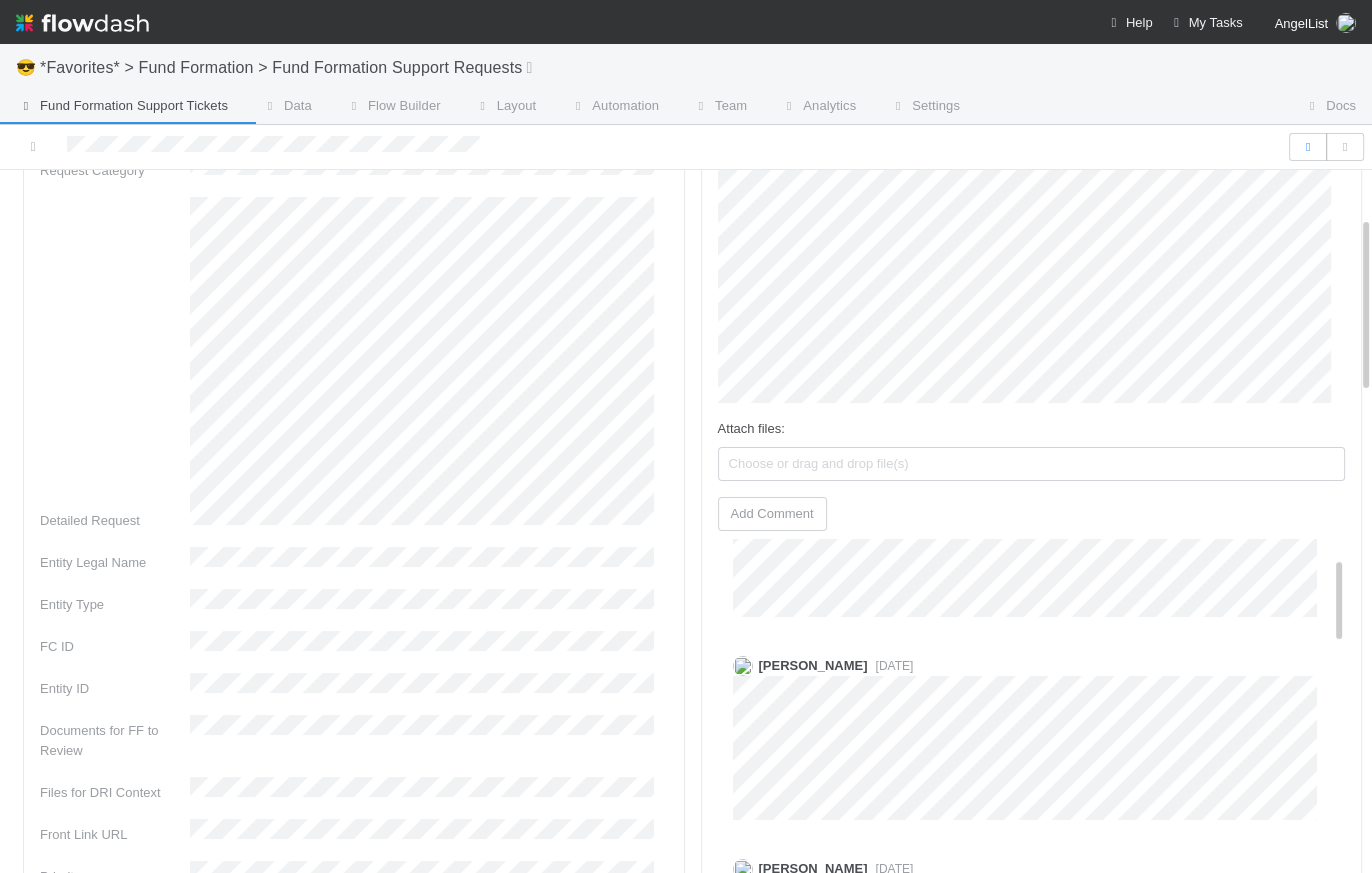 scroll, scrollTop: 357, scrollLeft: 0, axis: vertical 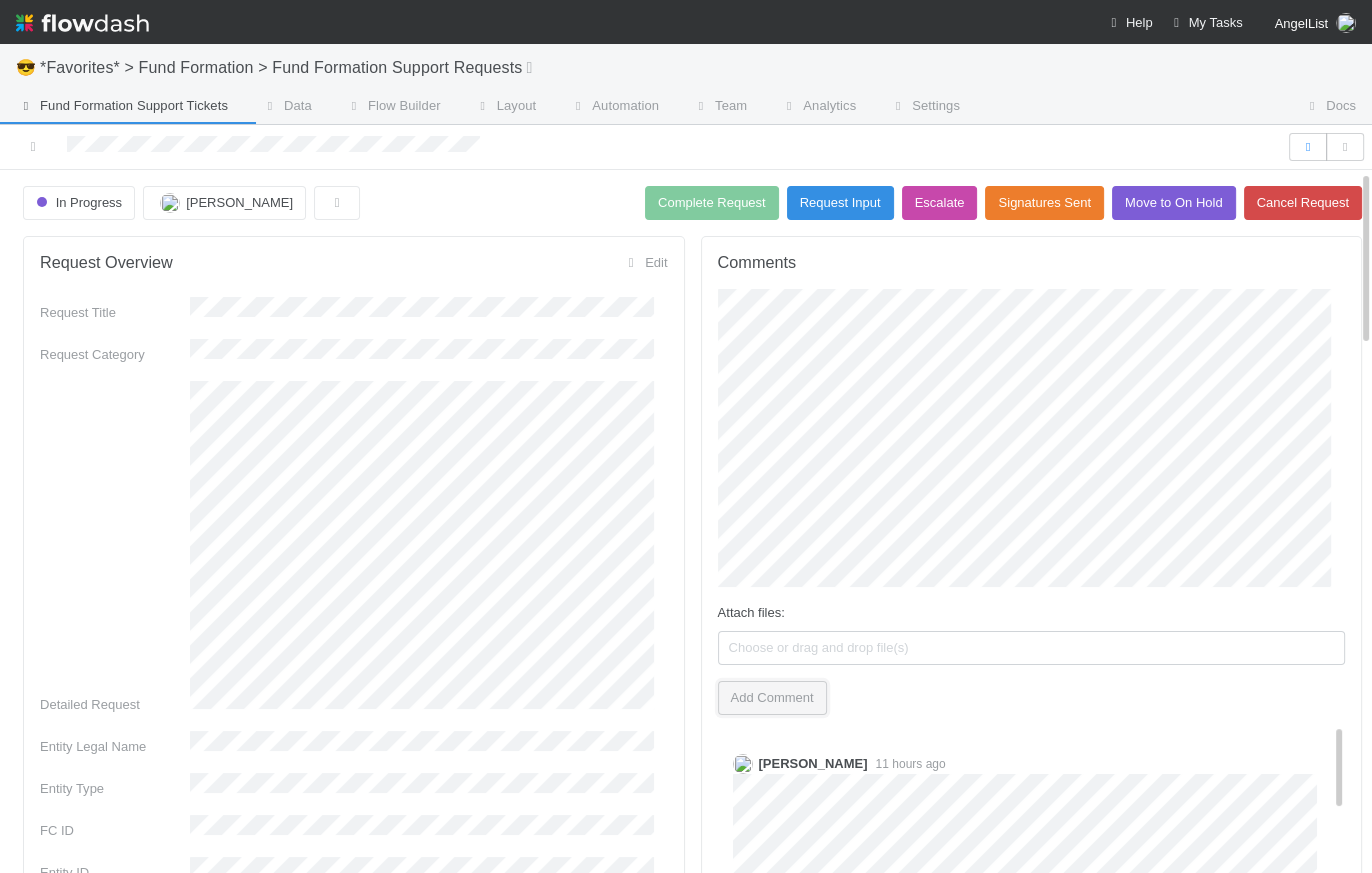 click on "Add Comment" at bounding box center (772, 698) 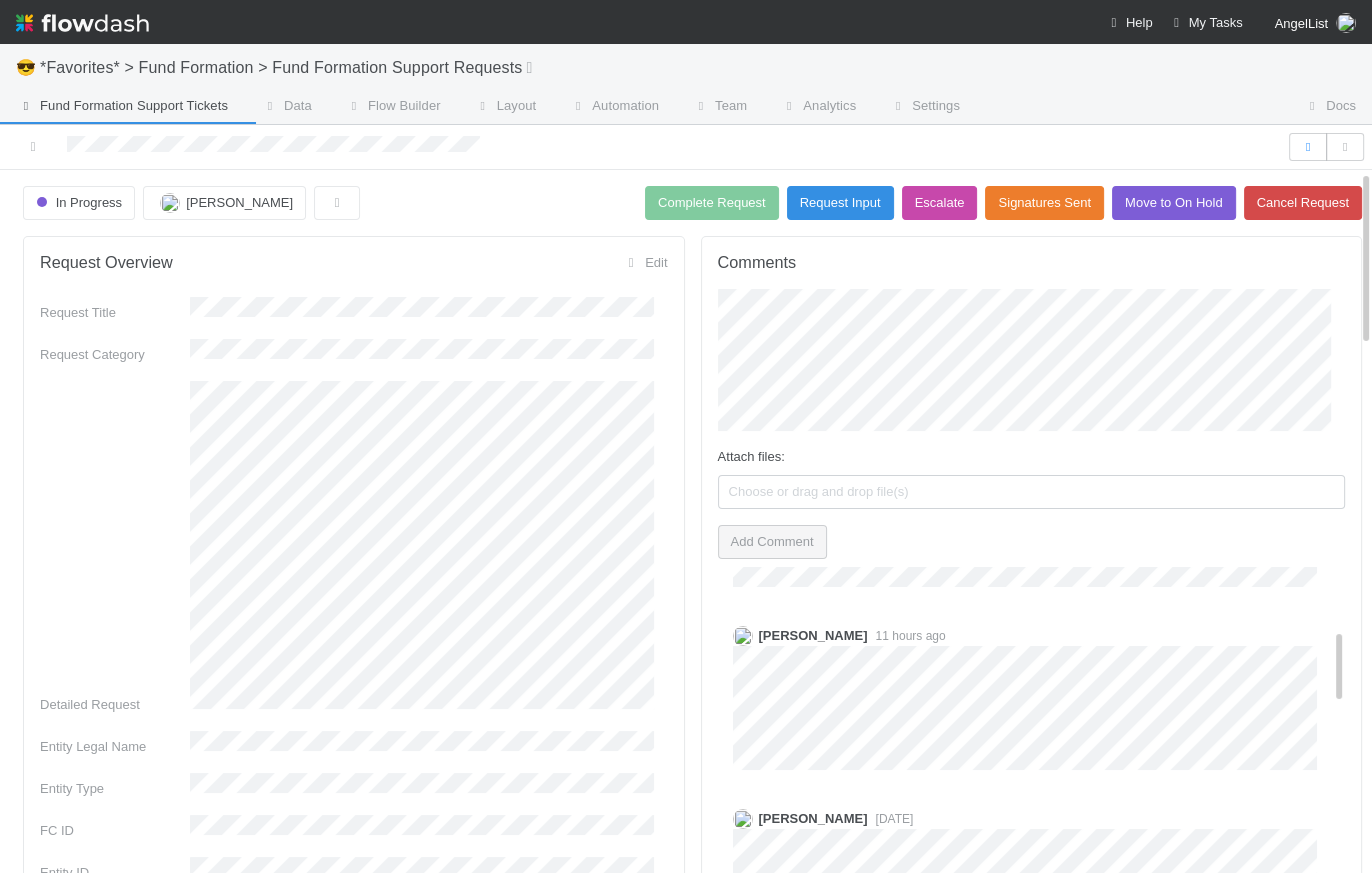 scroll, scrollTop: 1, scrollLeft: 0, axis: vertical 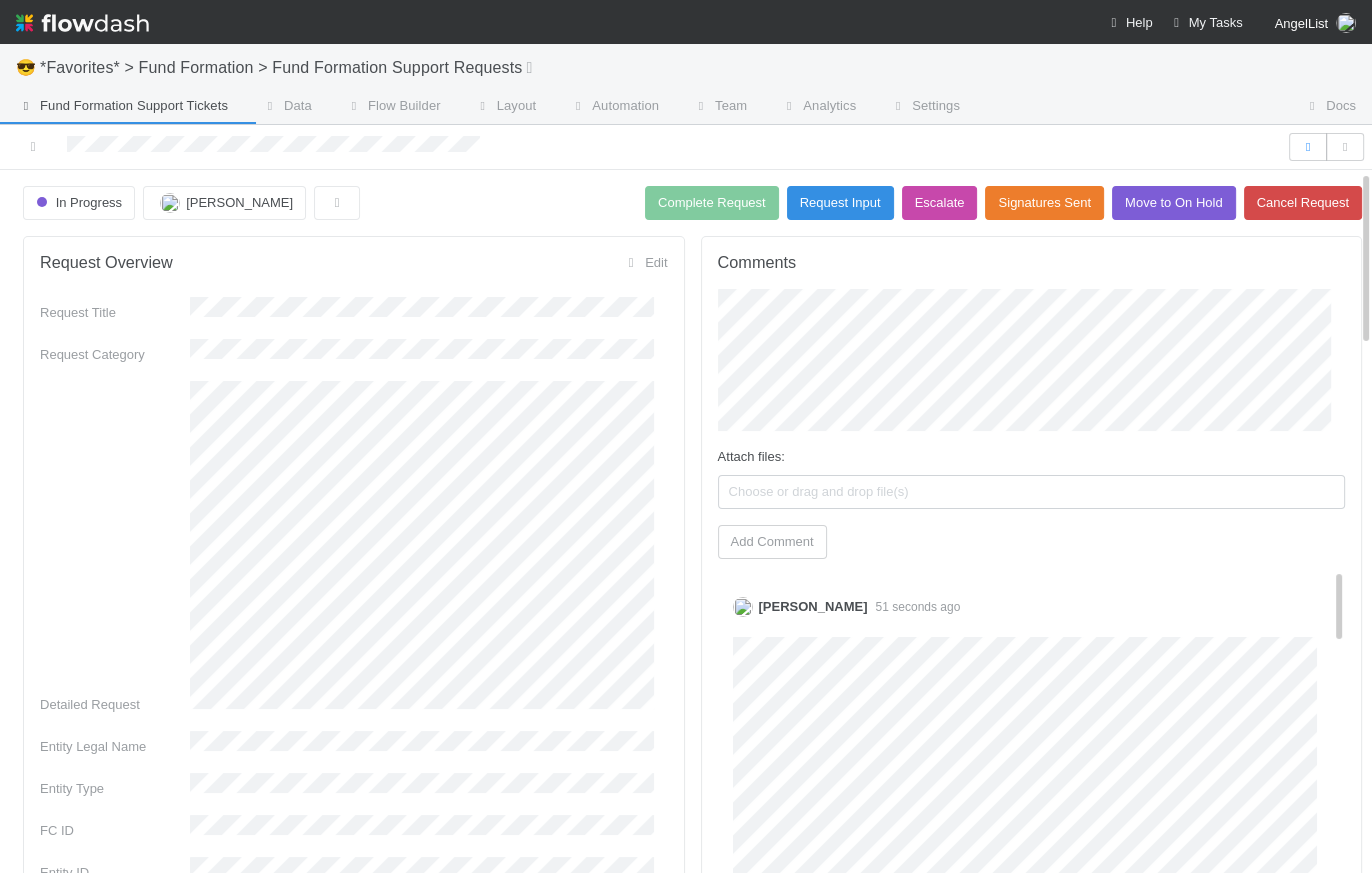 click on "In Progress Catherine  Lambright  Complete Request Request Input Escalate Signatures Sent Move to On Hold Cancel Request" at bounding box center (692, 203) 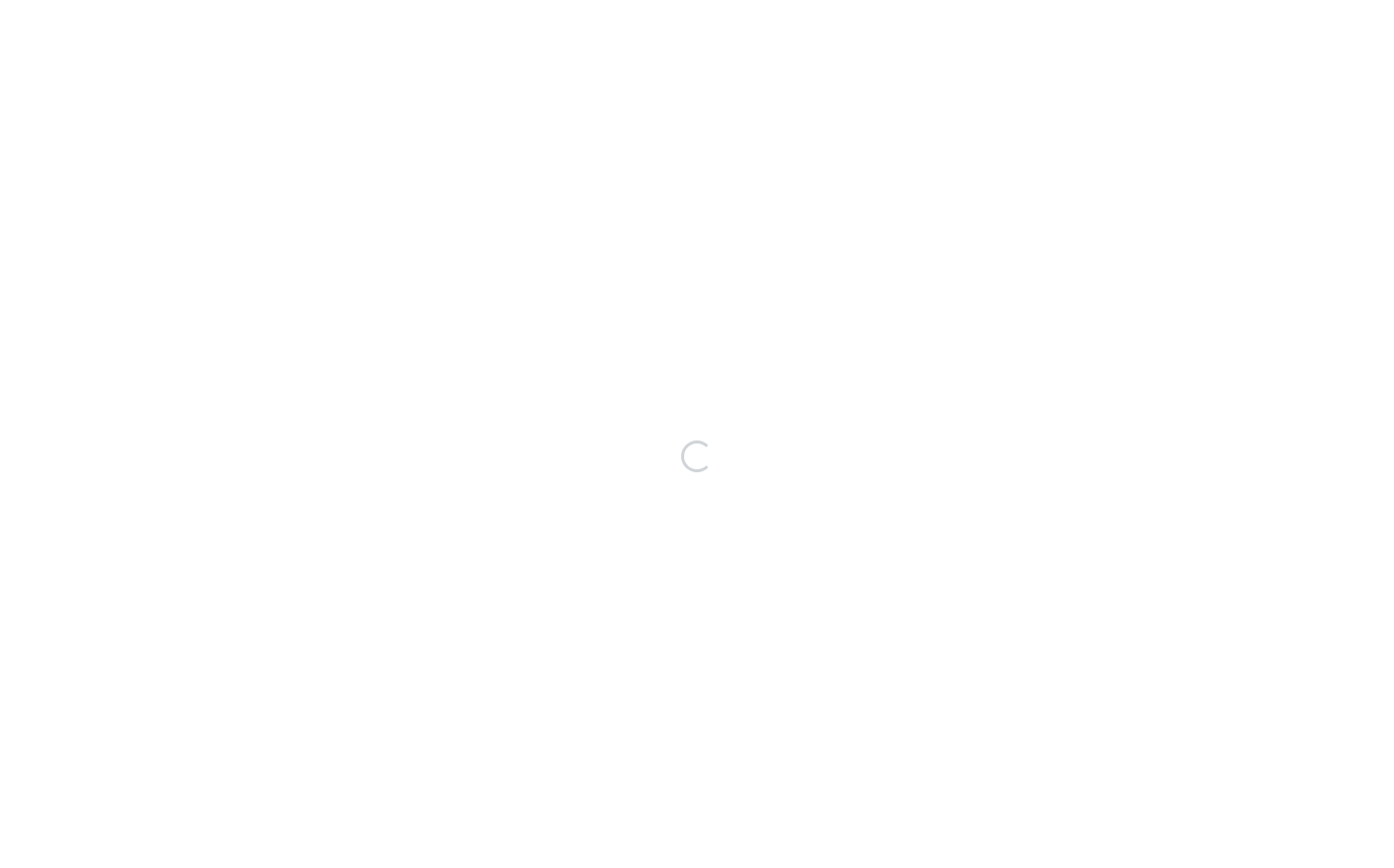 scroll, scrollTop: 0, scrollLeft: 0, axis: both 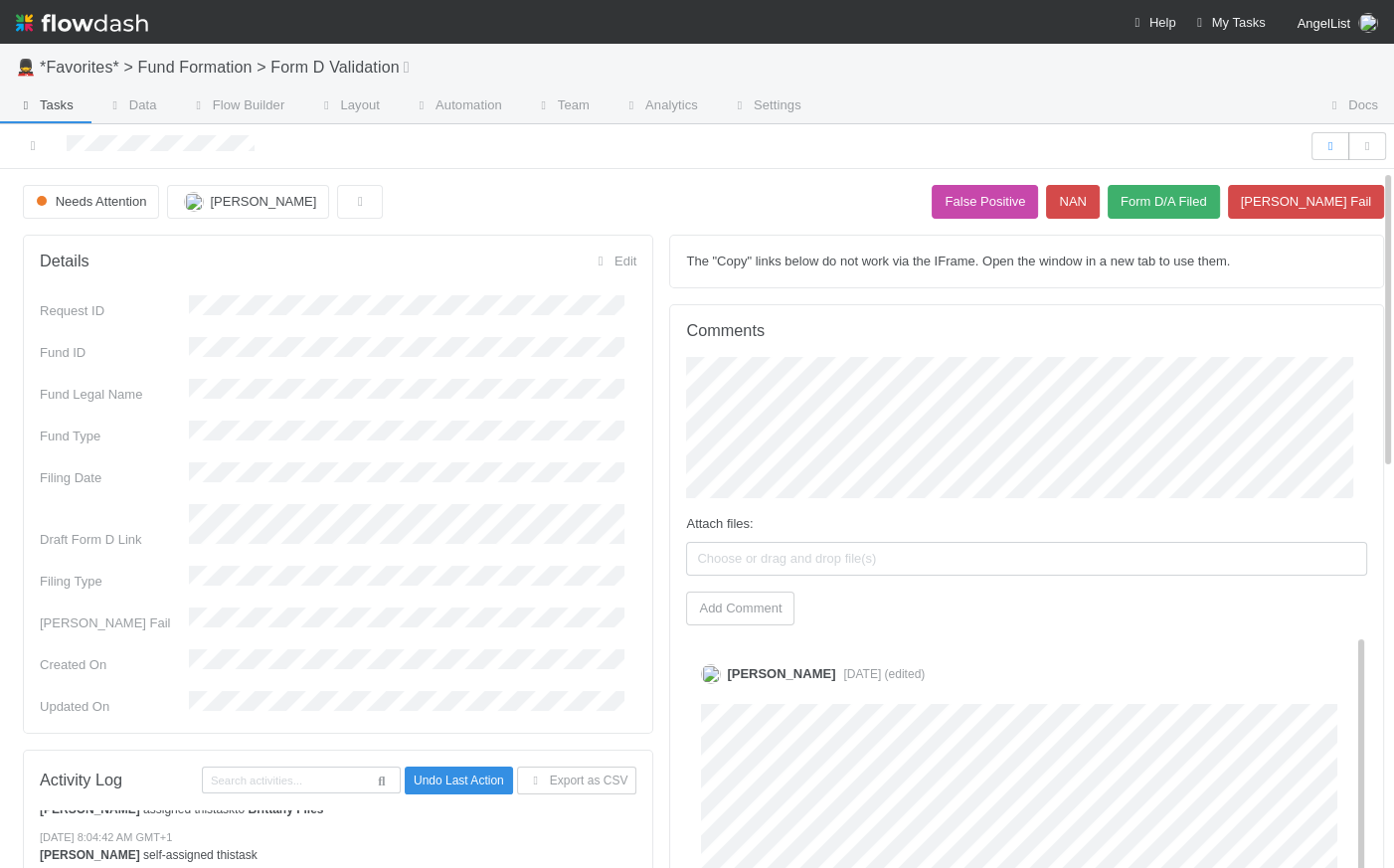 click on "Needs Attention [PERSON_NAME]  False Positive NAN Form D/A Filed [PERSON_NAME] Fail" at bounding box center [703, 202] 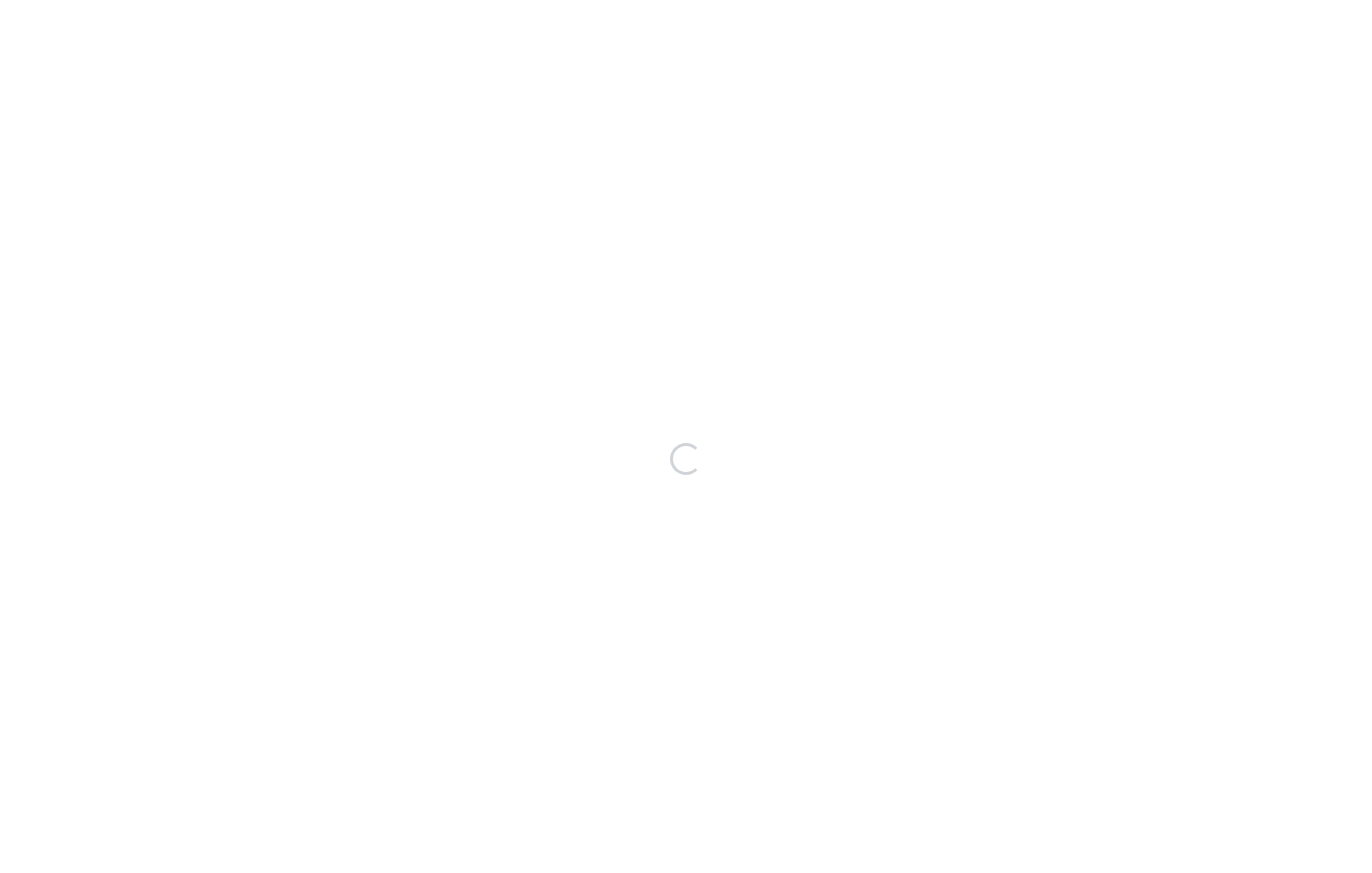 scroll, scrollTop: 0, scrollLeft: 0, axis: both 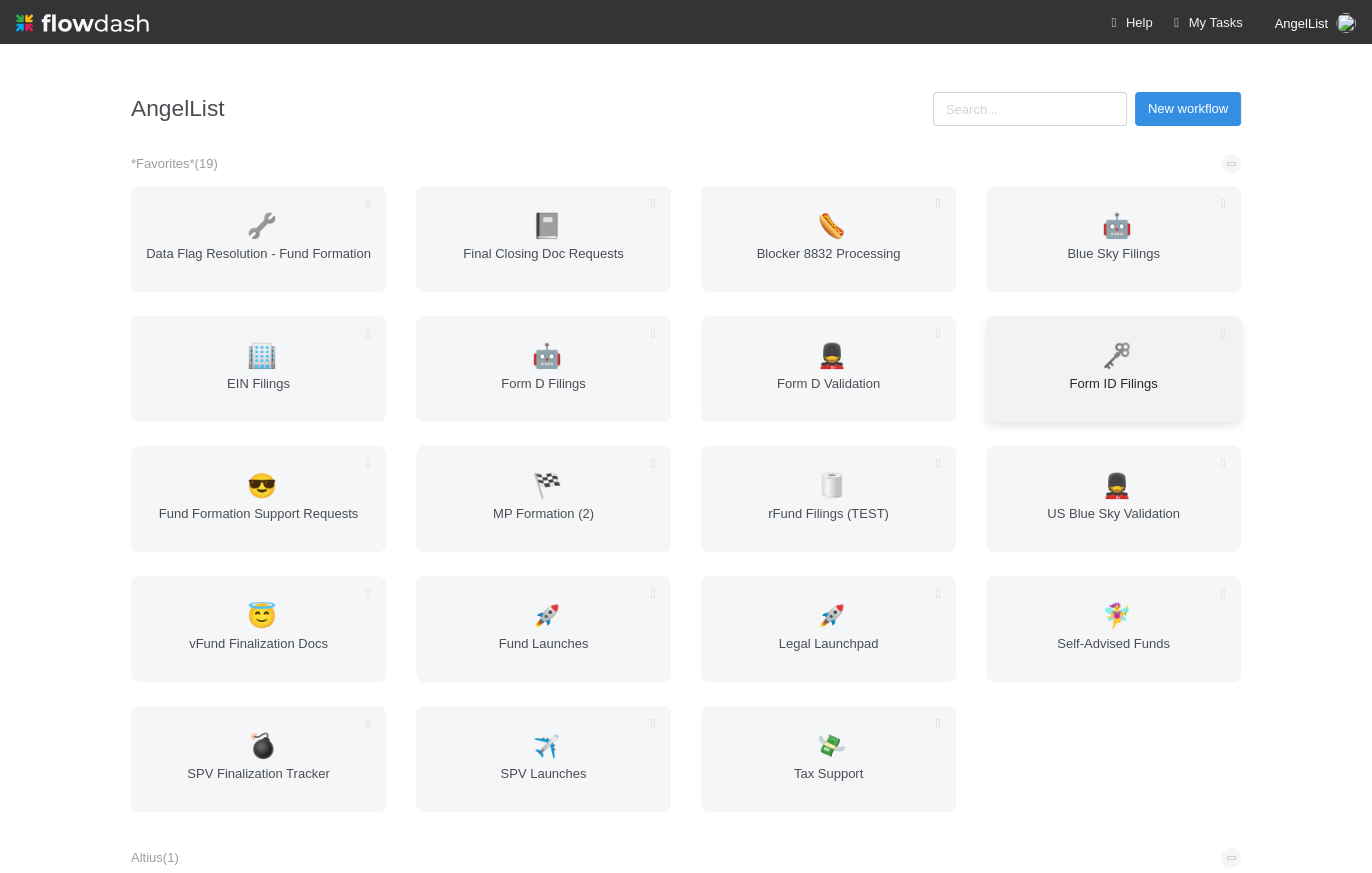 click on "Form ID Filings" at bounding box center (1113, 394) 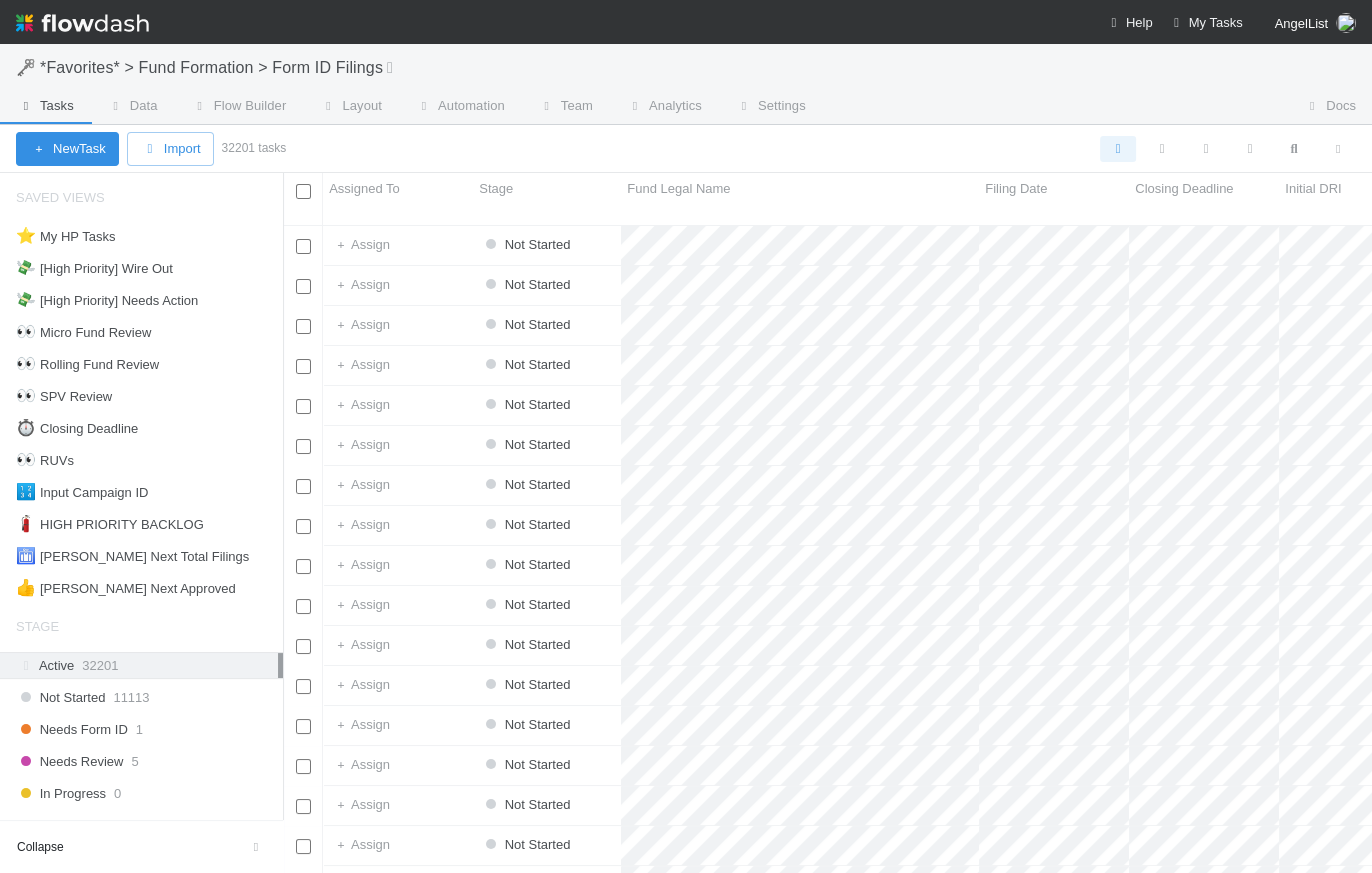 scroll, scrollTop: 14, scrollLeft: 15, axis: both 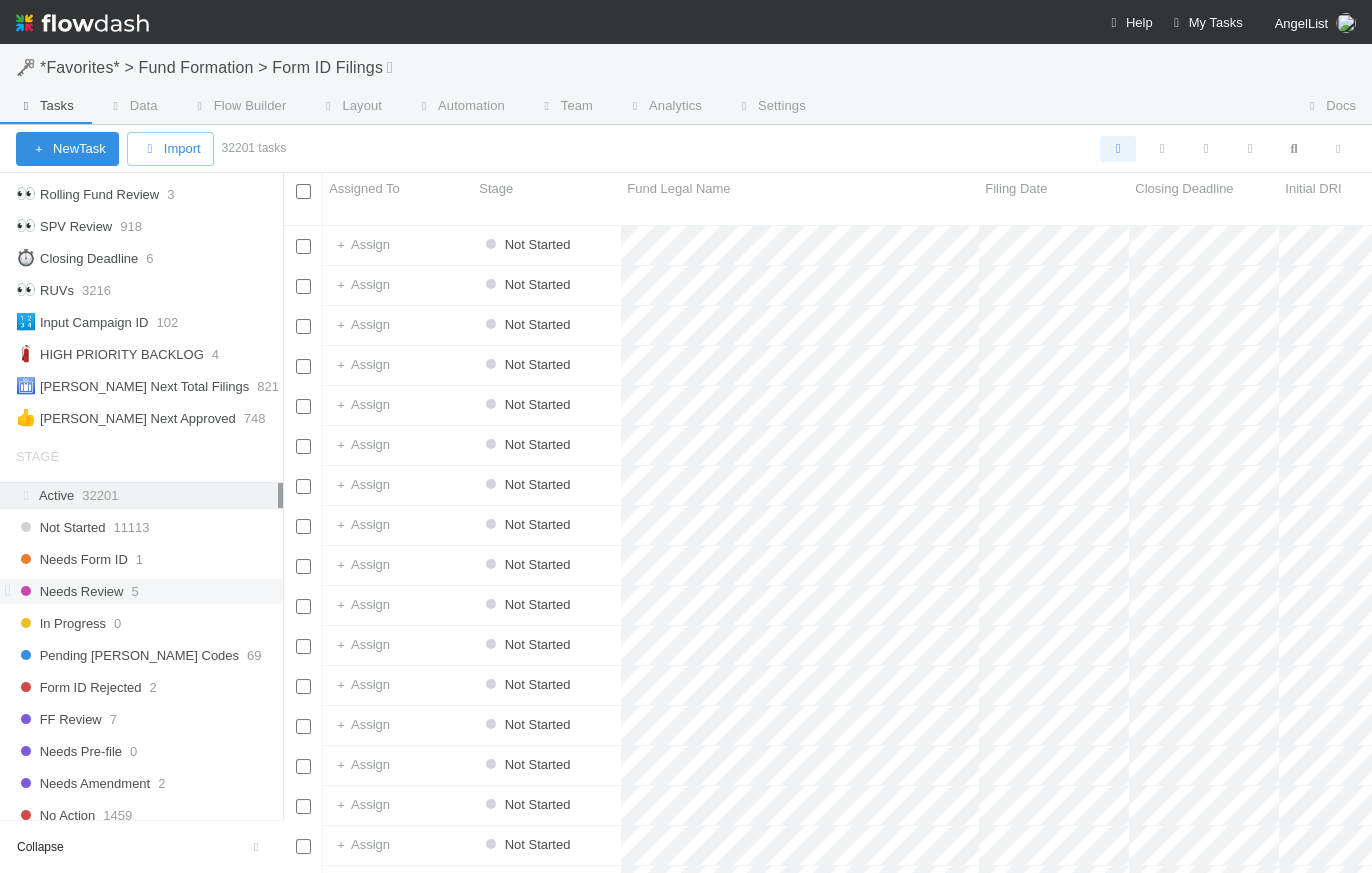 click on "Needs Review" at bounding box center [69, 591] 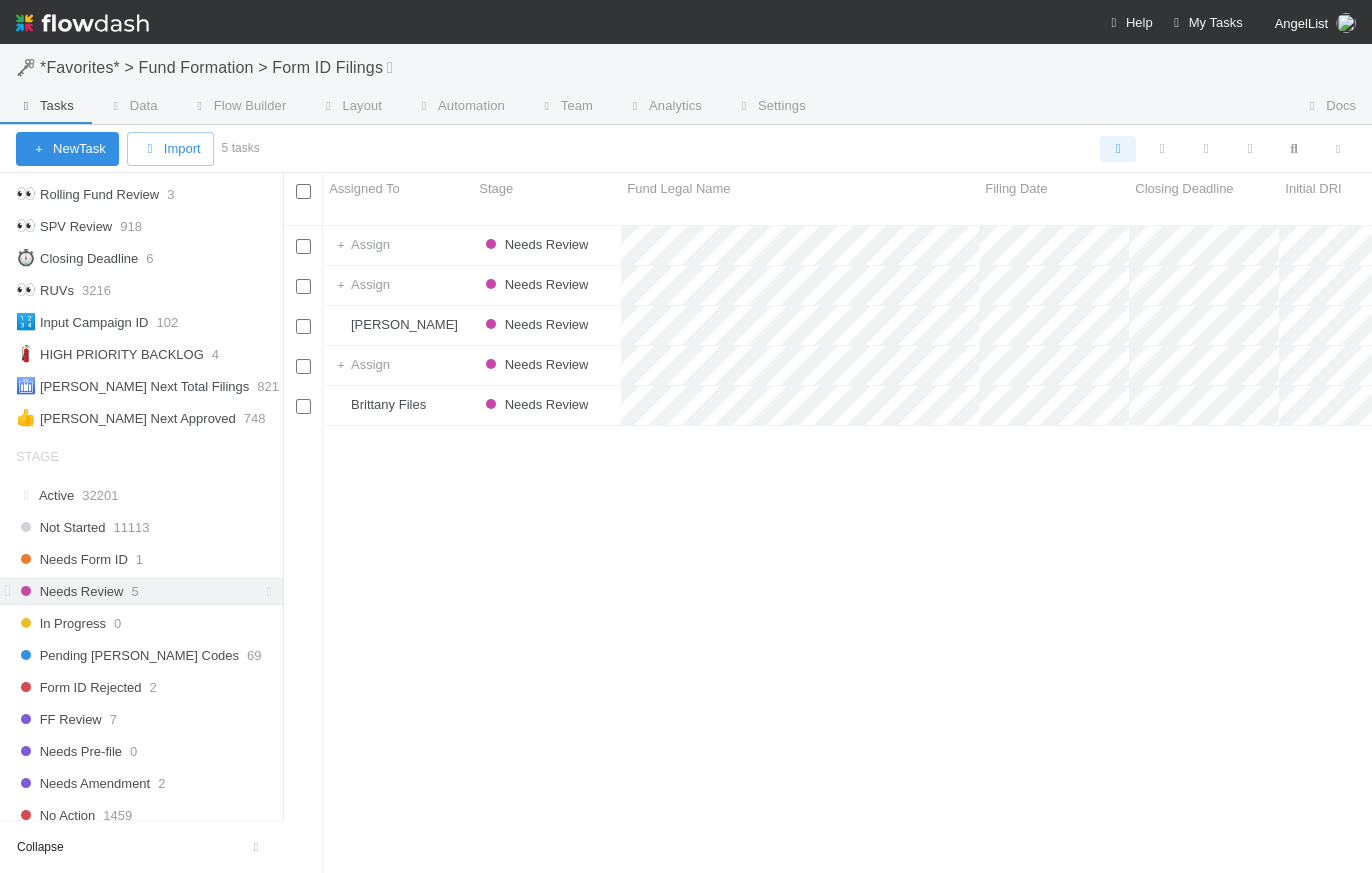 scroll, scrollTop: 14, scrollLeft: 15, axis: both 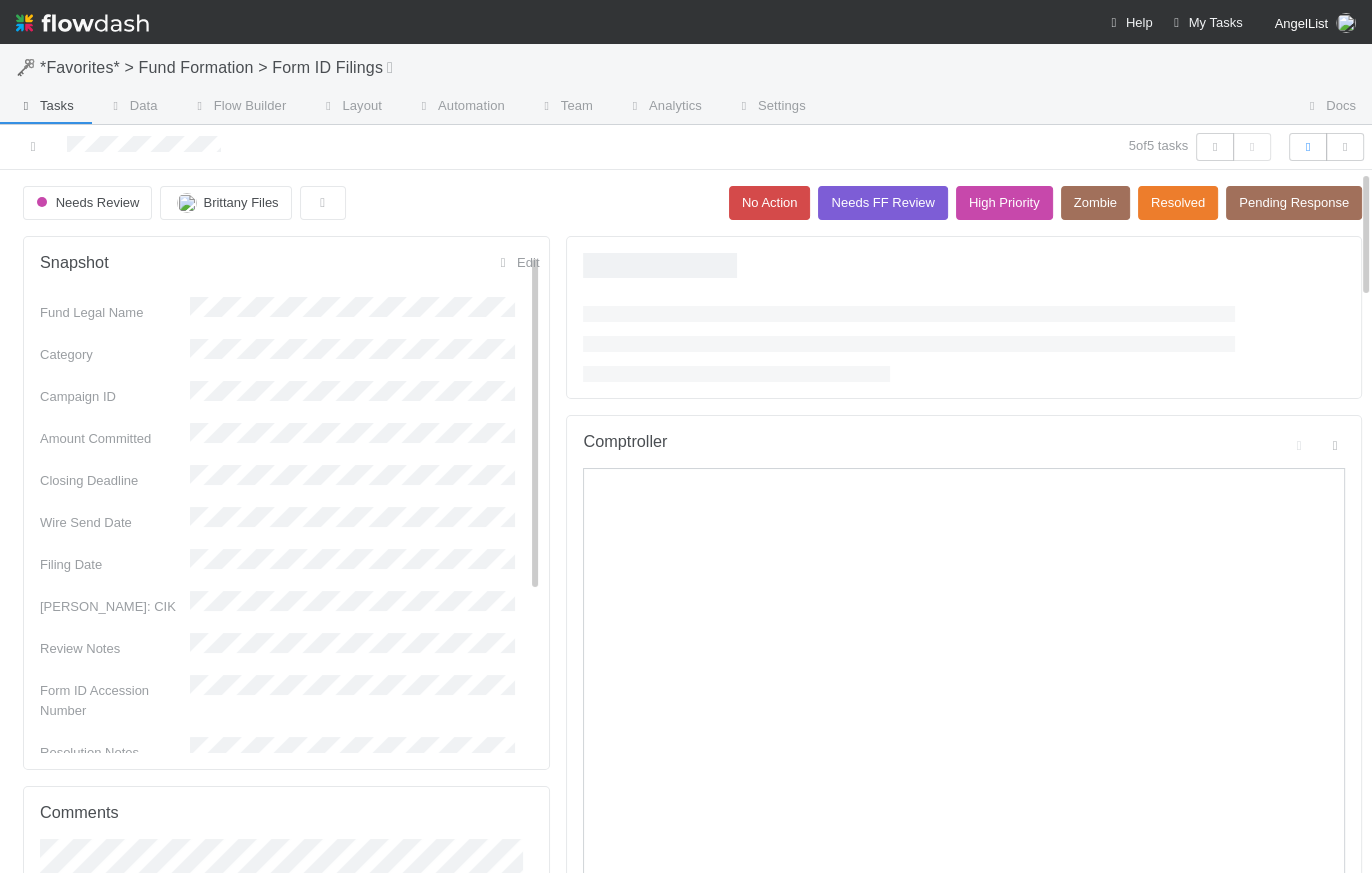 click on "Fund Legal Name" at bounding box center [289, 310] 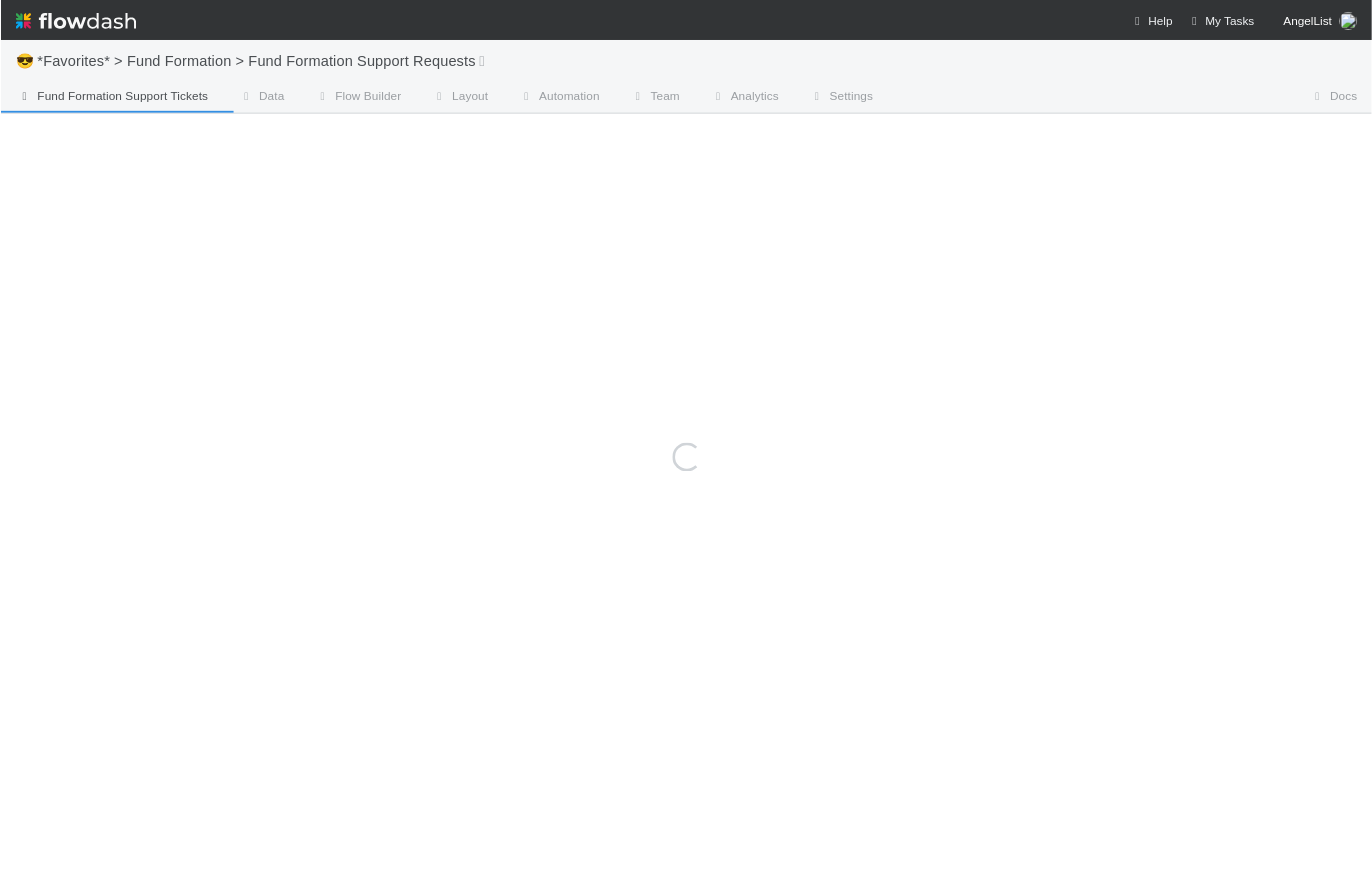 scroll, scrollTop: 0, scrollLeft: 0, axis: both 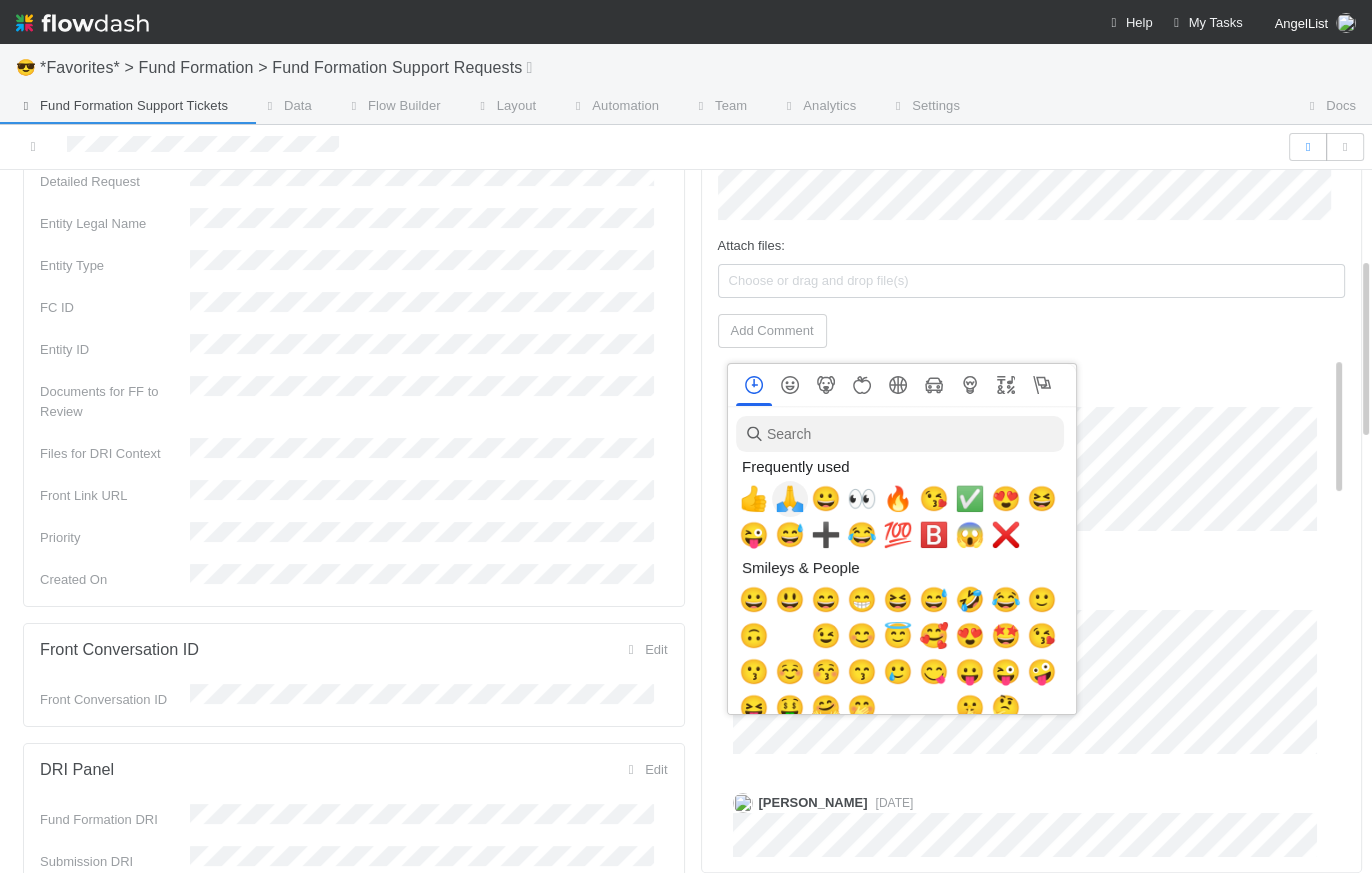 click on "🙏" at bounding box center [790, 499] 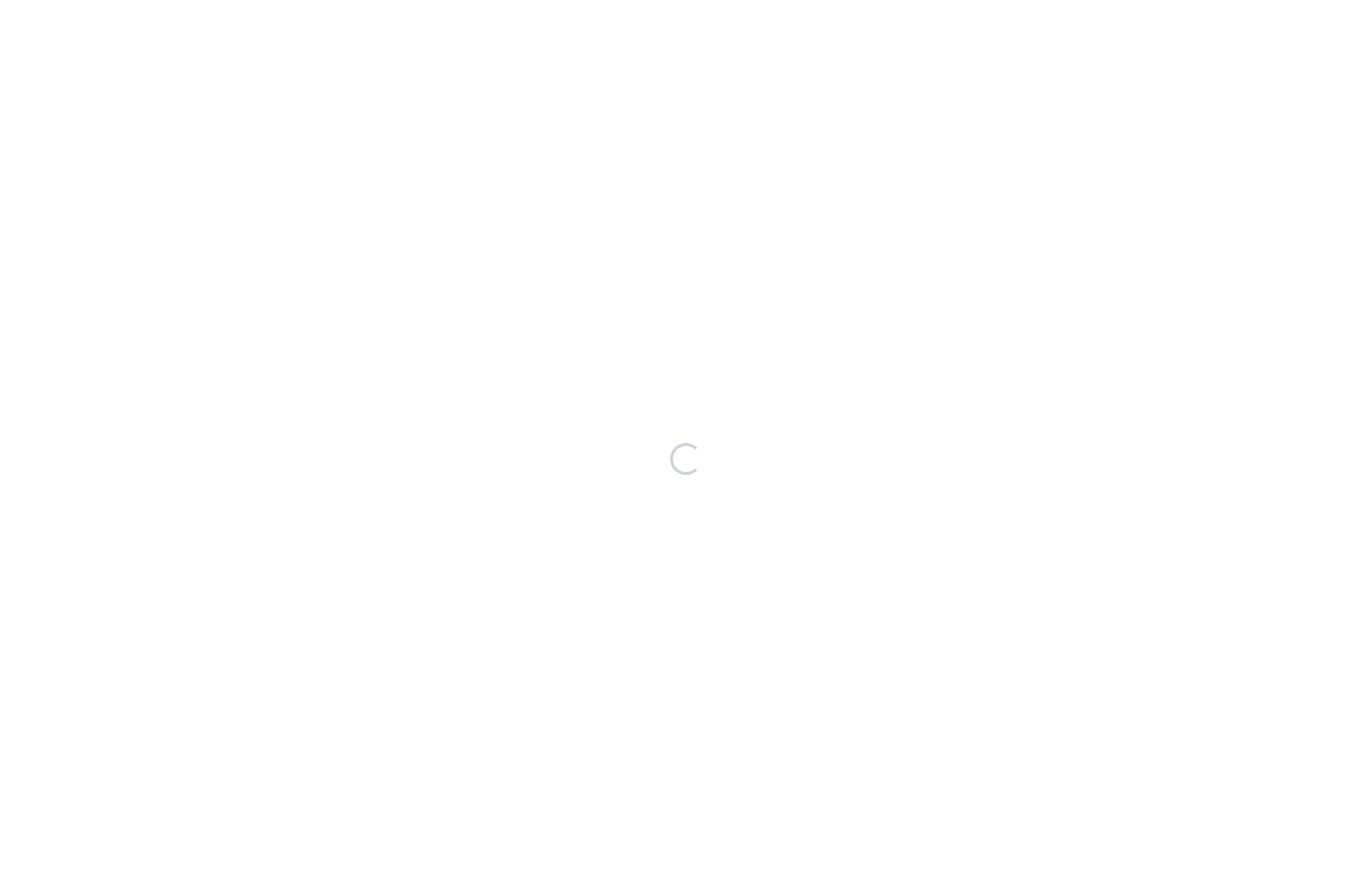 scroll, scrollTop: 0, scrollLeft: 0, axis: both 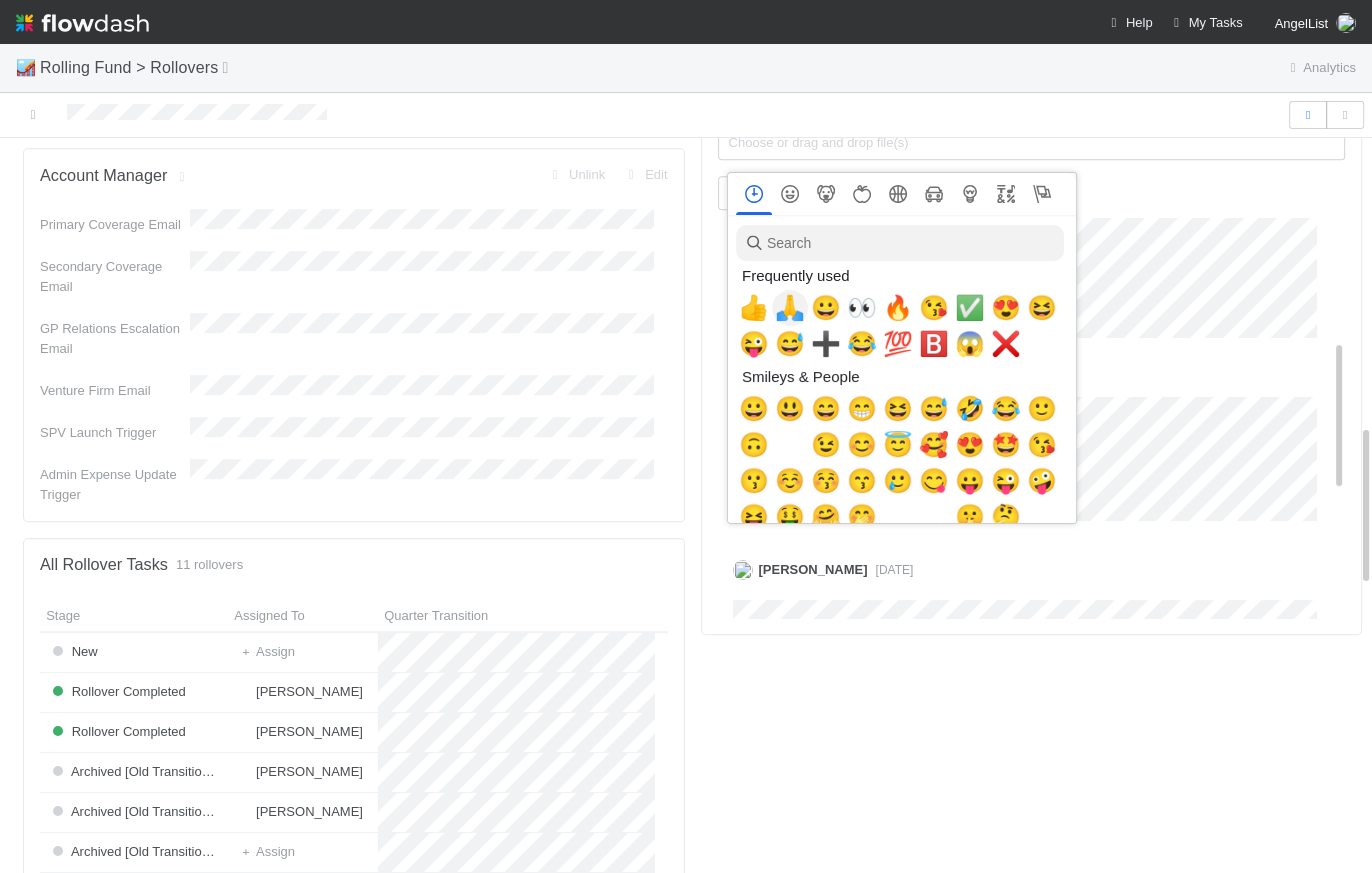 click on "🙏" at bounding box center (790, 308) 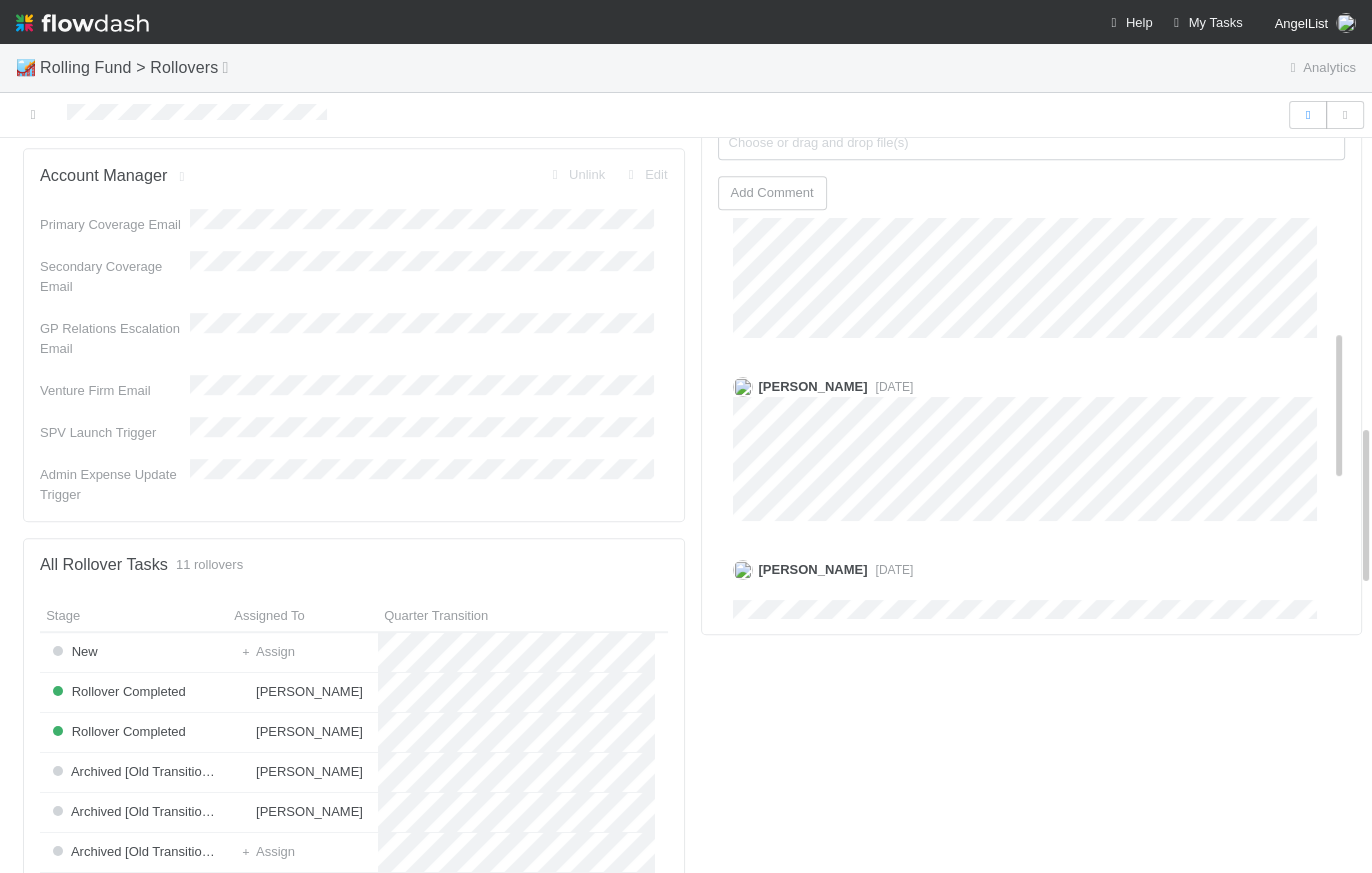 scroll, scrollTop: 0, scrollLeft: 0, axis: both 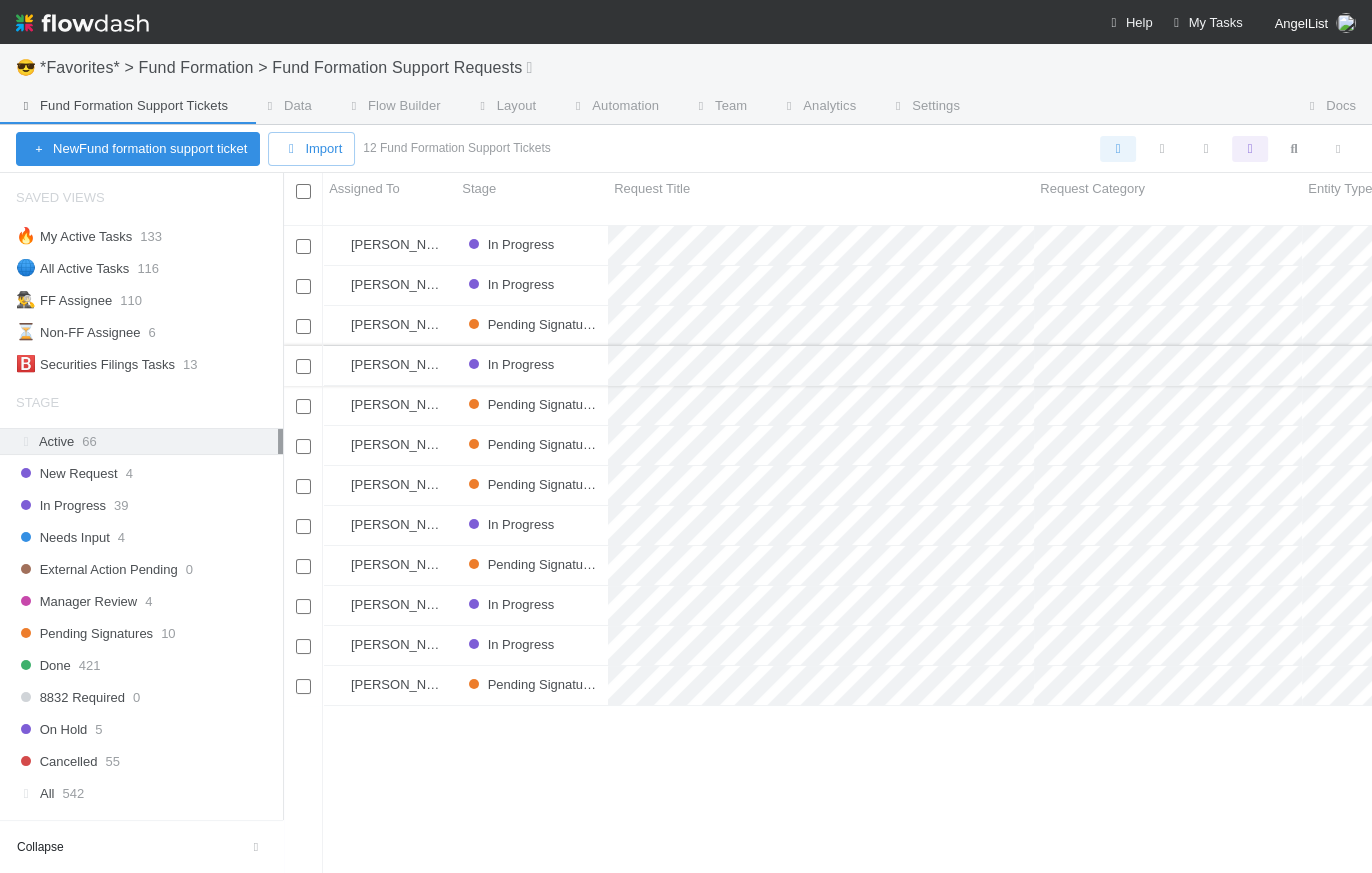 click on "In Progress" at bounding box center [532, 365] 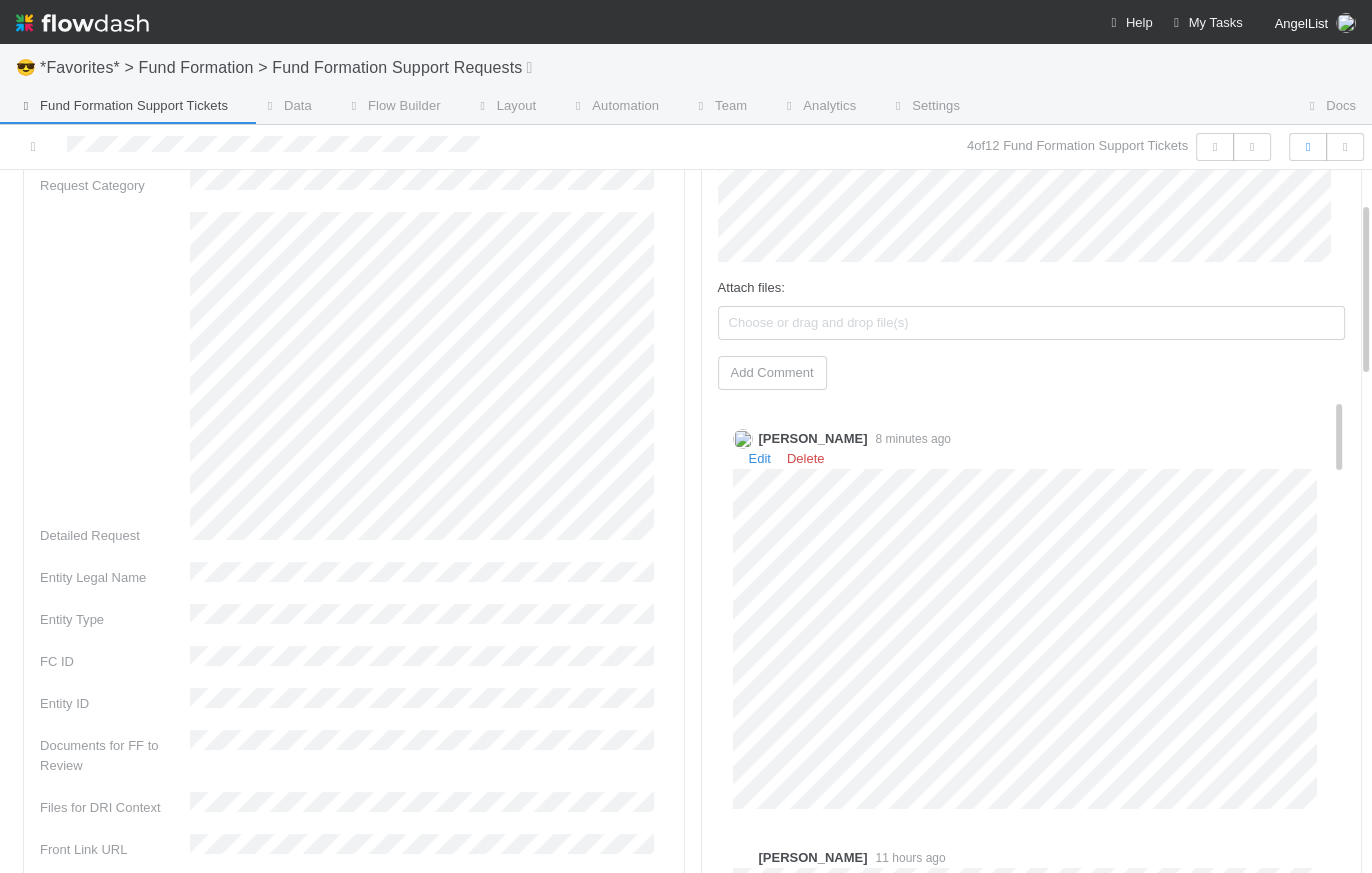 scroll, scrollTop: 296, scrollLeft: 0, axis: vertical 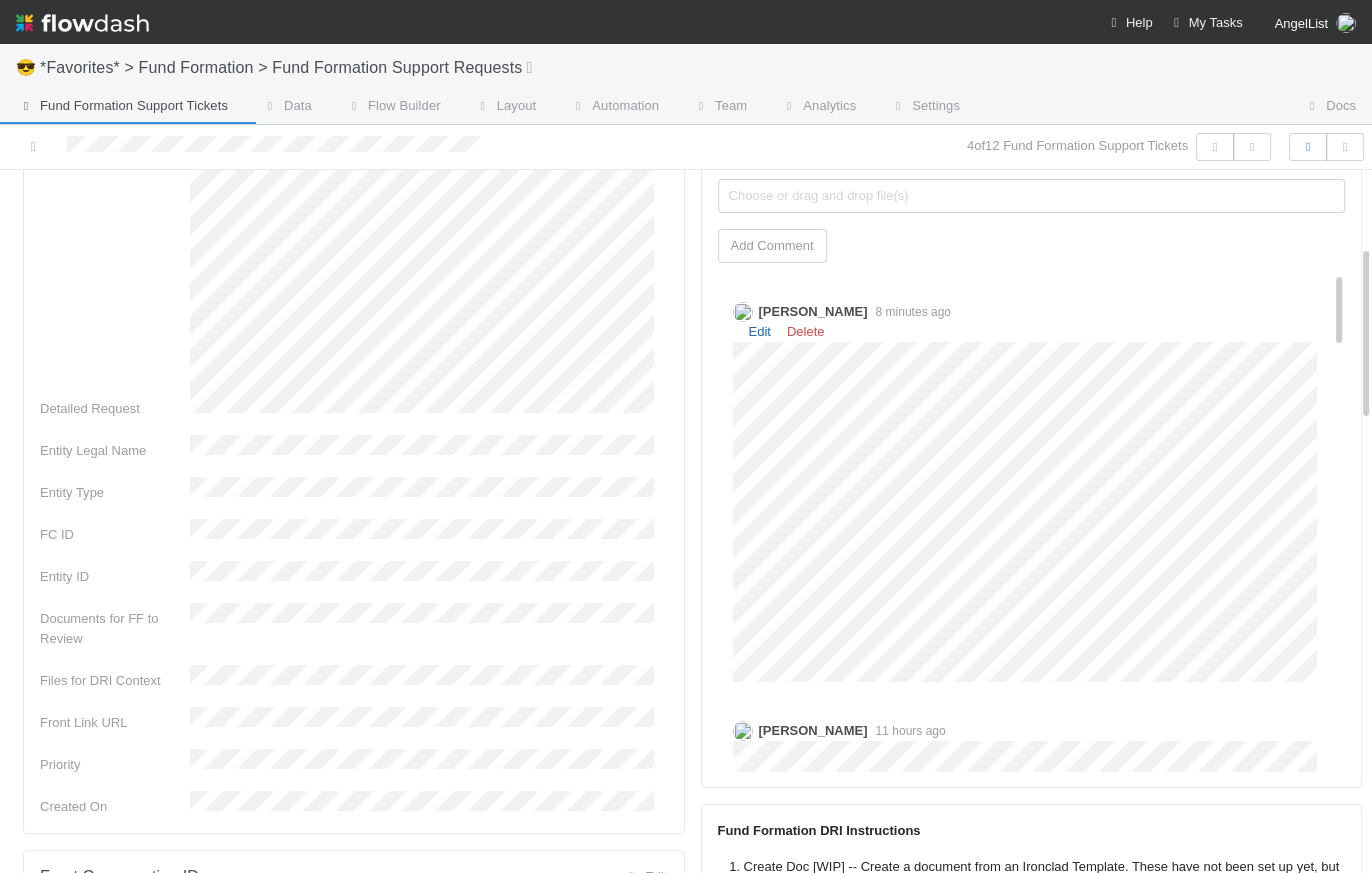 click on "Edit" at bounding box center [760, 331] 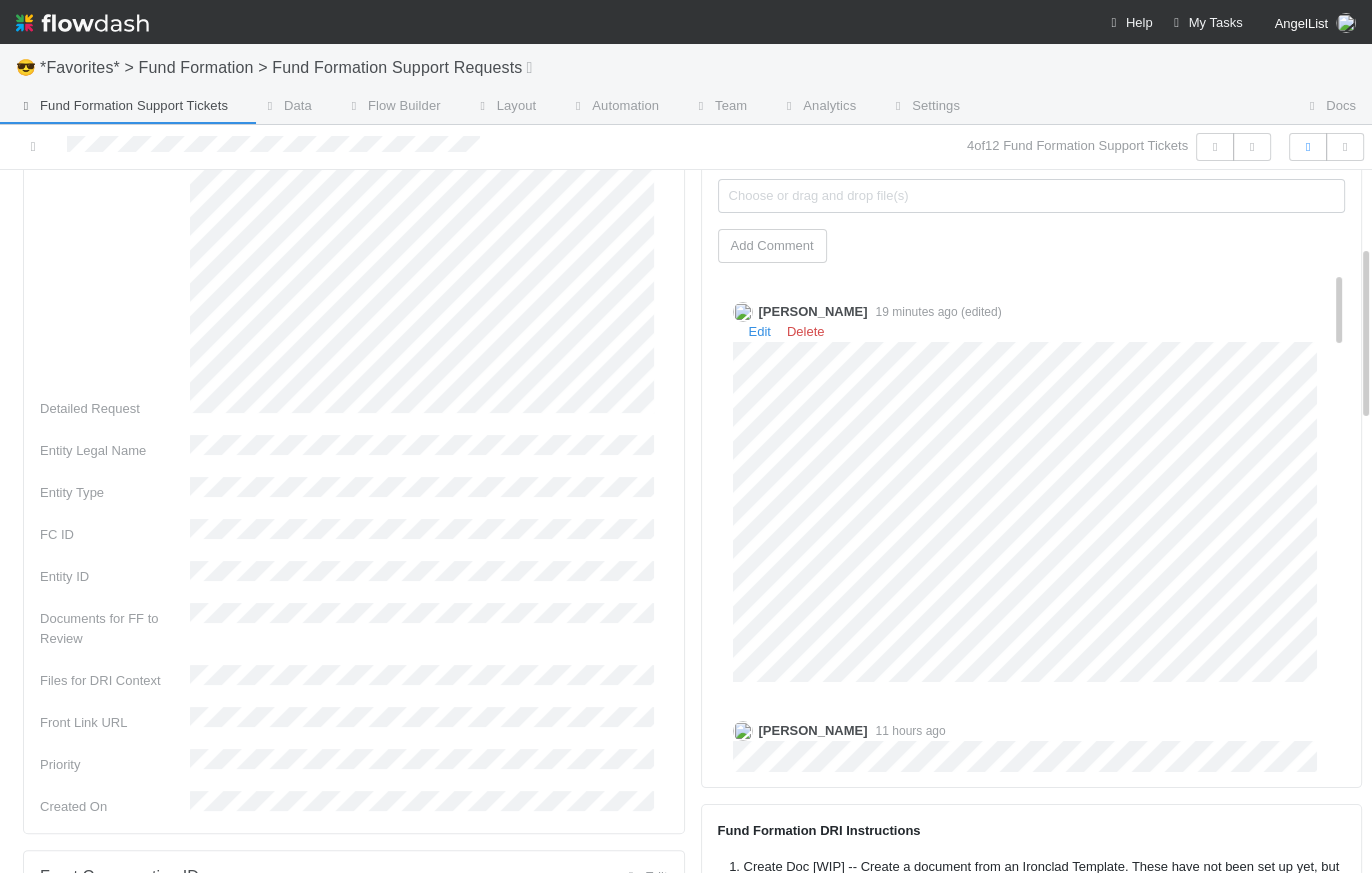 click on "Fund Formation Support Tickets" at bounding box center [122, 106] 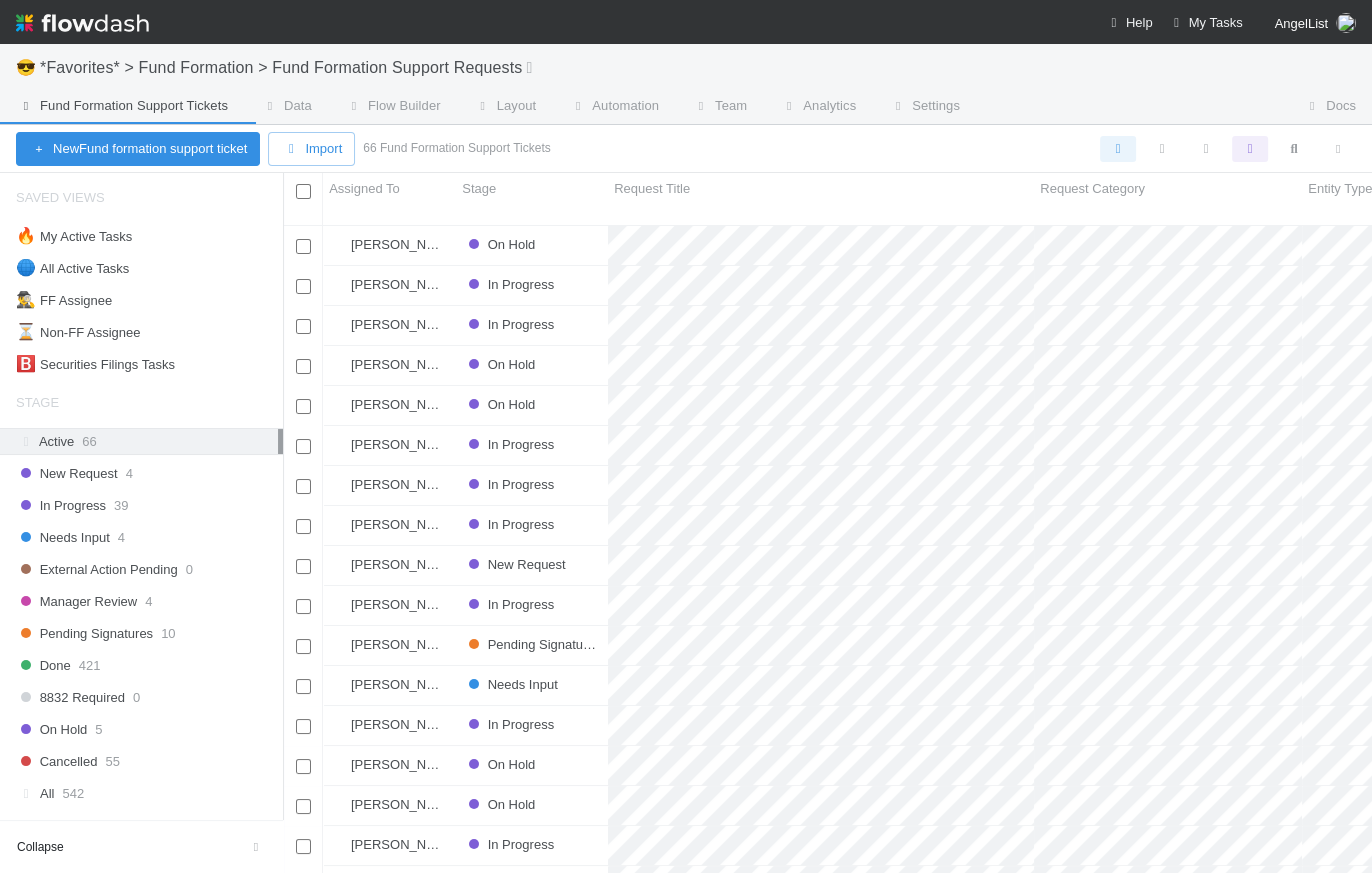 scroll, scrollTop: 14, scrollLeft: 15, axis: both 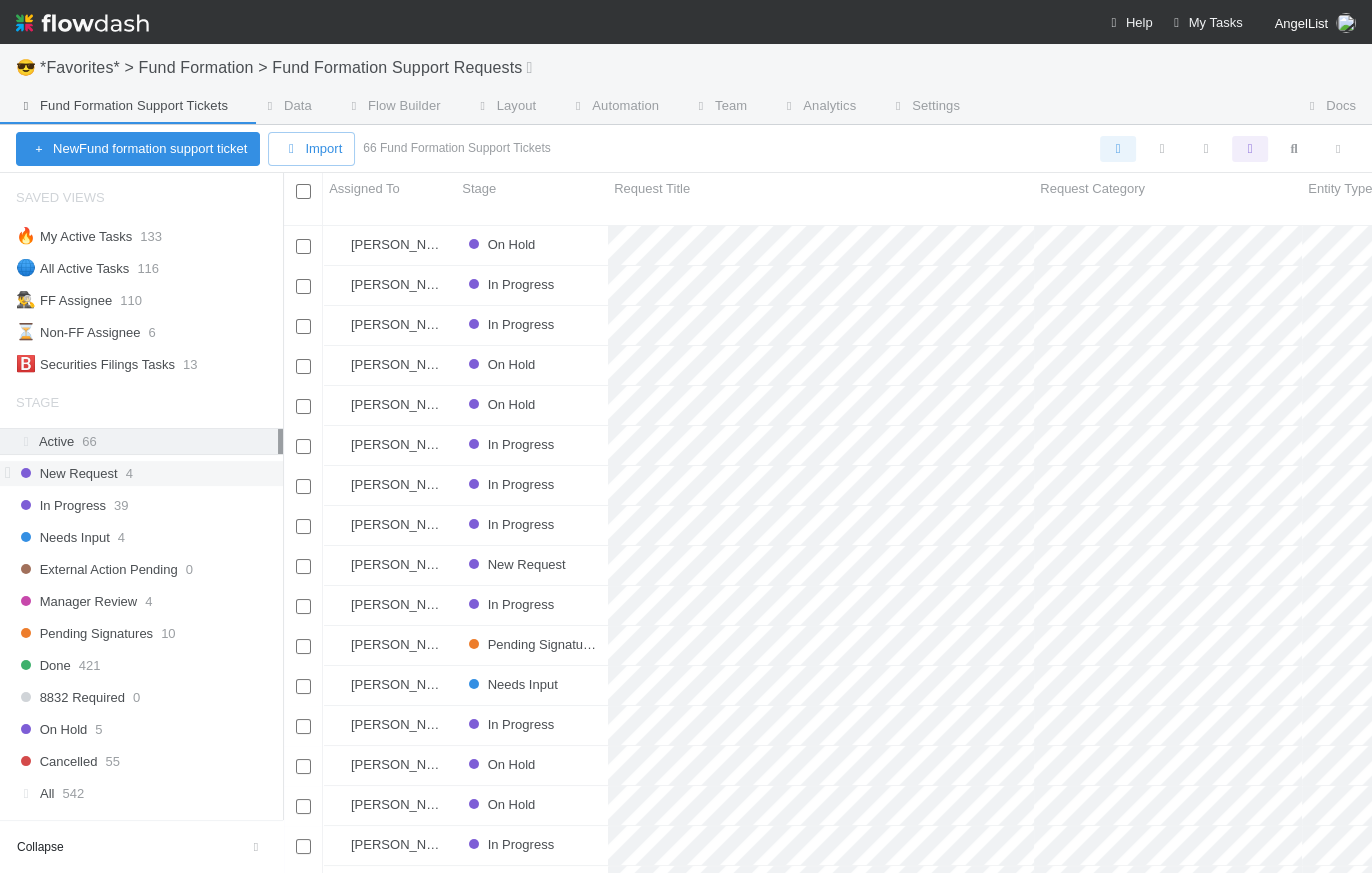 click on "New Request" at bounding box center (67, 473) 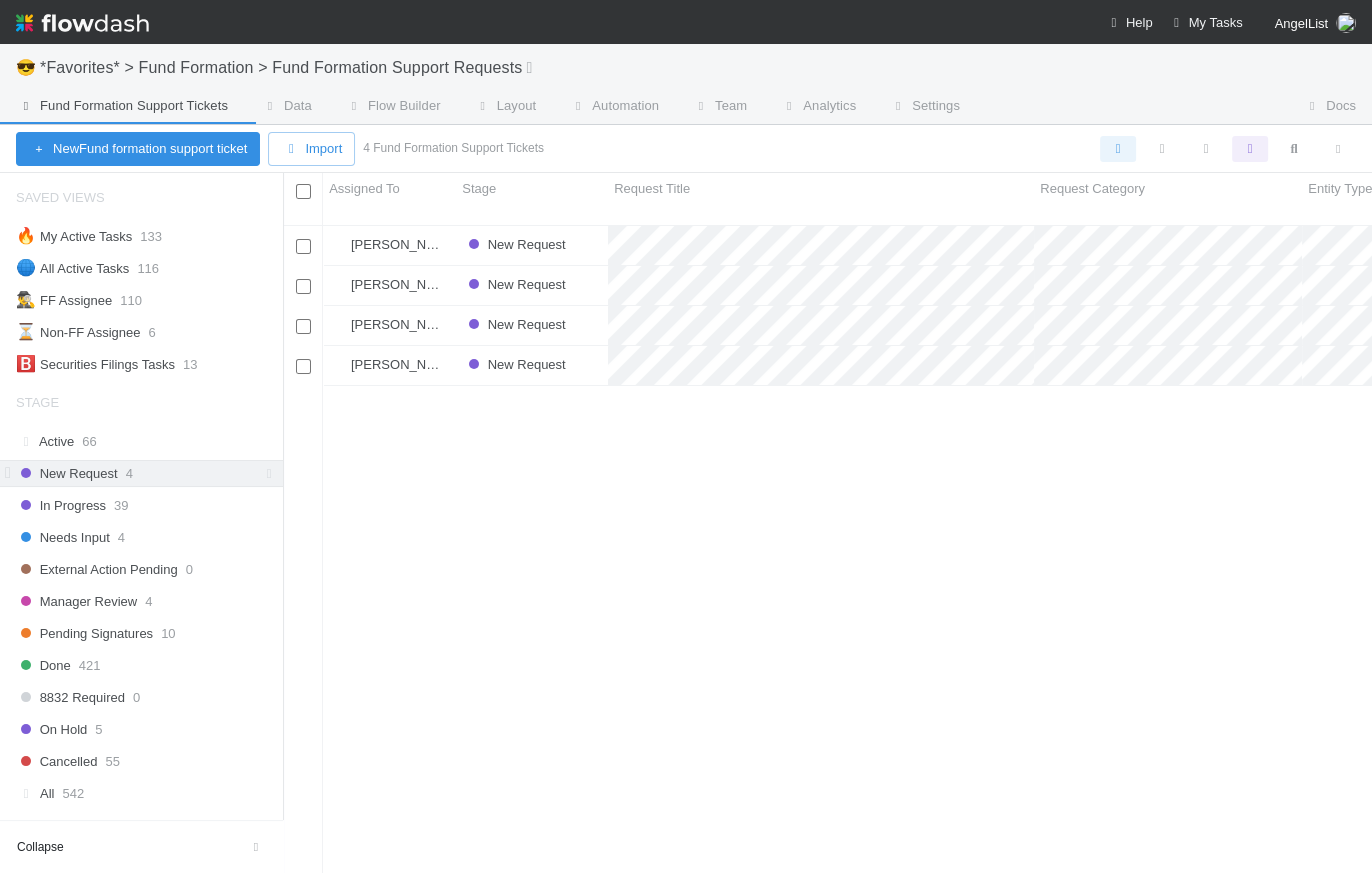 scroll, scrollTop: 14, scrollLeft: 15, axis: both 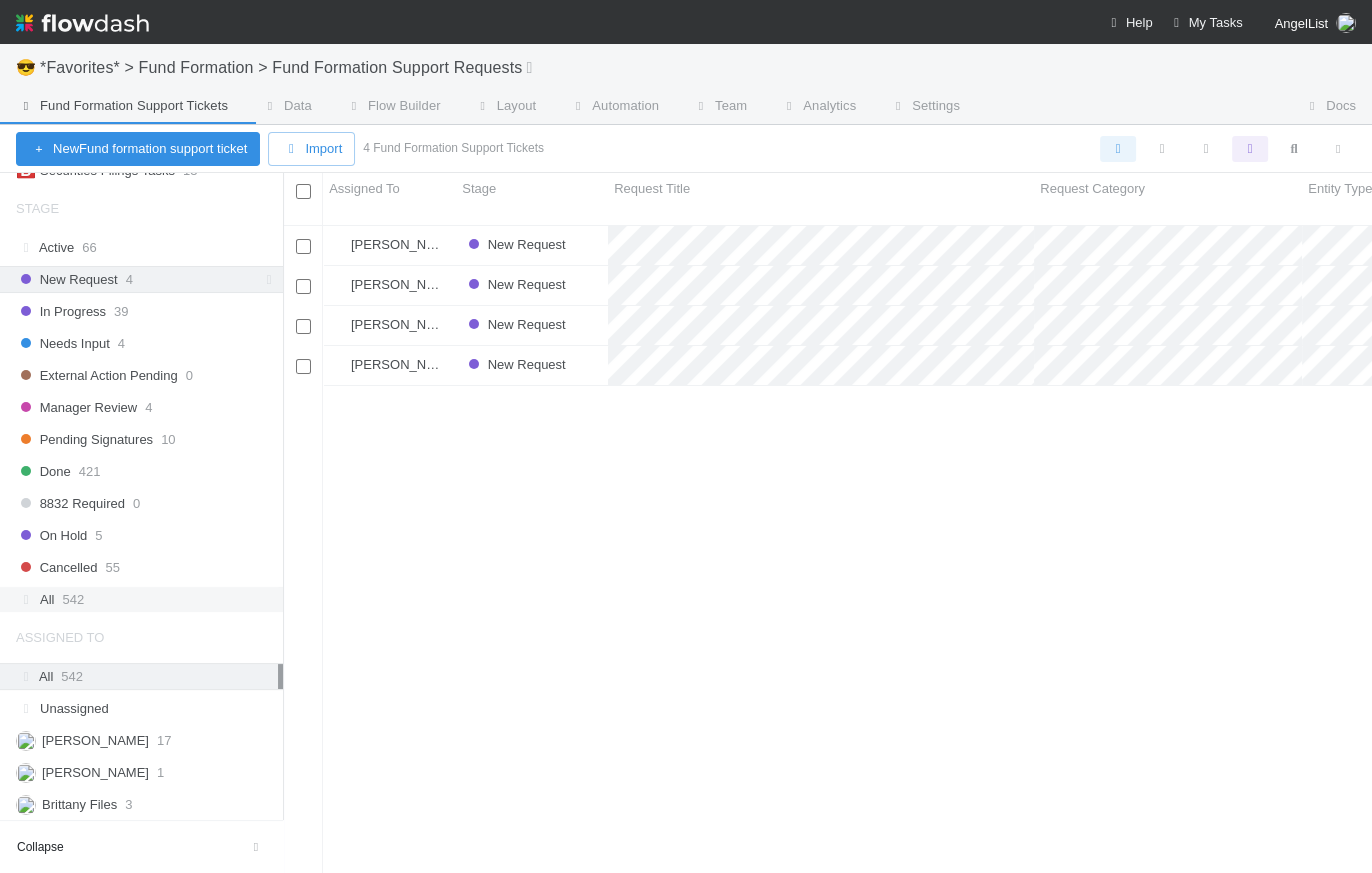 click on "All 542" at bounding box center (147, 599) 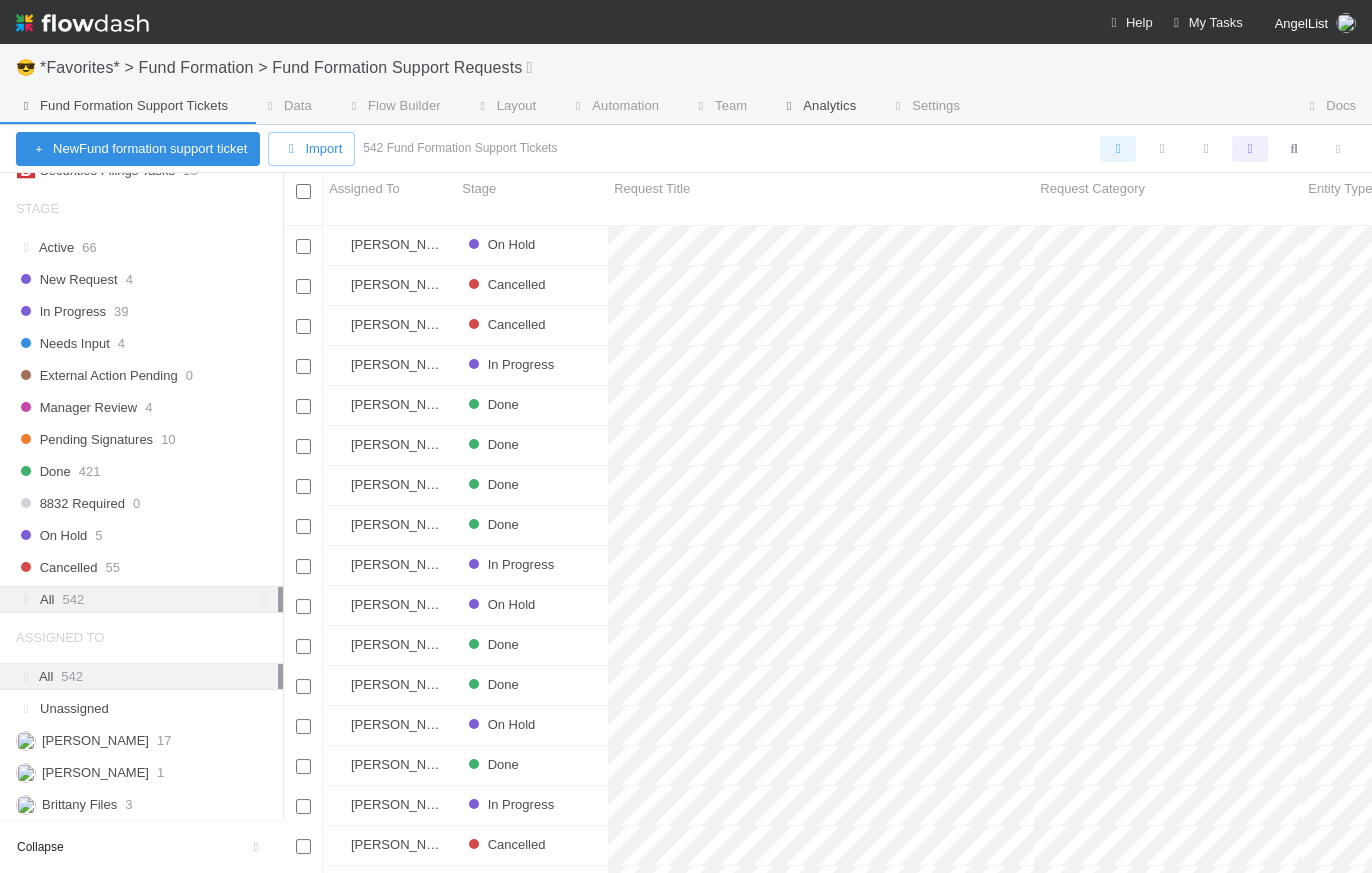 scroll, scrollTop: 14, scrollLeft: 15, axis: both 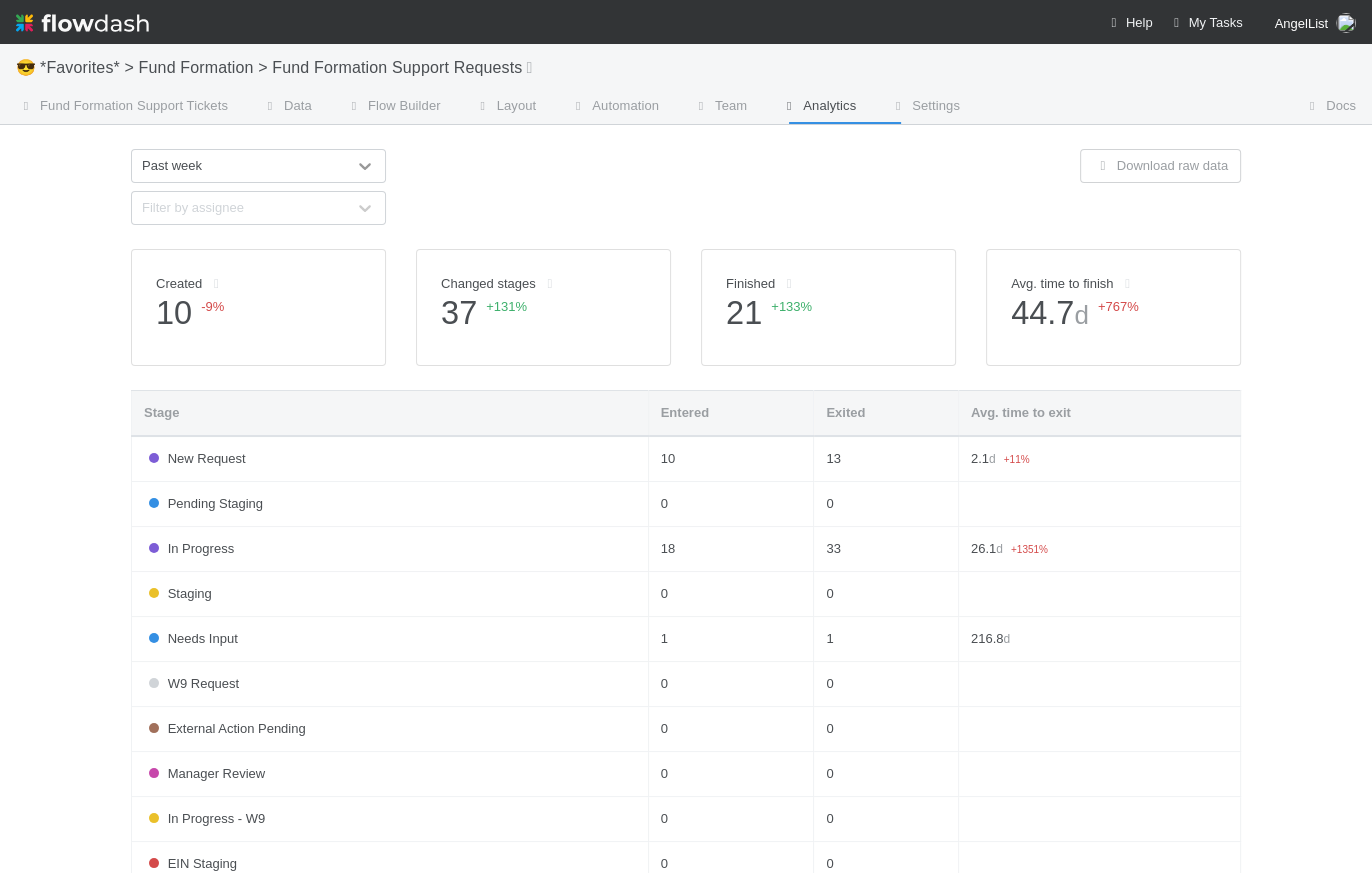 click 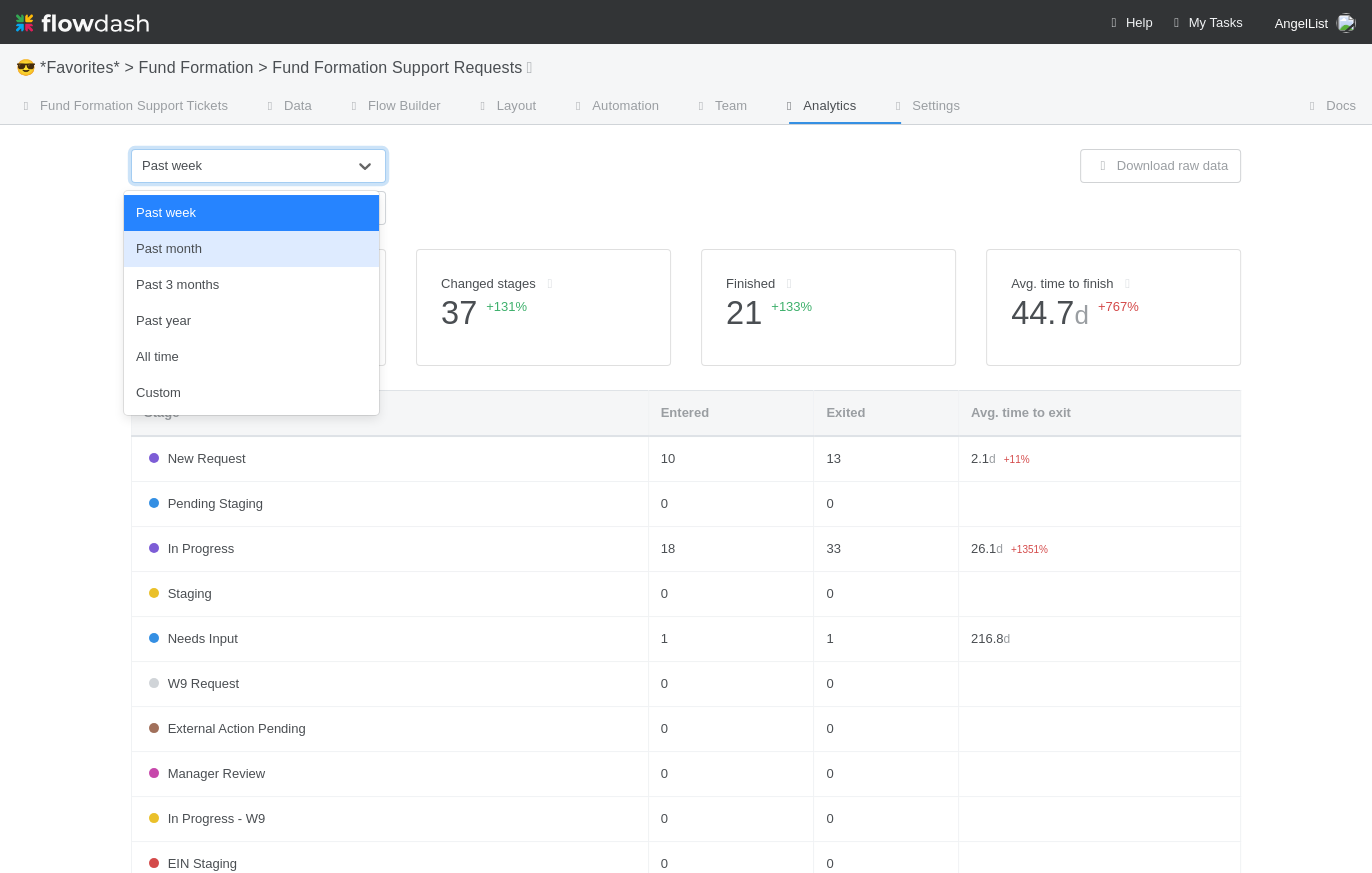 click at bounding box center (686, 187) 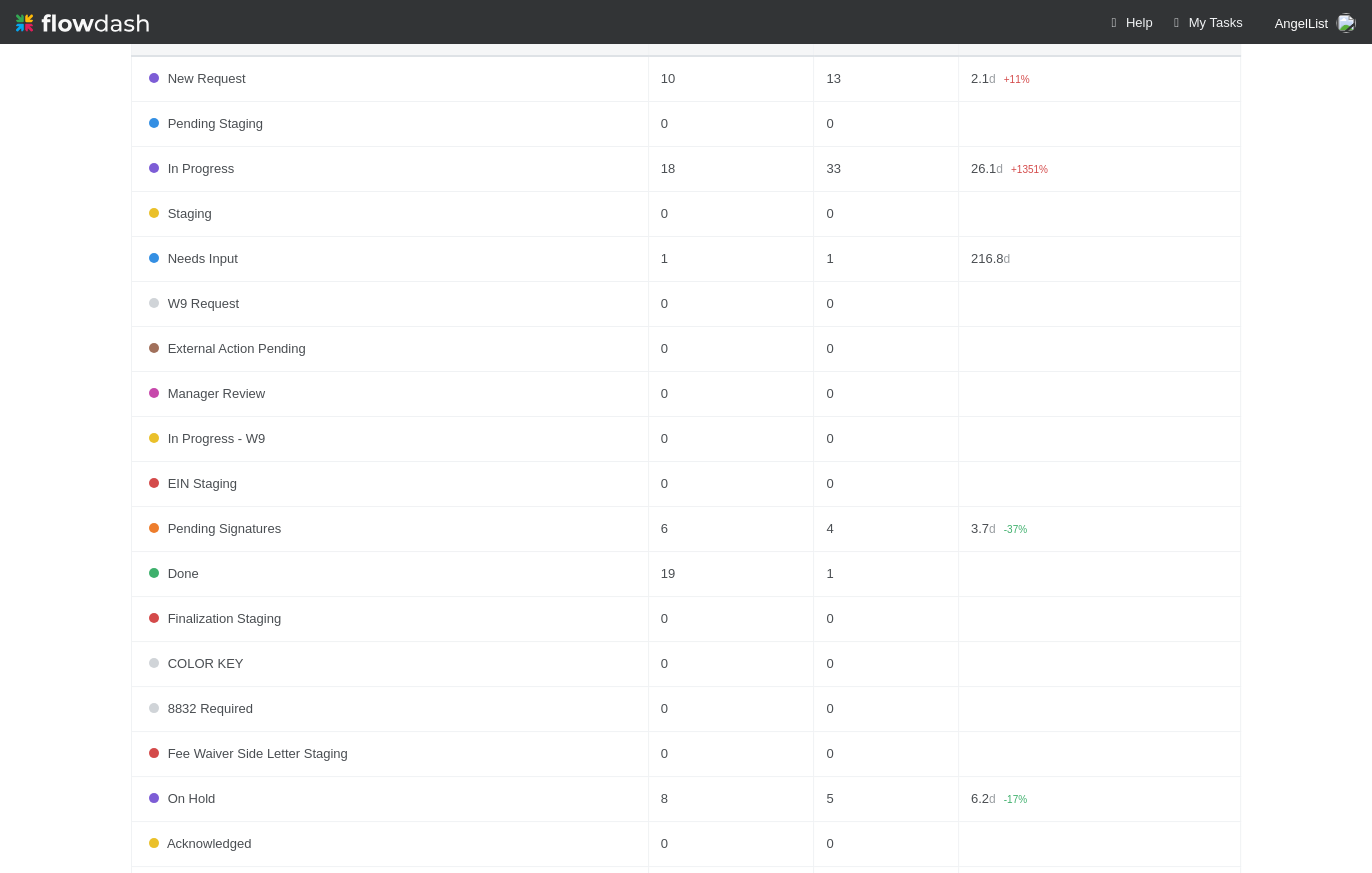 scroll, scrollTop: 0, scrollLeft: 0, axis: both 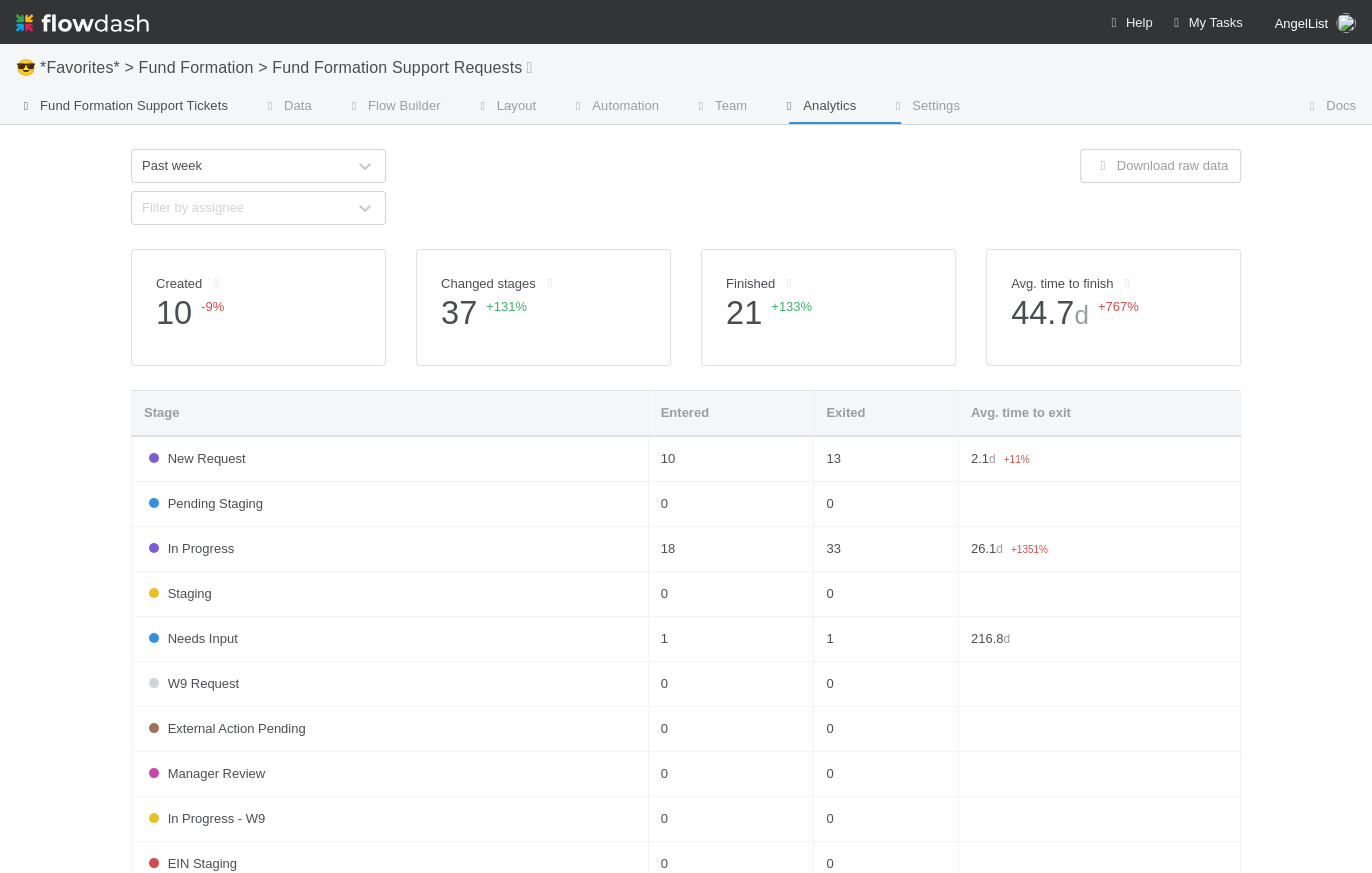 click on "Fund Formation Support Tickets" at bounding box center (122, 108) 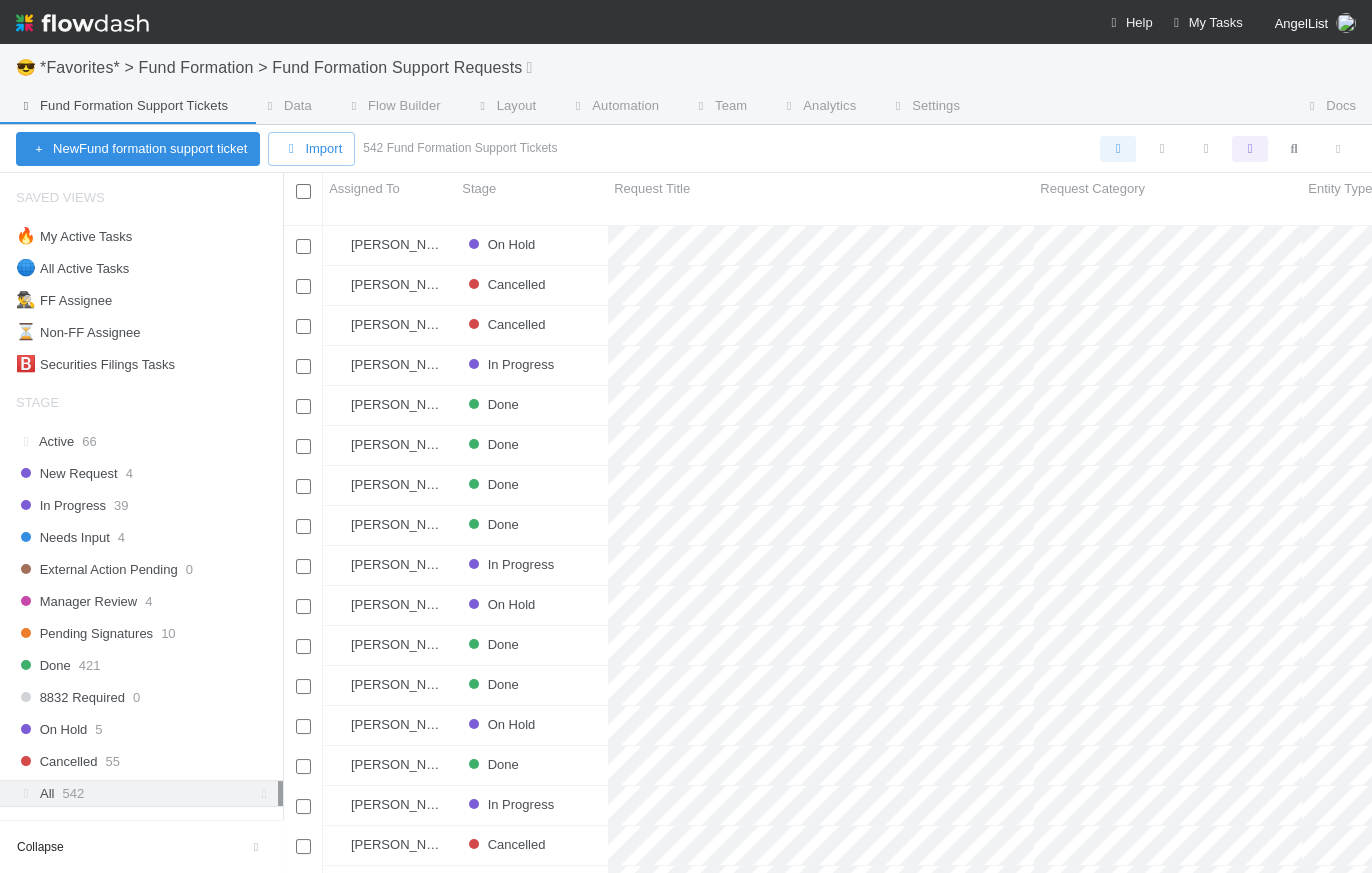 scroll, scrollTop: 14, scrollLeft: 15, axis: both 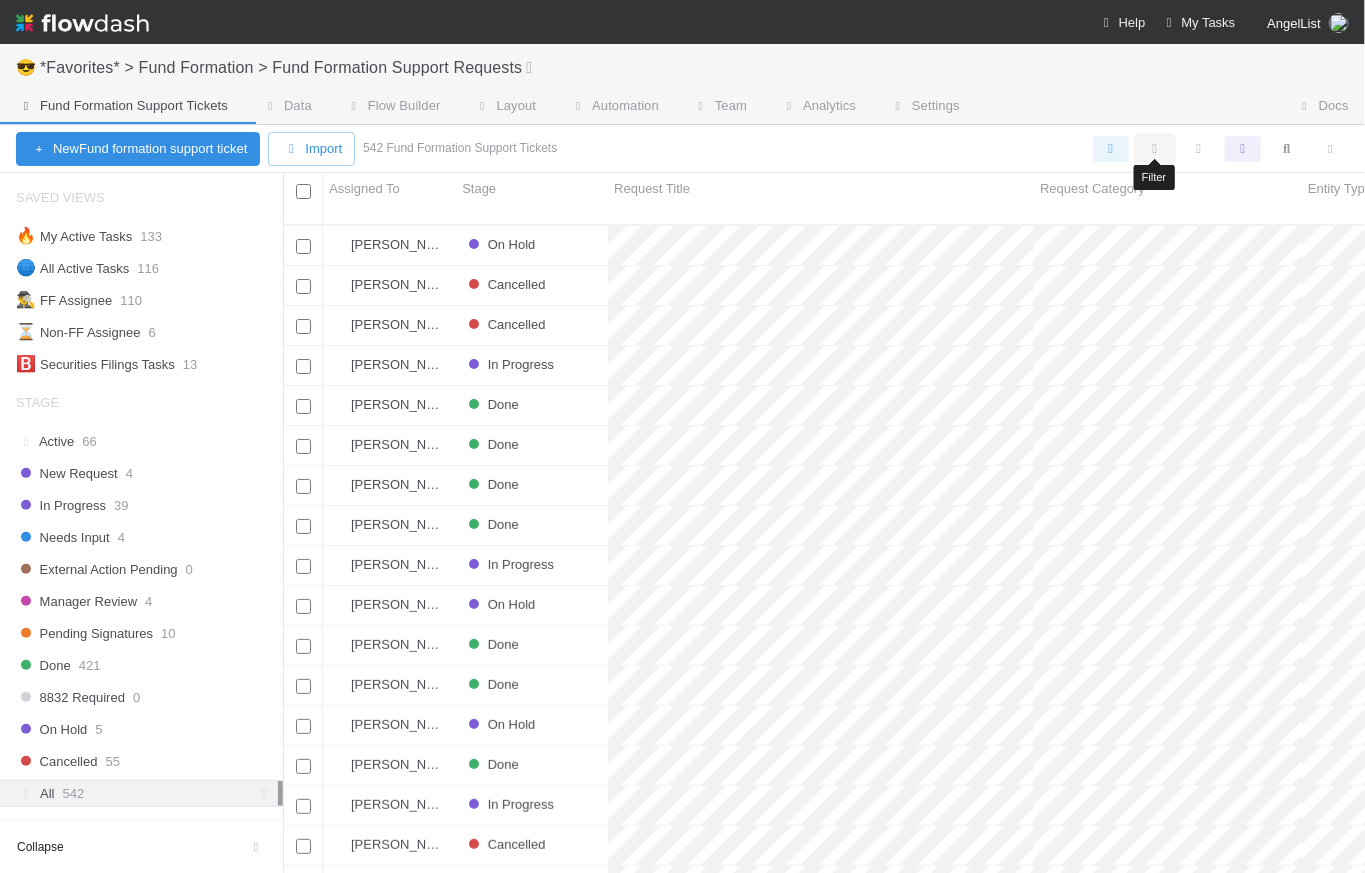 click at bounding box center (1155, 149) 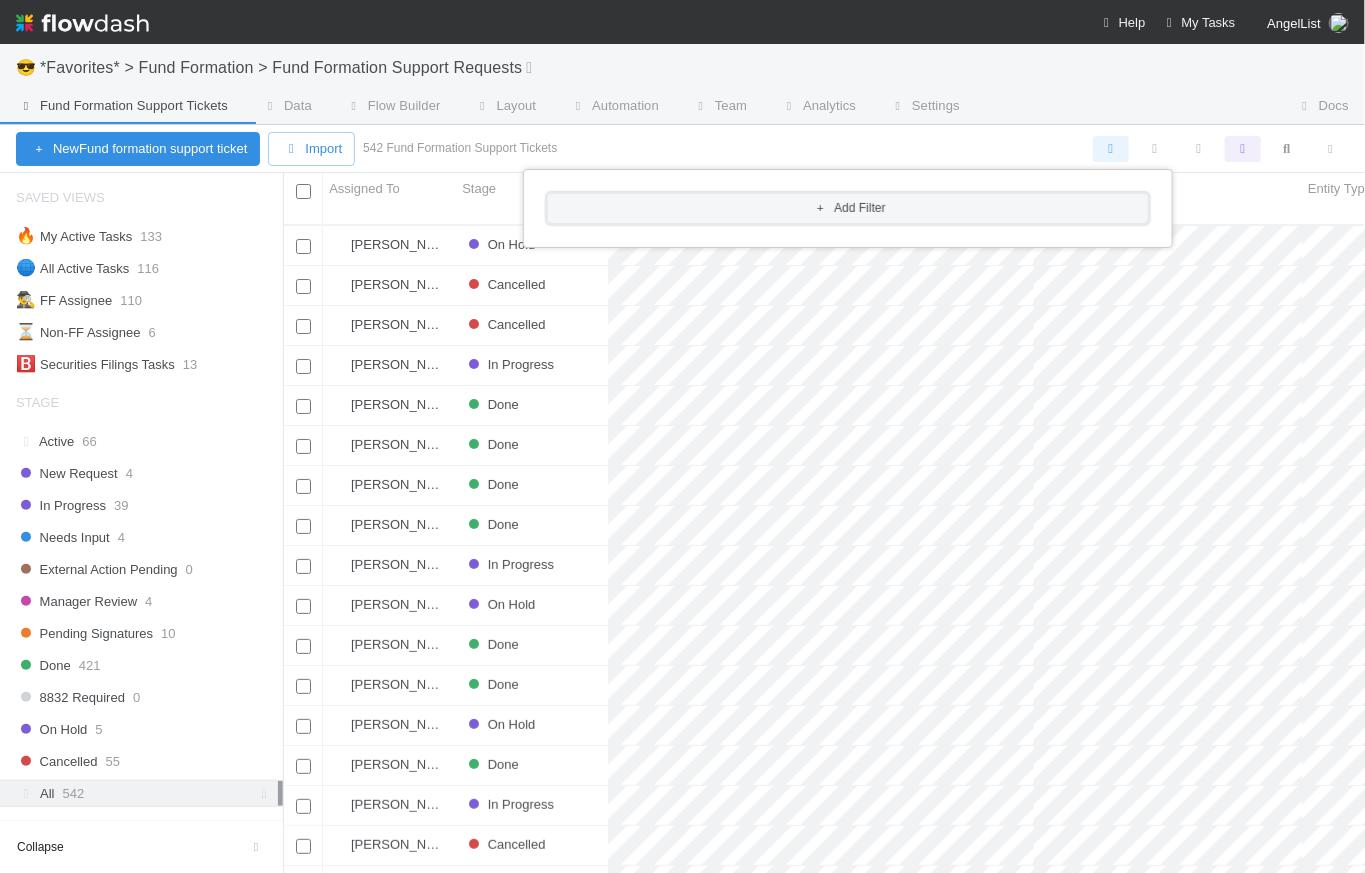 click on "Add Filter" at bounding box center (848, 208) 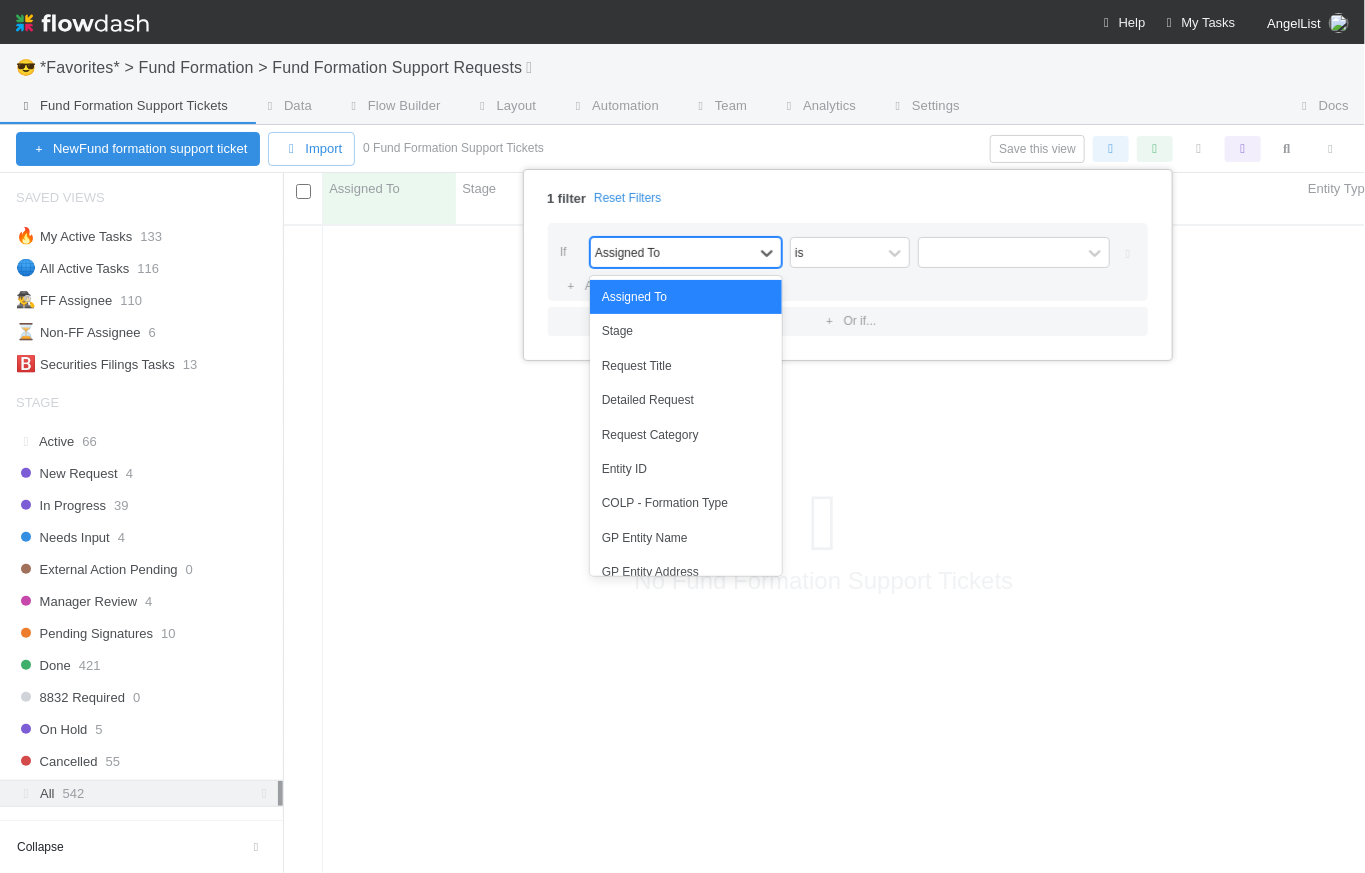 click on "Assigned To" at bounding box center [672, 252] 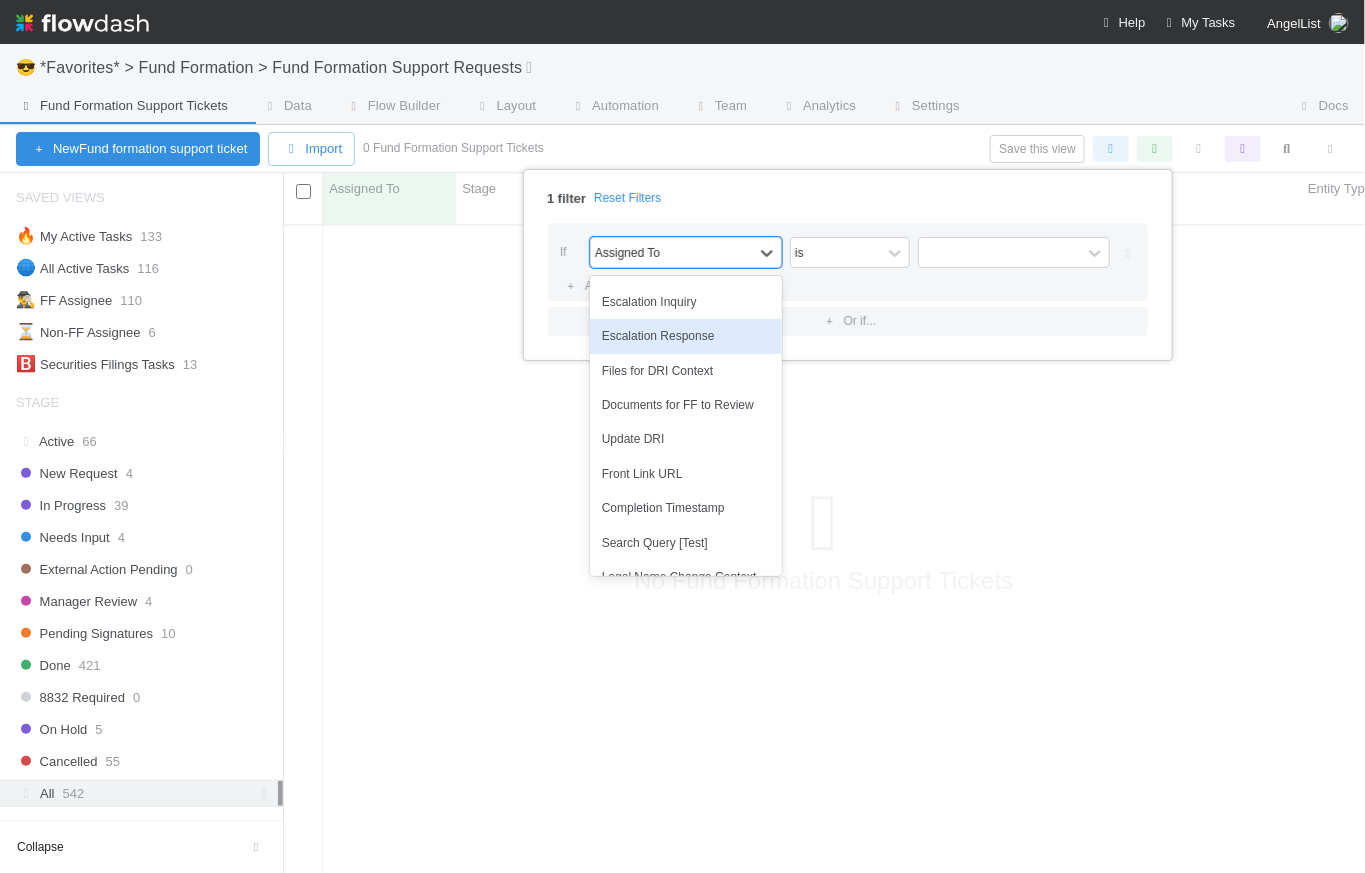 scroll, scrollTop: 2423, scrollLeft: 0, axis: vertical 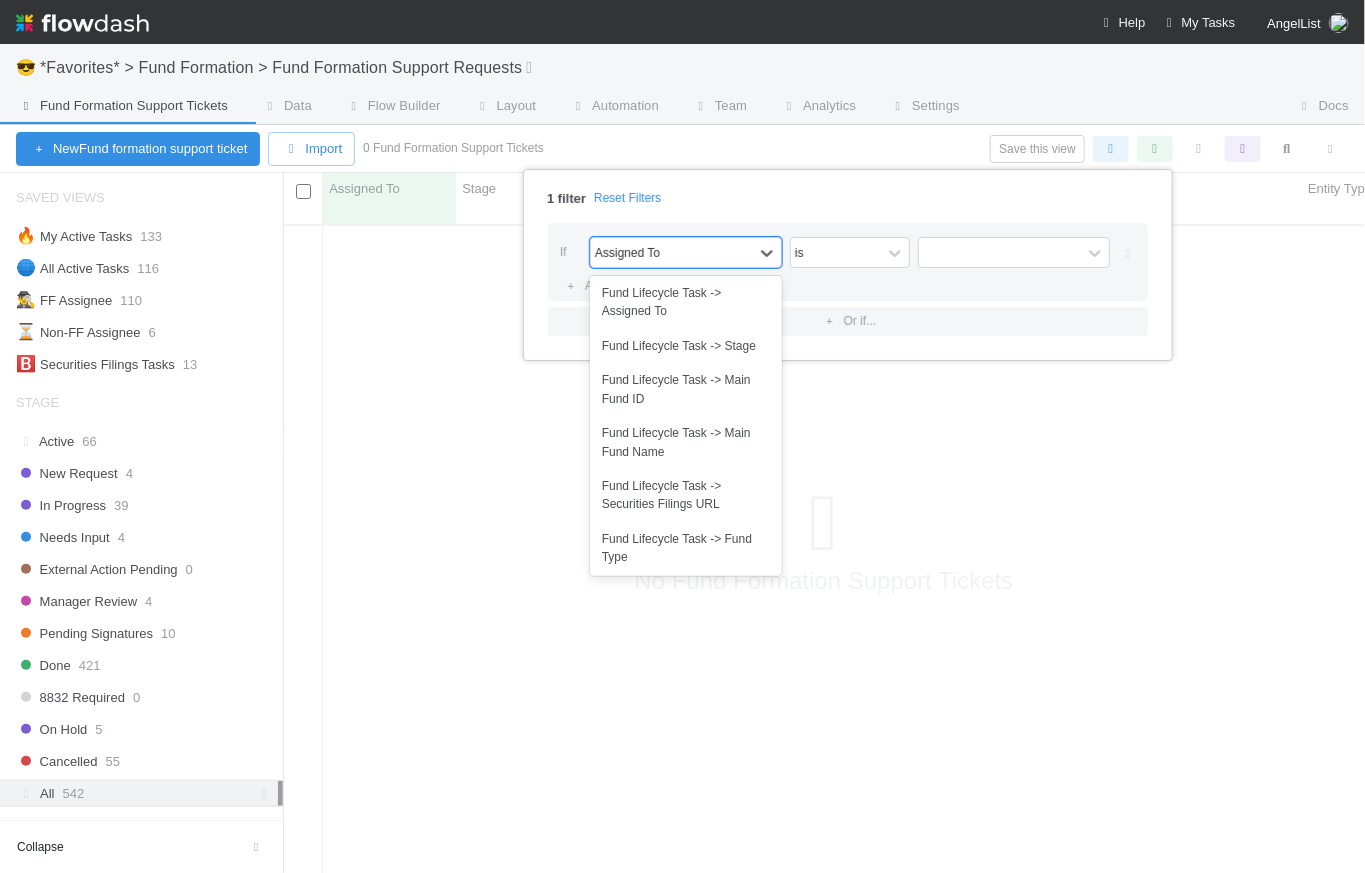 click on "Updated On" at bounding box center [686, 224] 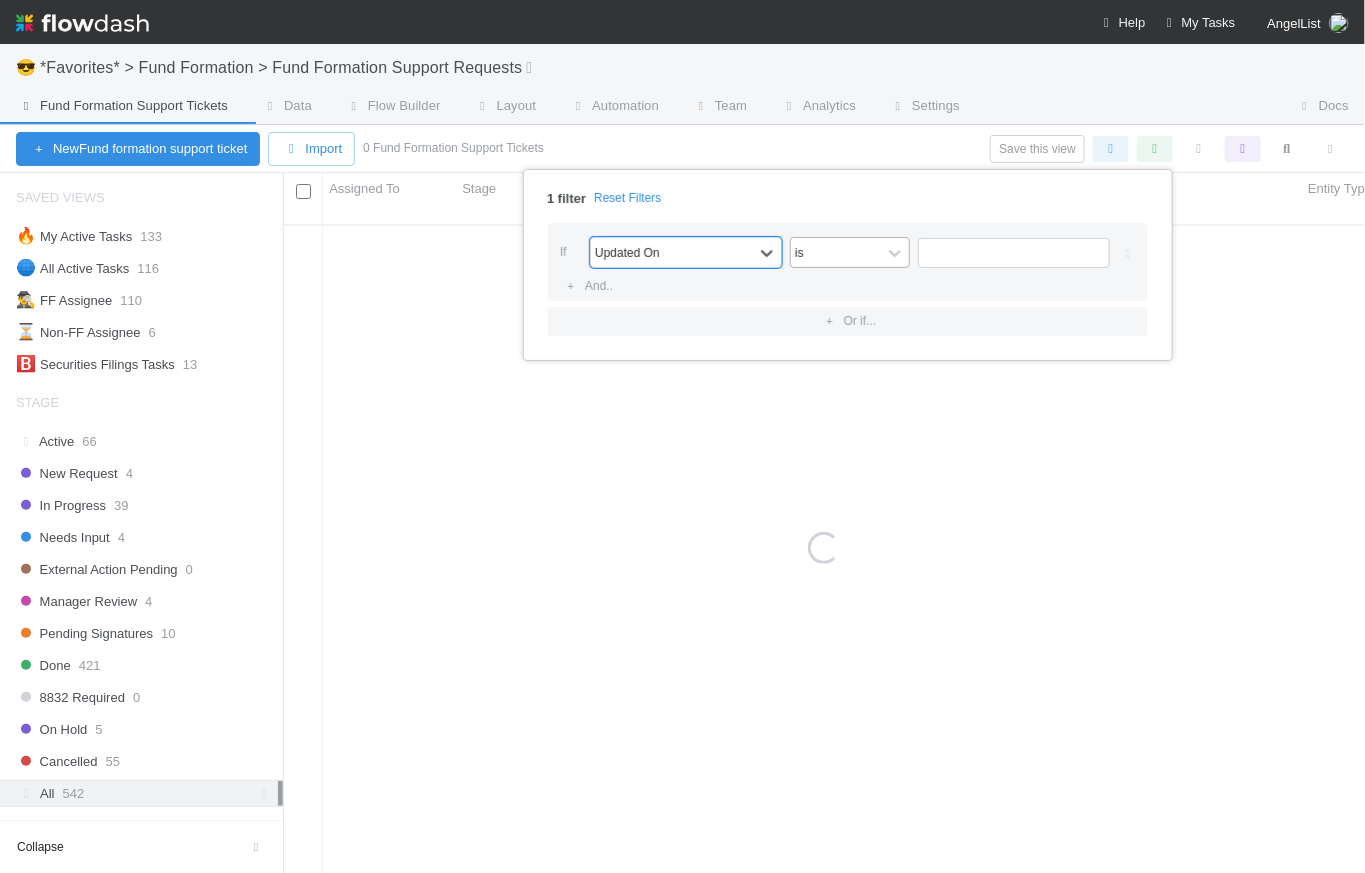 click on "is" at bounding box center [836, 252] 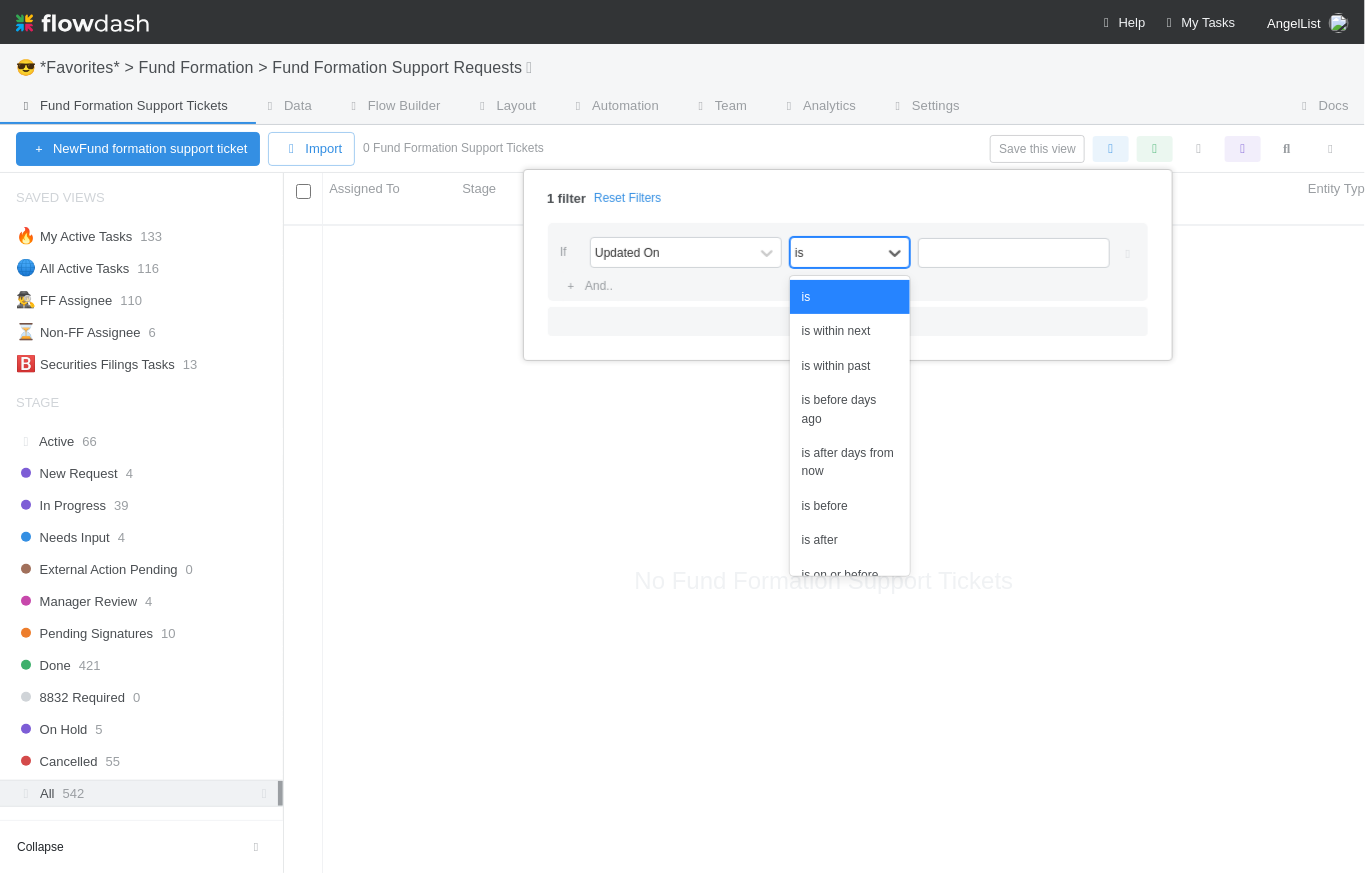scroll, scrollTop: 14, scrollLeft: 14, axis: both 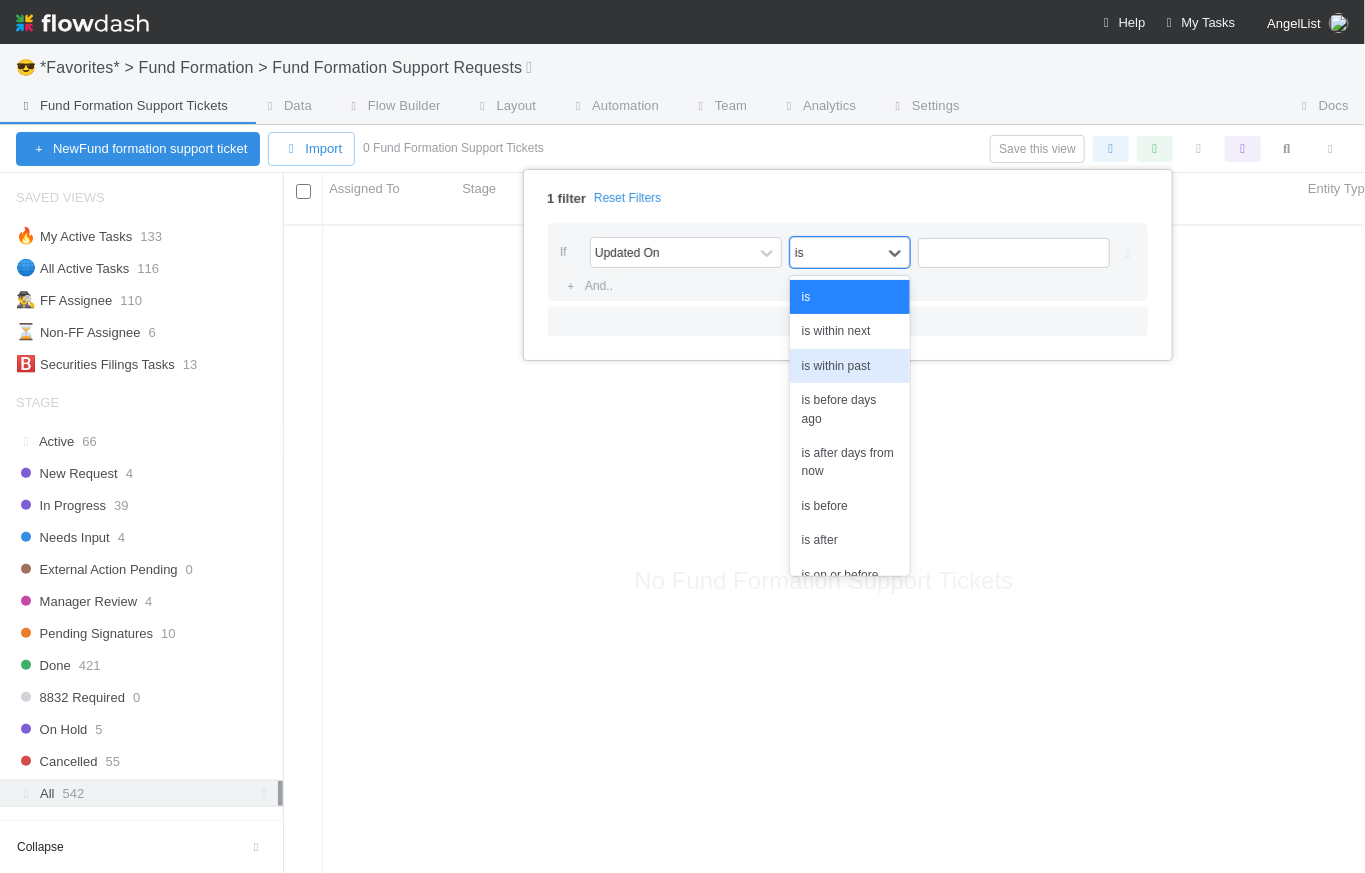 click on "is within past" at bounding box center (850, 366) 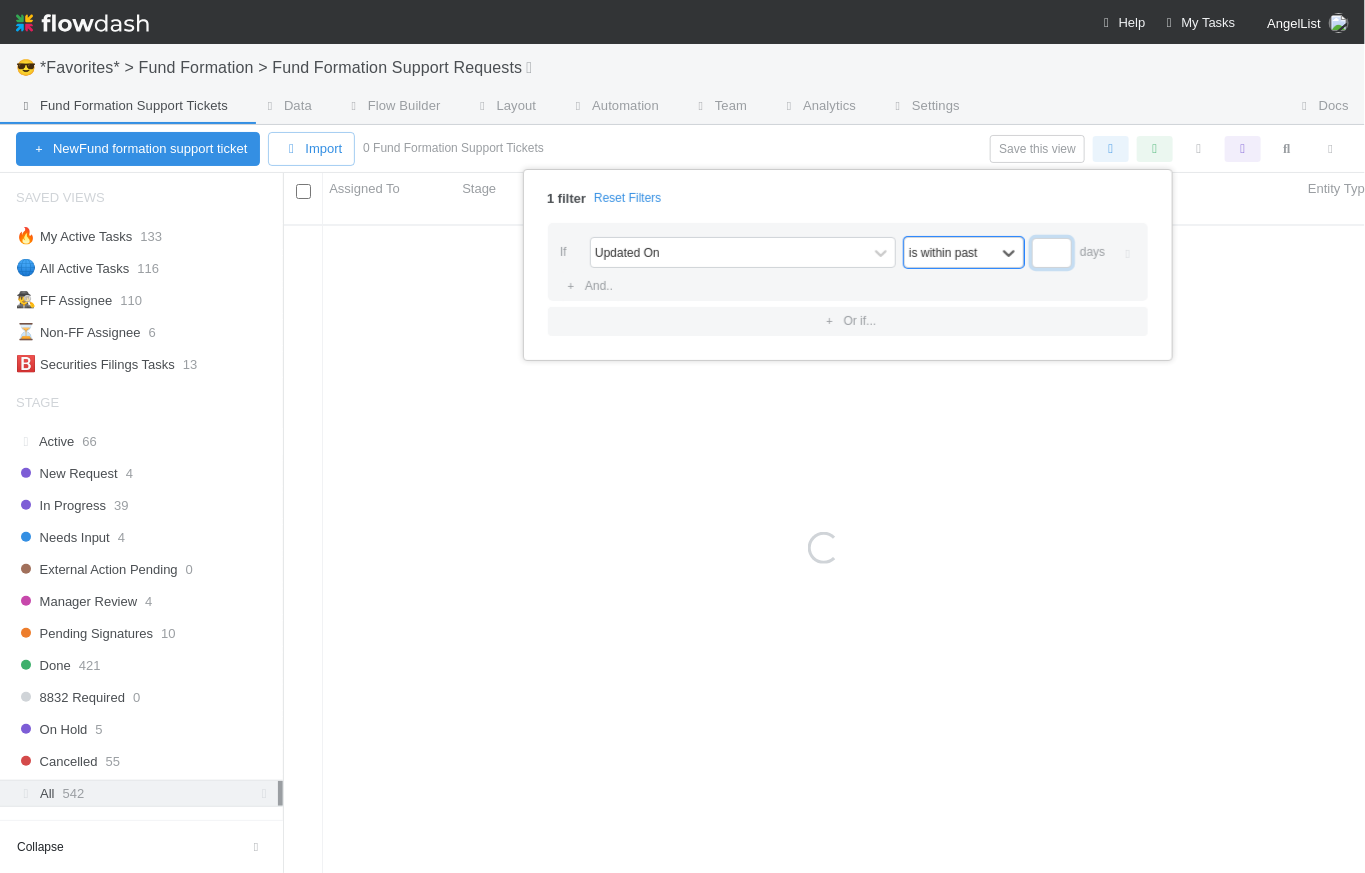 click at bounding box center (1052, 253) 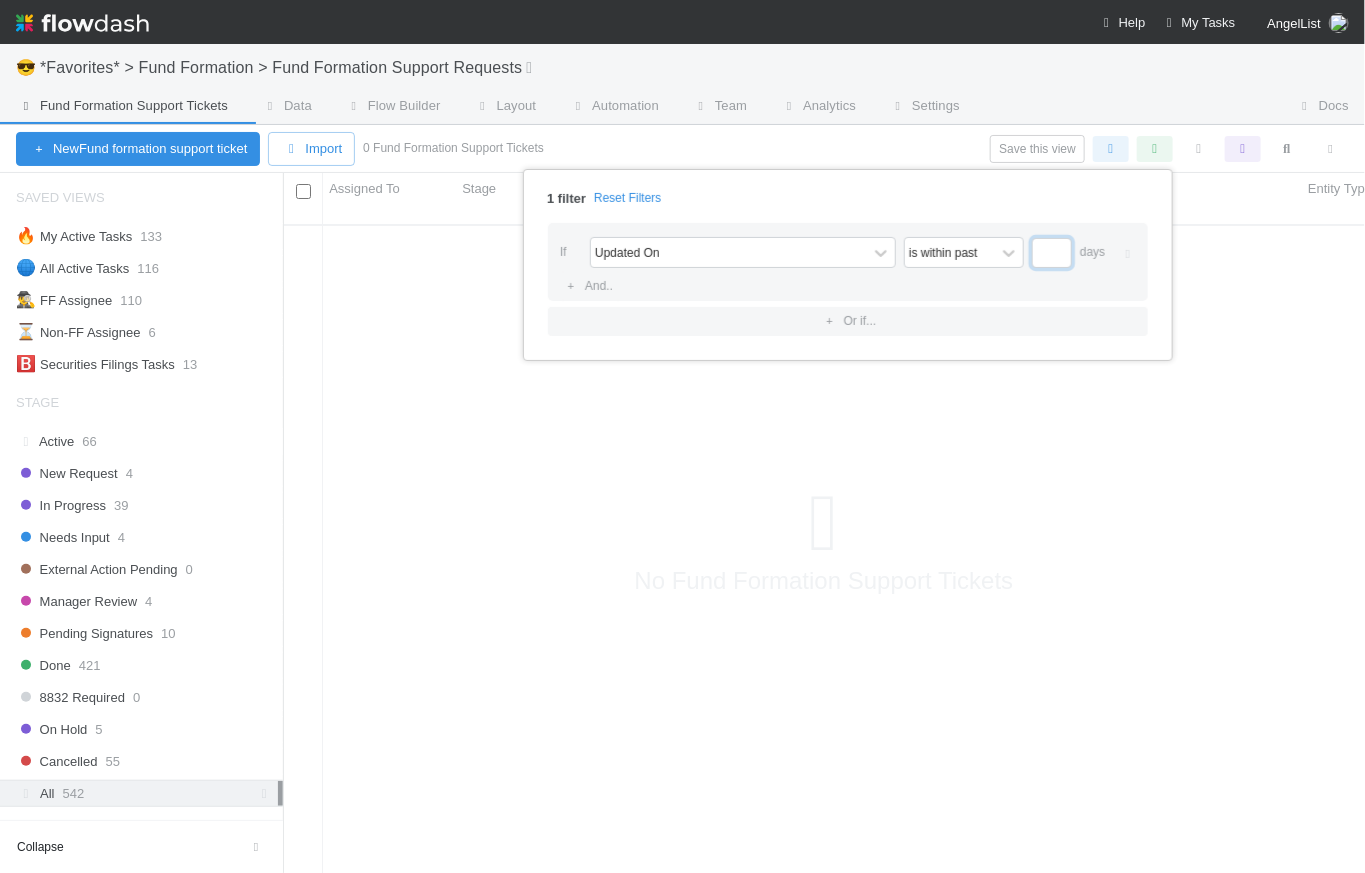 scroll, scrollTop: 14, scrollLeft: 14, axis: both 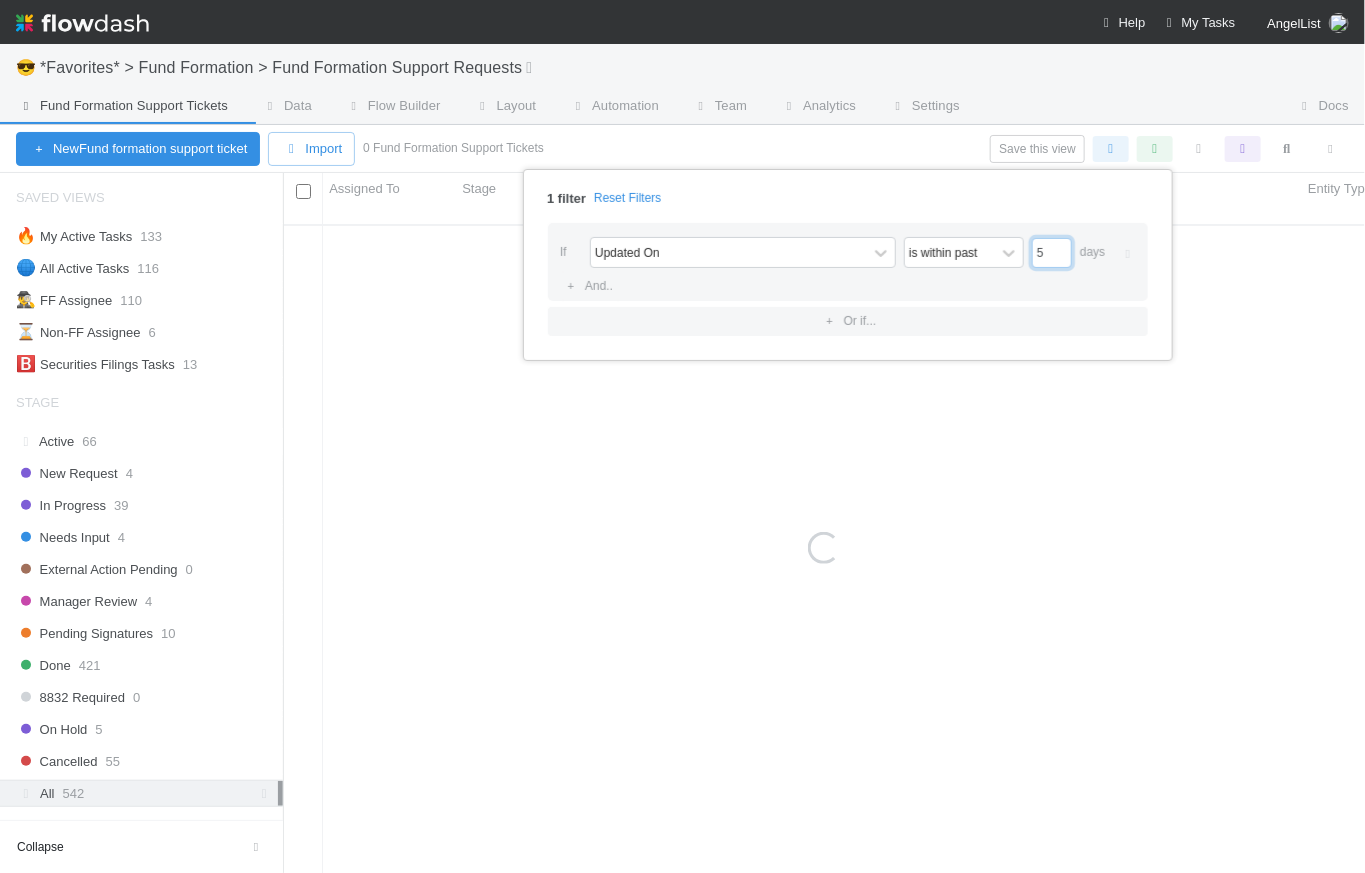 type on "5" 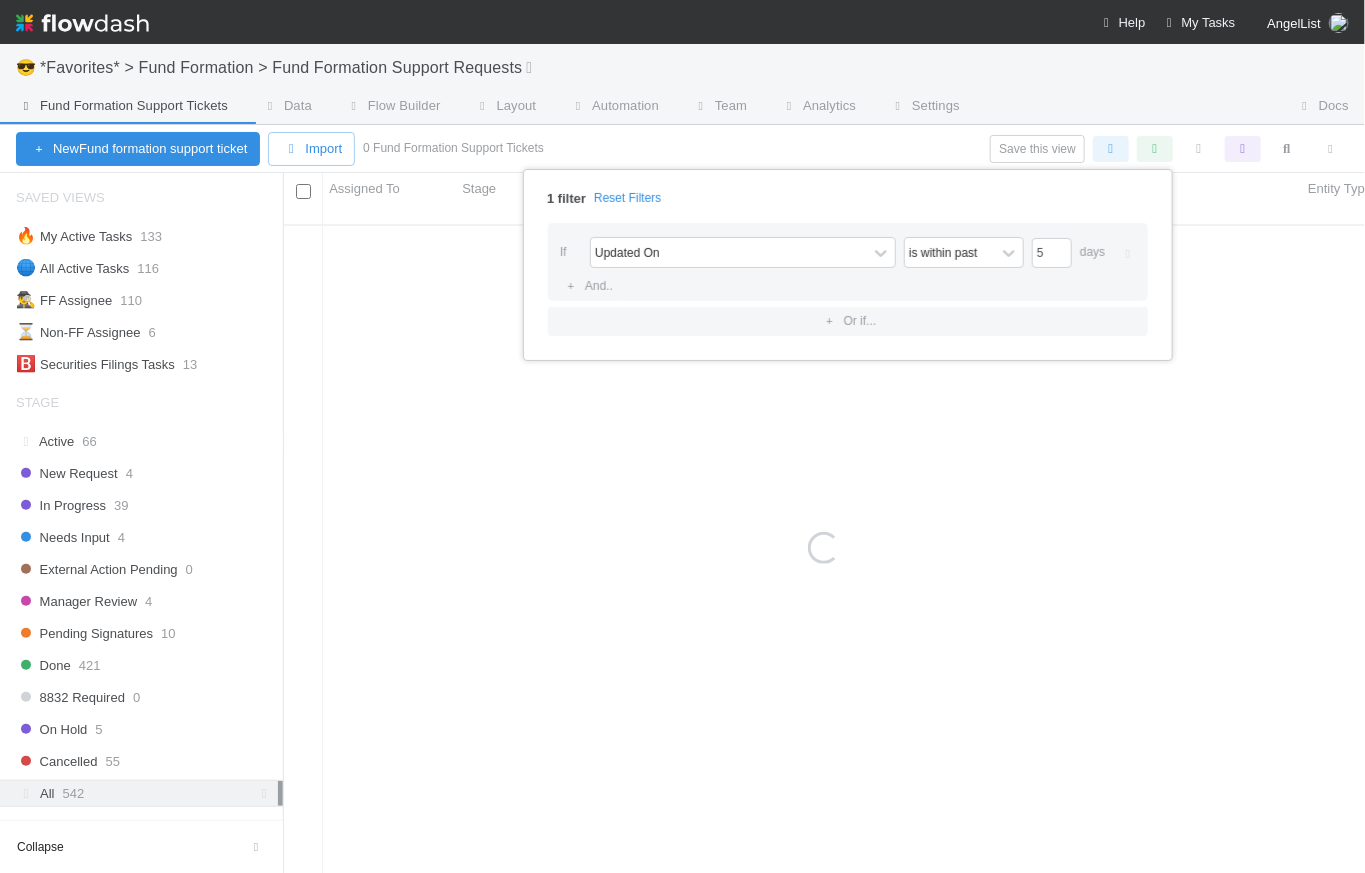 click on "1 filter Reset Filters If Updated On is within past 5 days And.. Or if..." at bounding box center (682, 436) 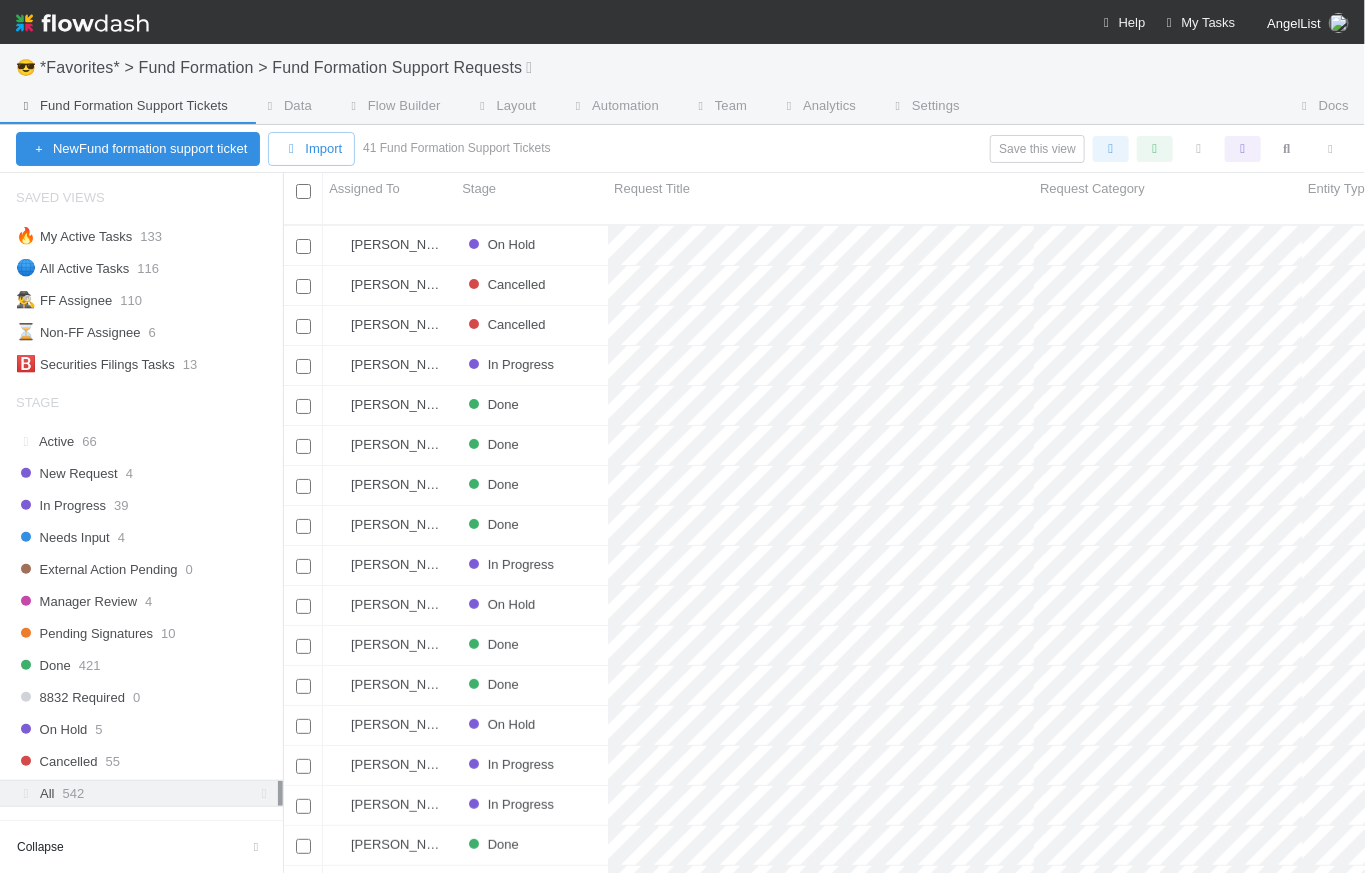scroll, scrollTop: 14, scrollLeft: 14, axis: both 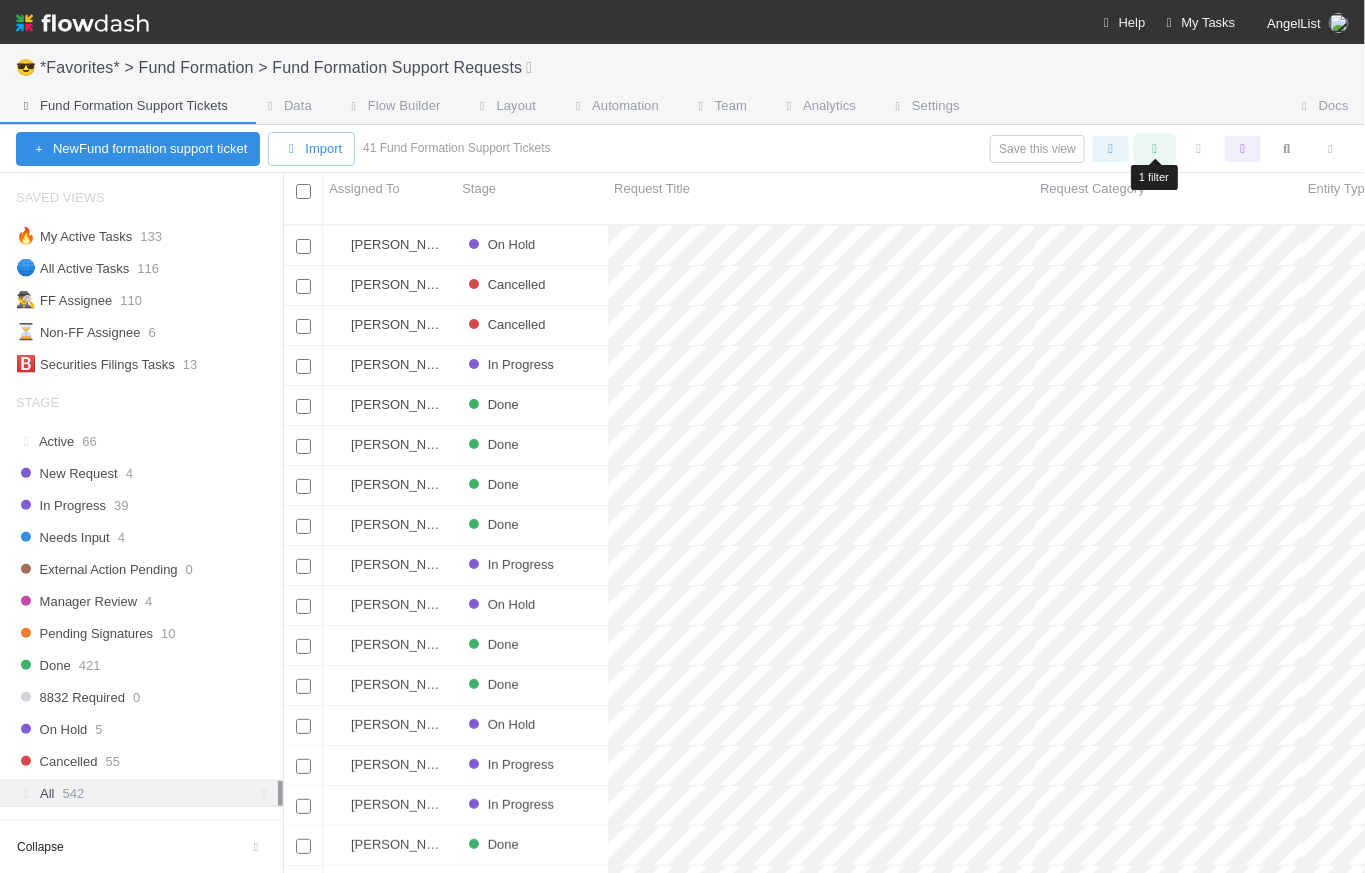 click at bounding box center [1155, 149] 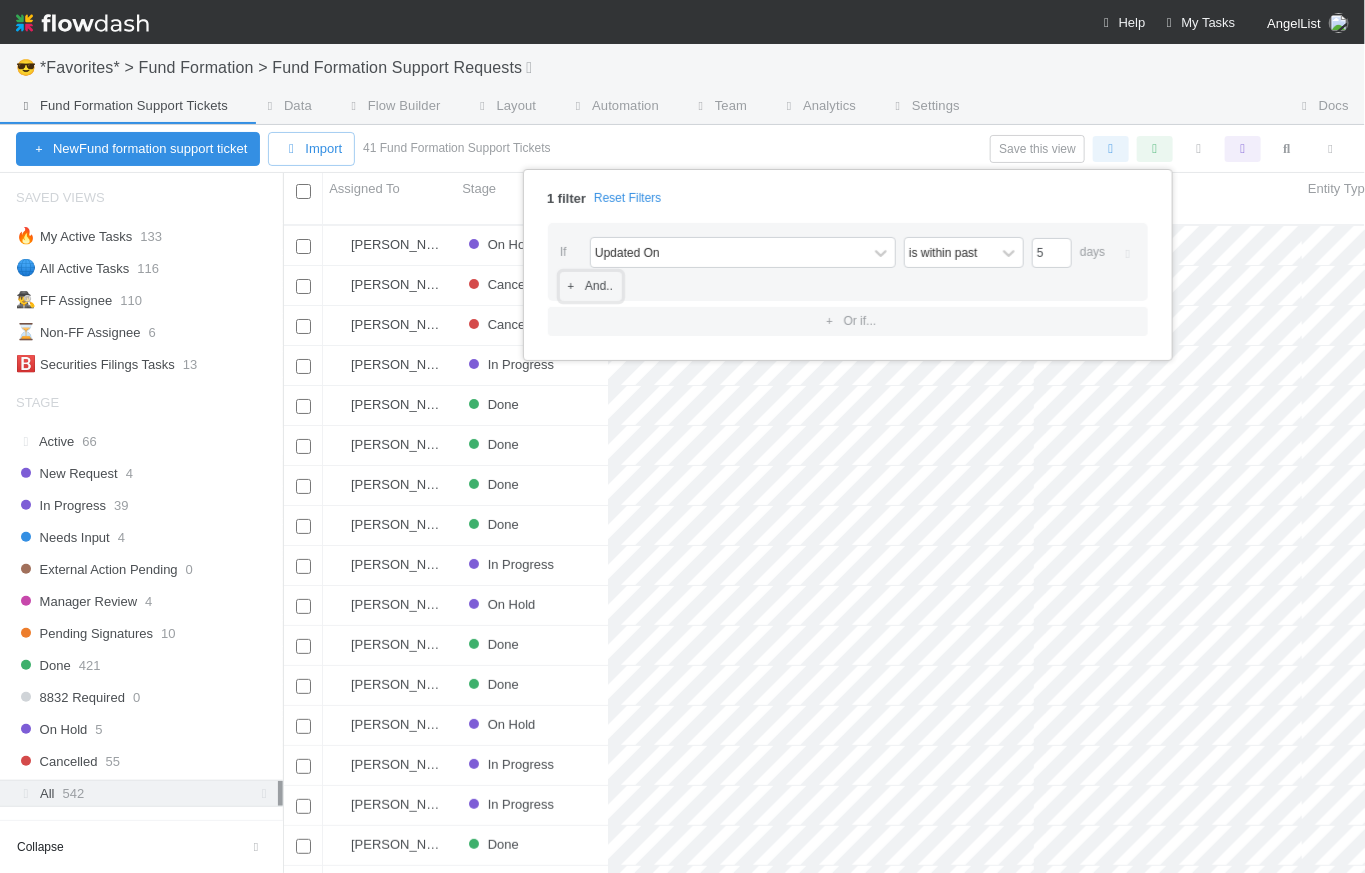 click on "And.." at bounding box center [591, 286] 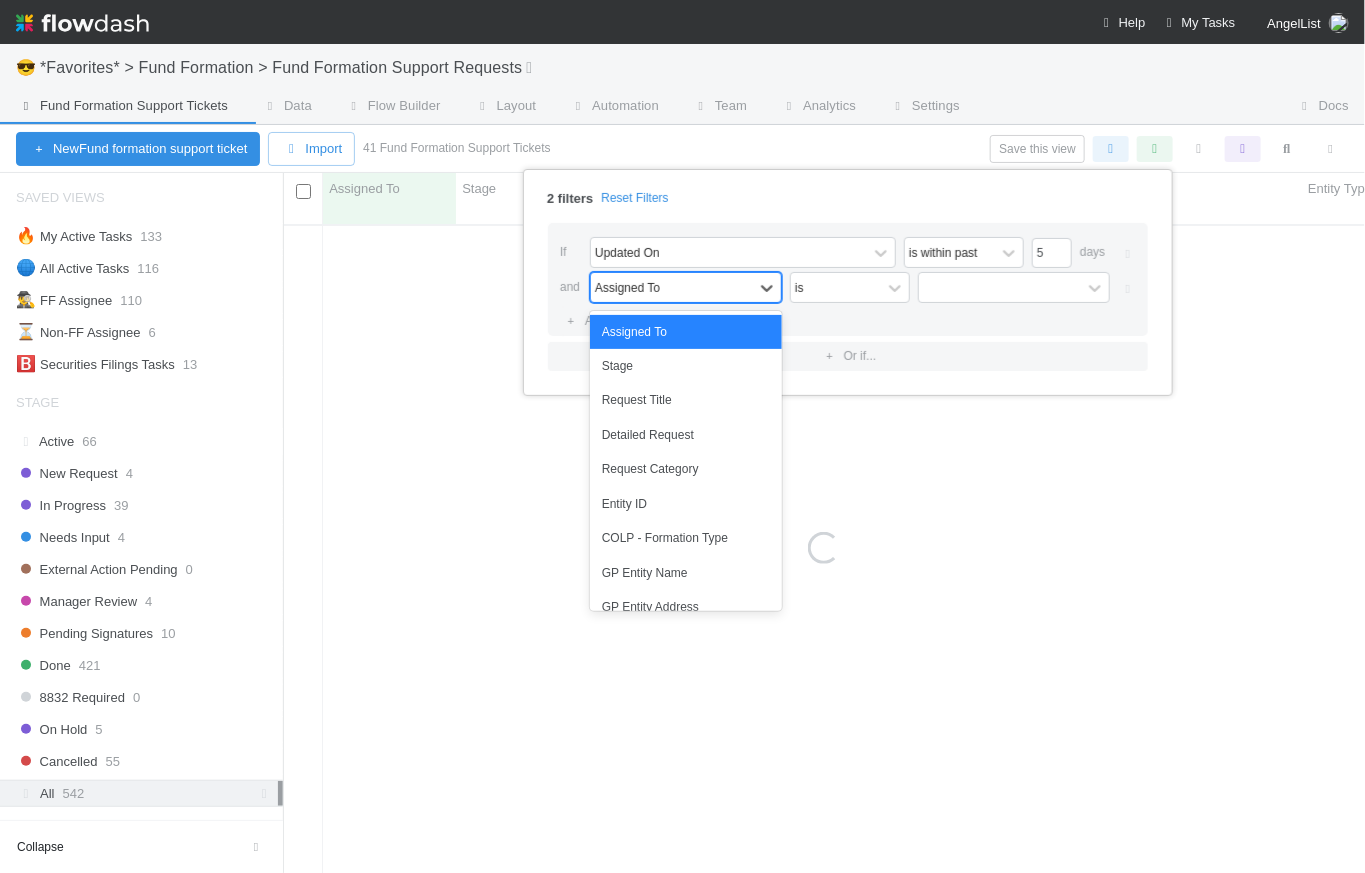 click on "Assigned To" at bounding box center [672, 287] 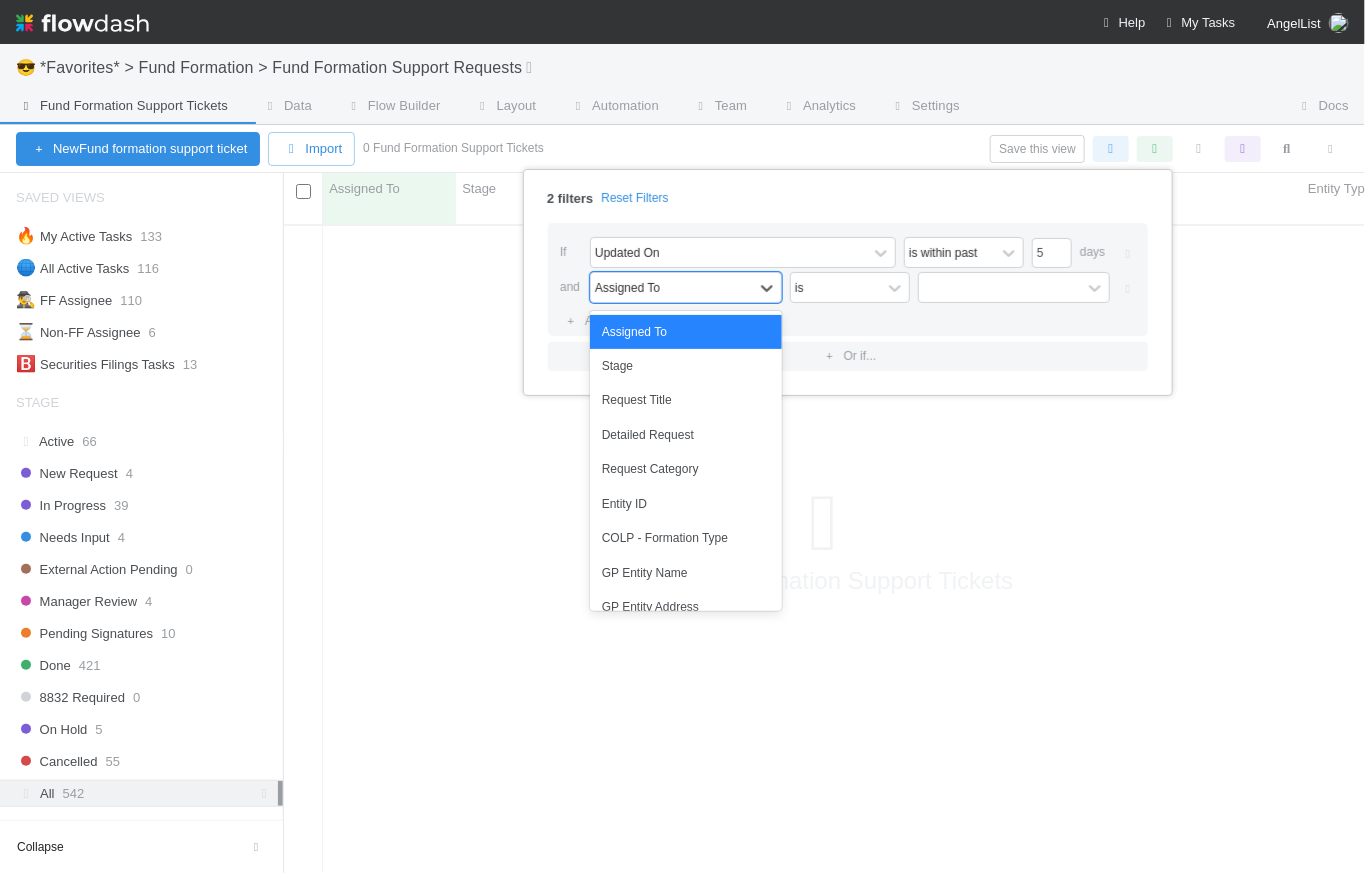 click on "Stage" at bounding box center (686, 366) 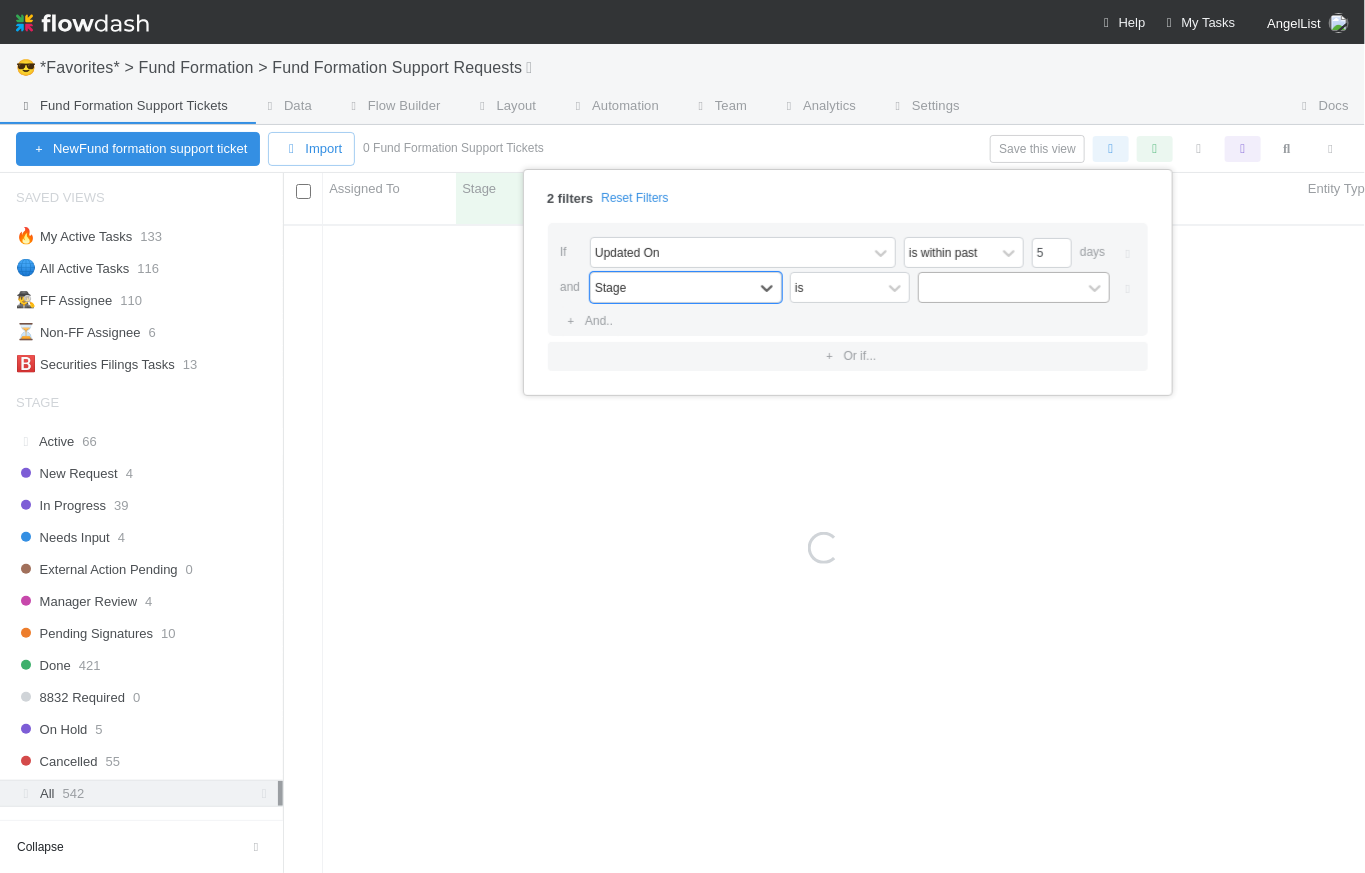 click at bounding box center (1000, 287) 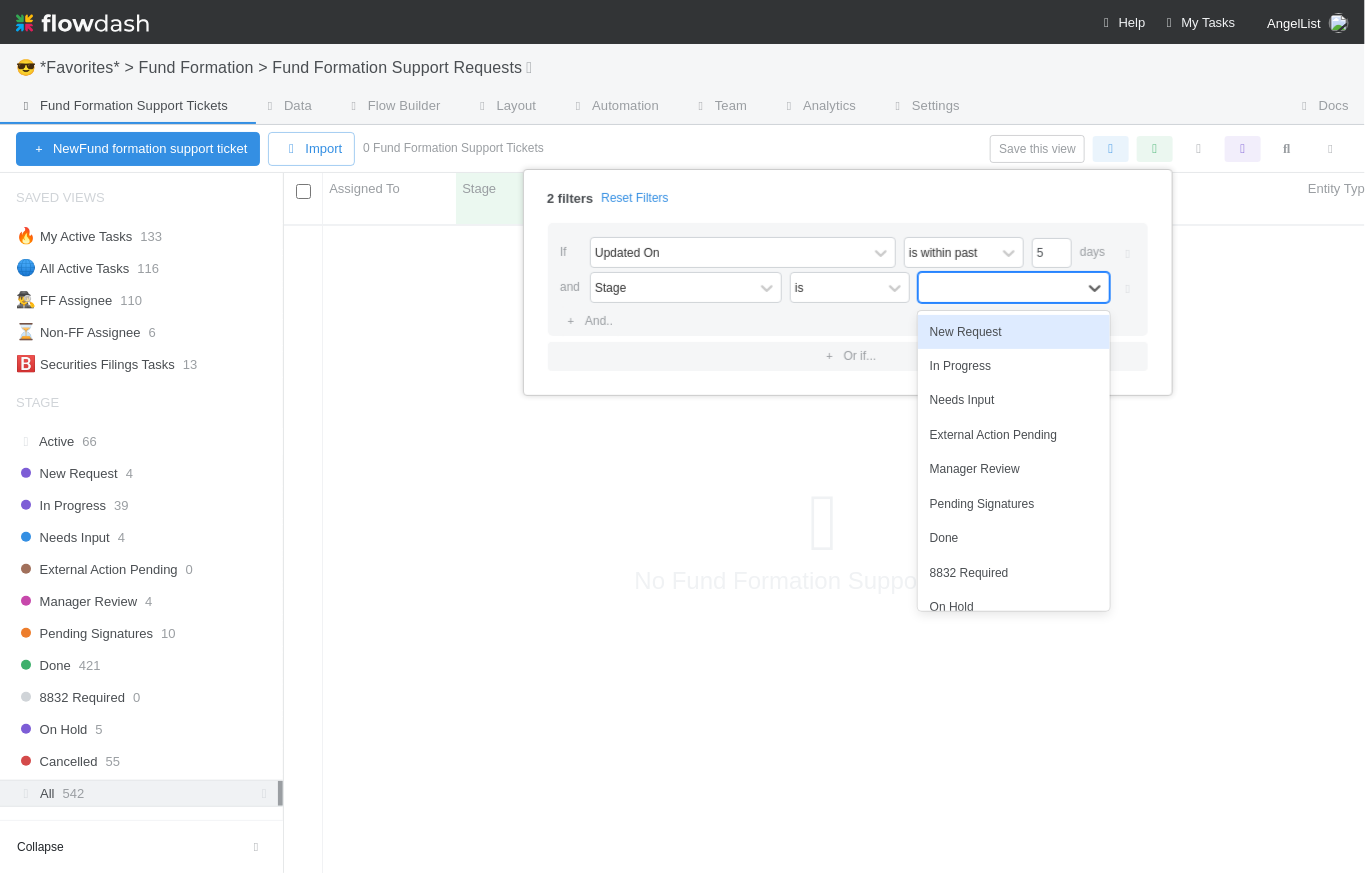 scroll, scrollTop: 14, scrollLeft: 14, axis: both 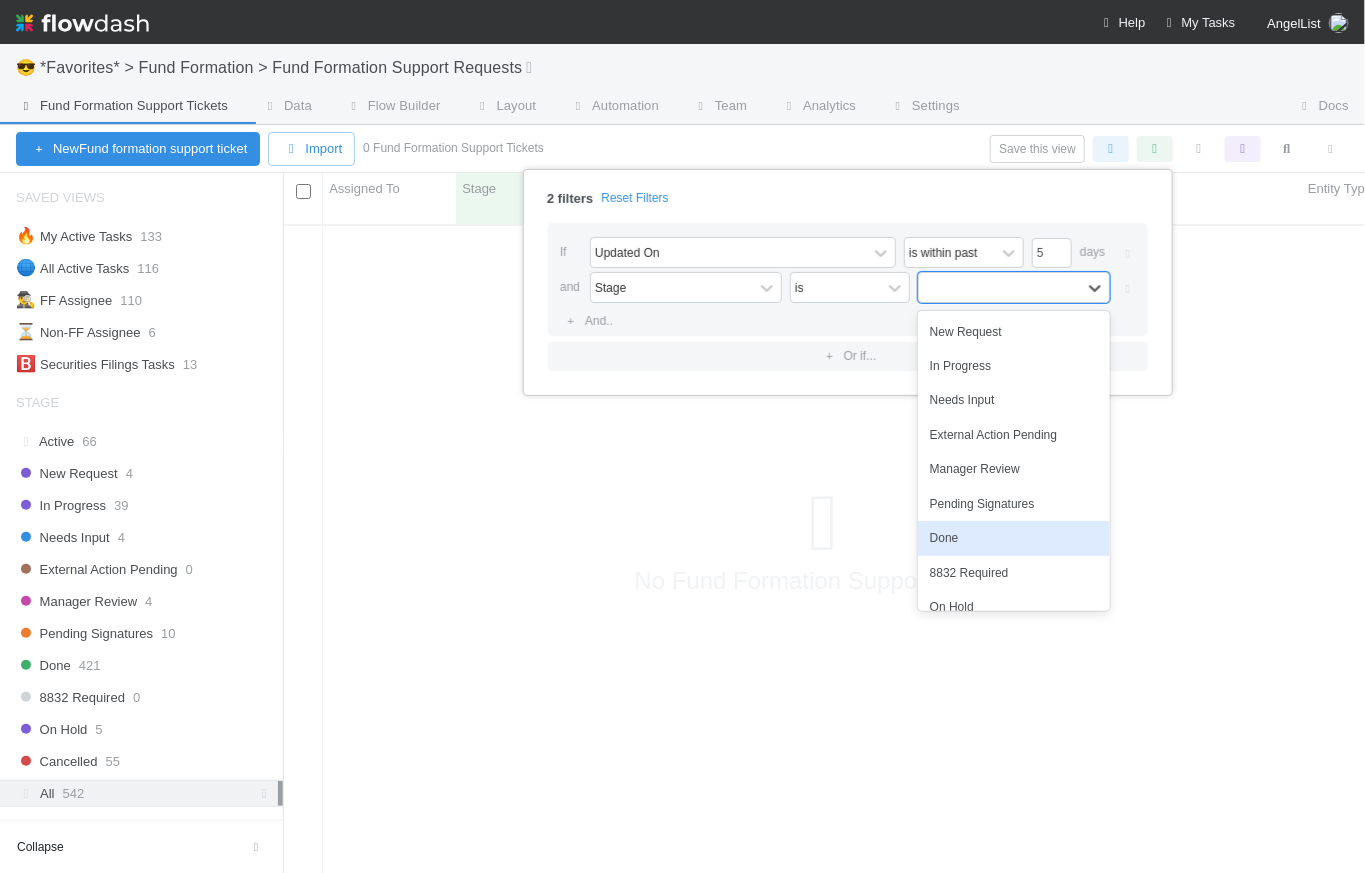 click on "Done" at bounding box center (1014, 538) 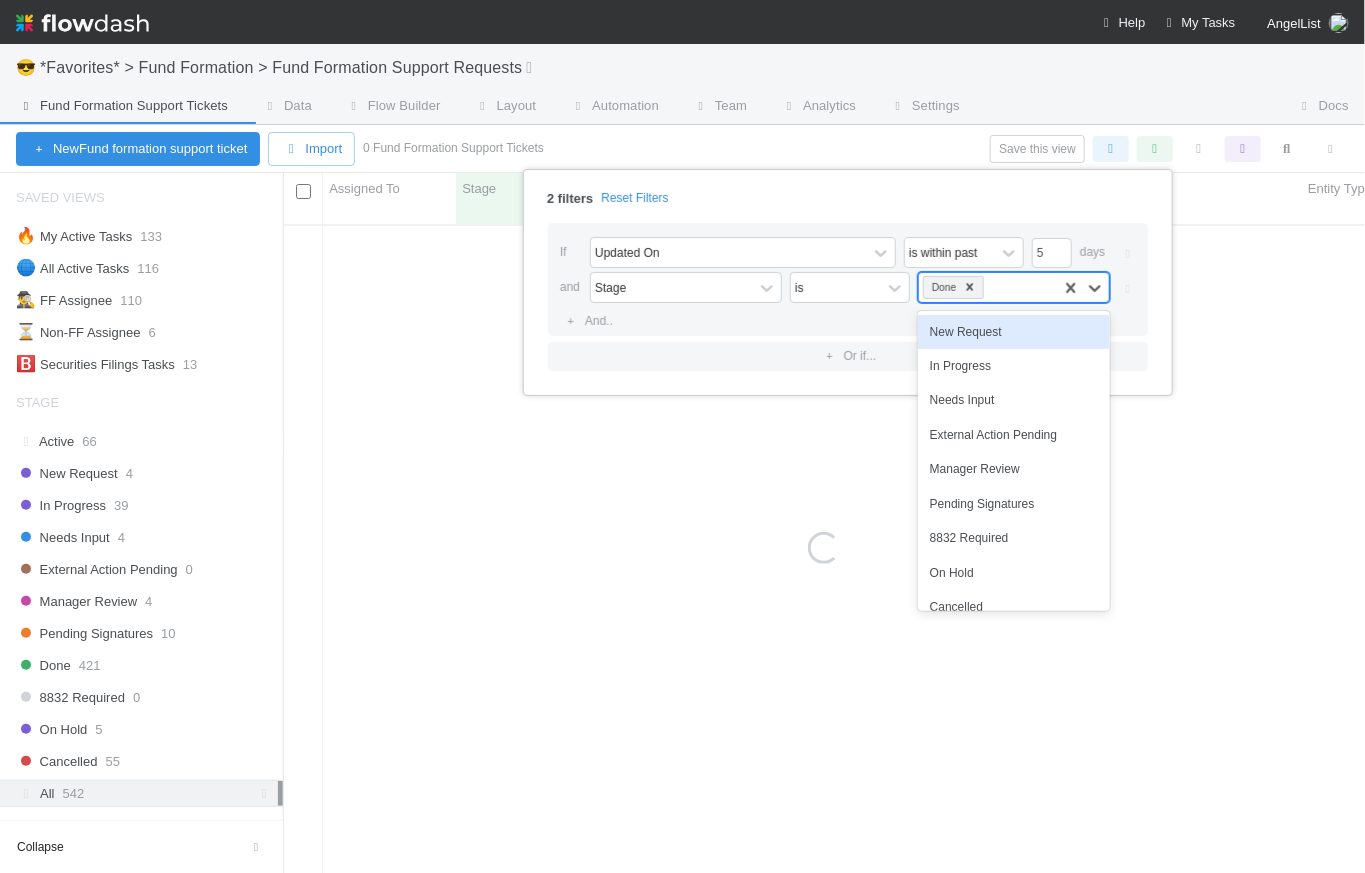 click on "Done" at bounding box center [988, 287] 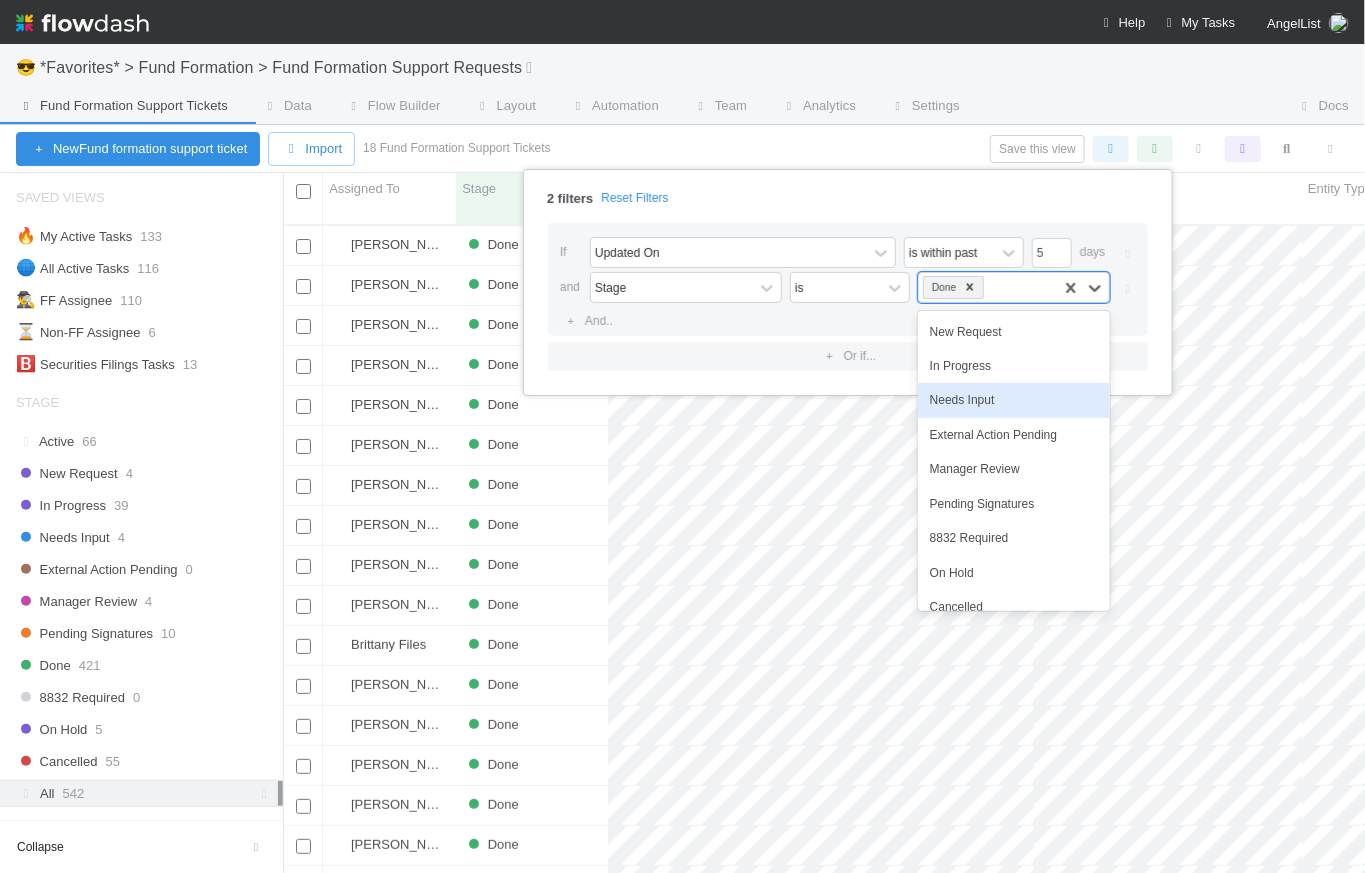 scroll, scrollTop: 14, scrollLeft: 14, axis: both 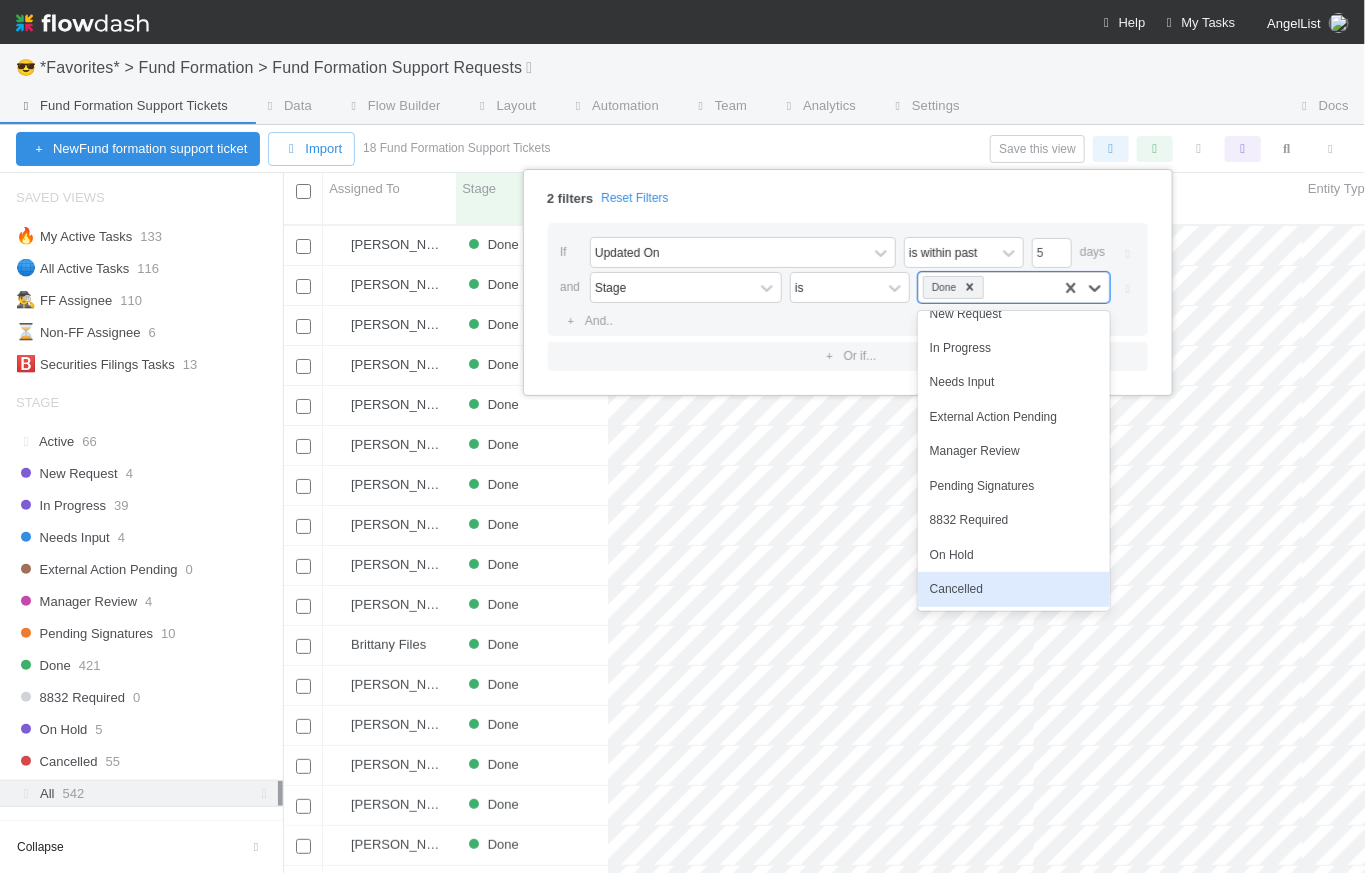 click on "Cancelled" at bounding box center (1014, 589) 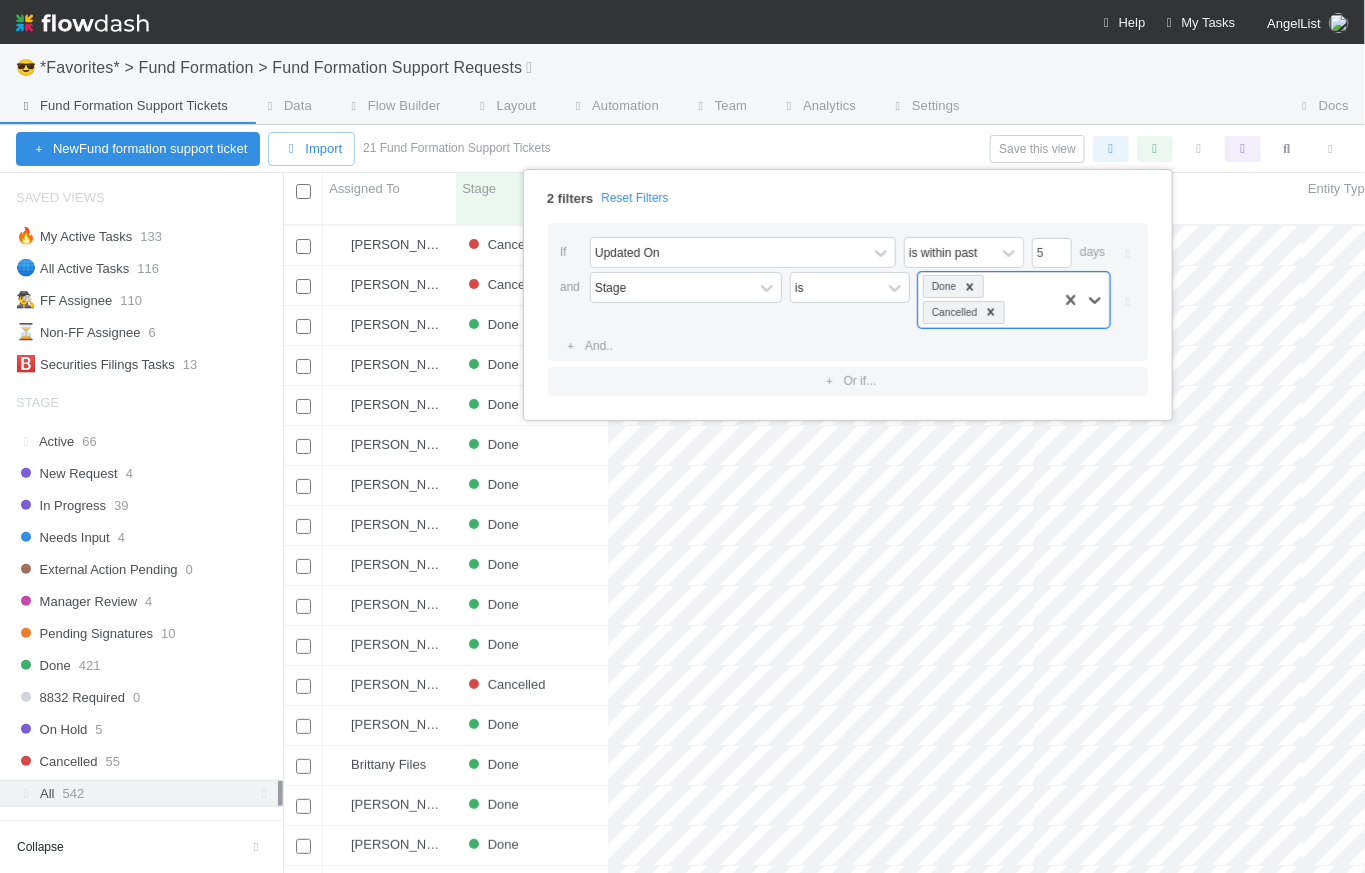 scroll, scrollTop: 14, scrollLeft: 14, axis: both 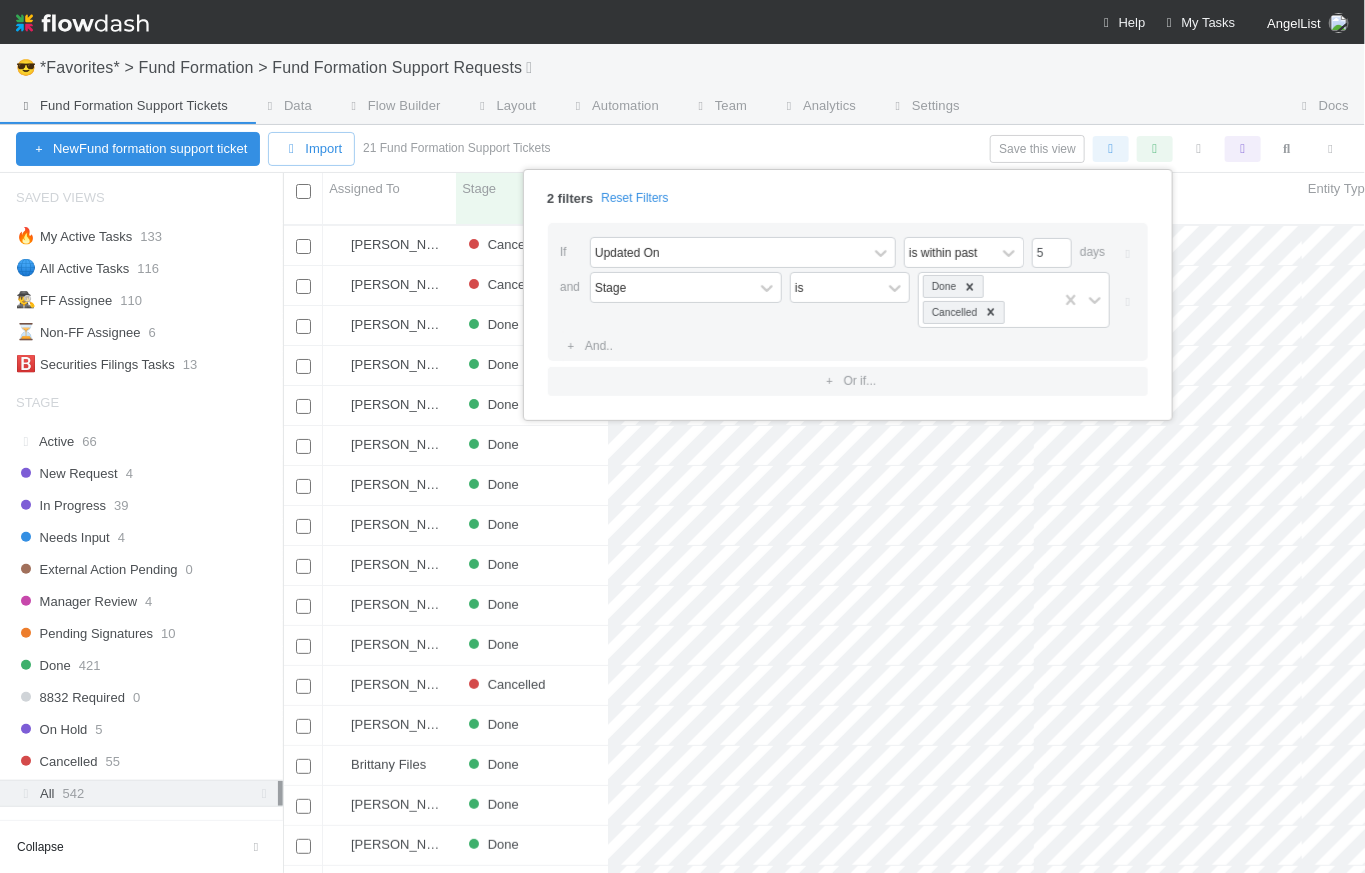 click on "2 filters Reset Filters If Updated On is within past 5 days and Stage is Done Cancelled And.. Or if..." at bounding box center (682, 436) 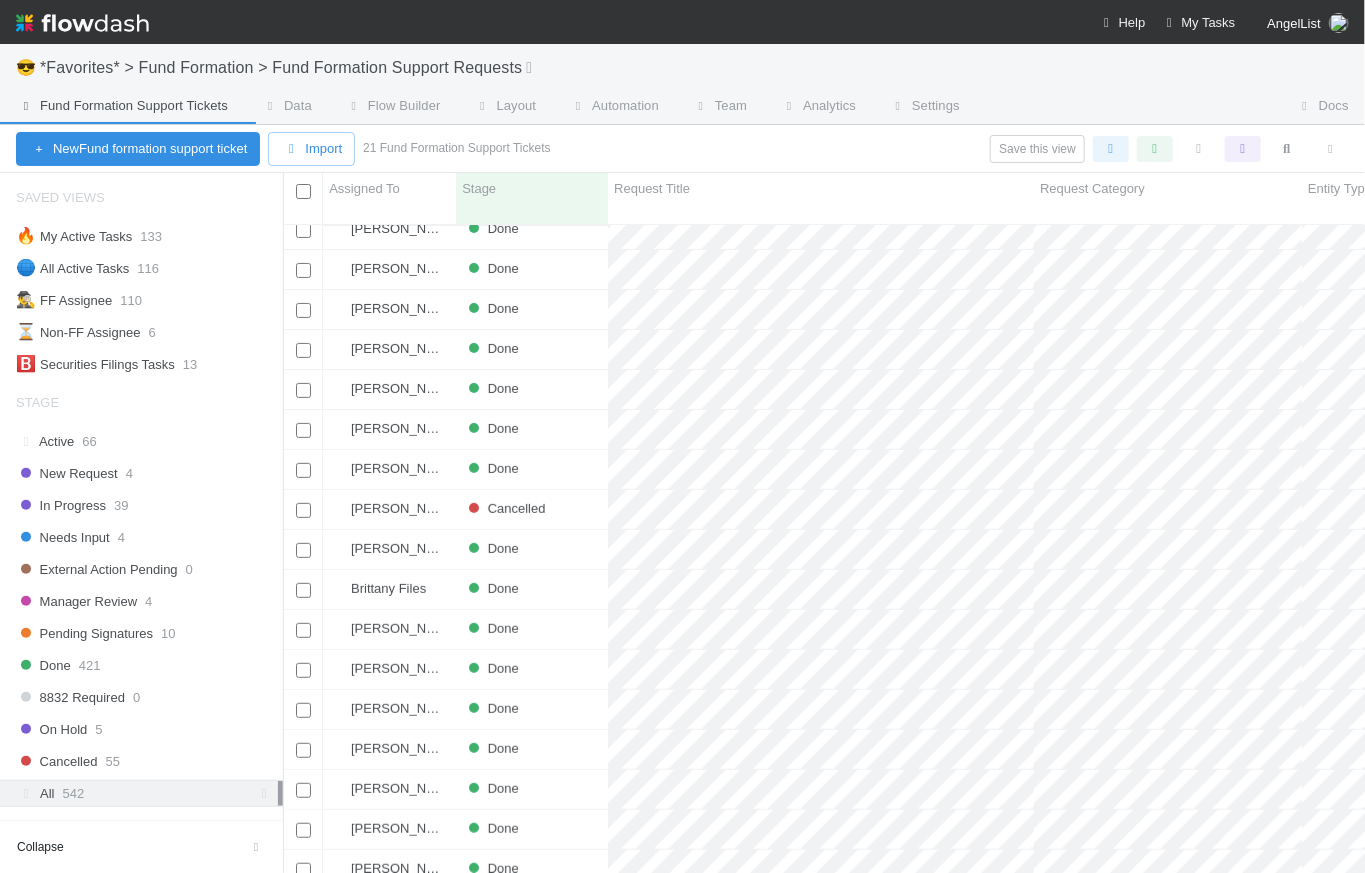 scroll, scrollTop: 189, scrollLeft: 0, axis: vertical 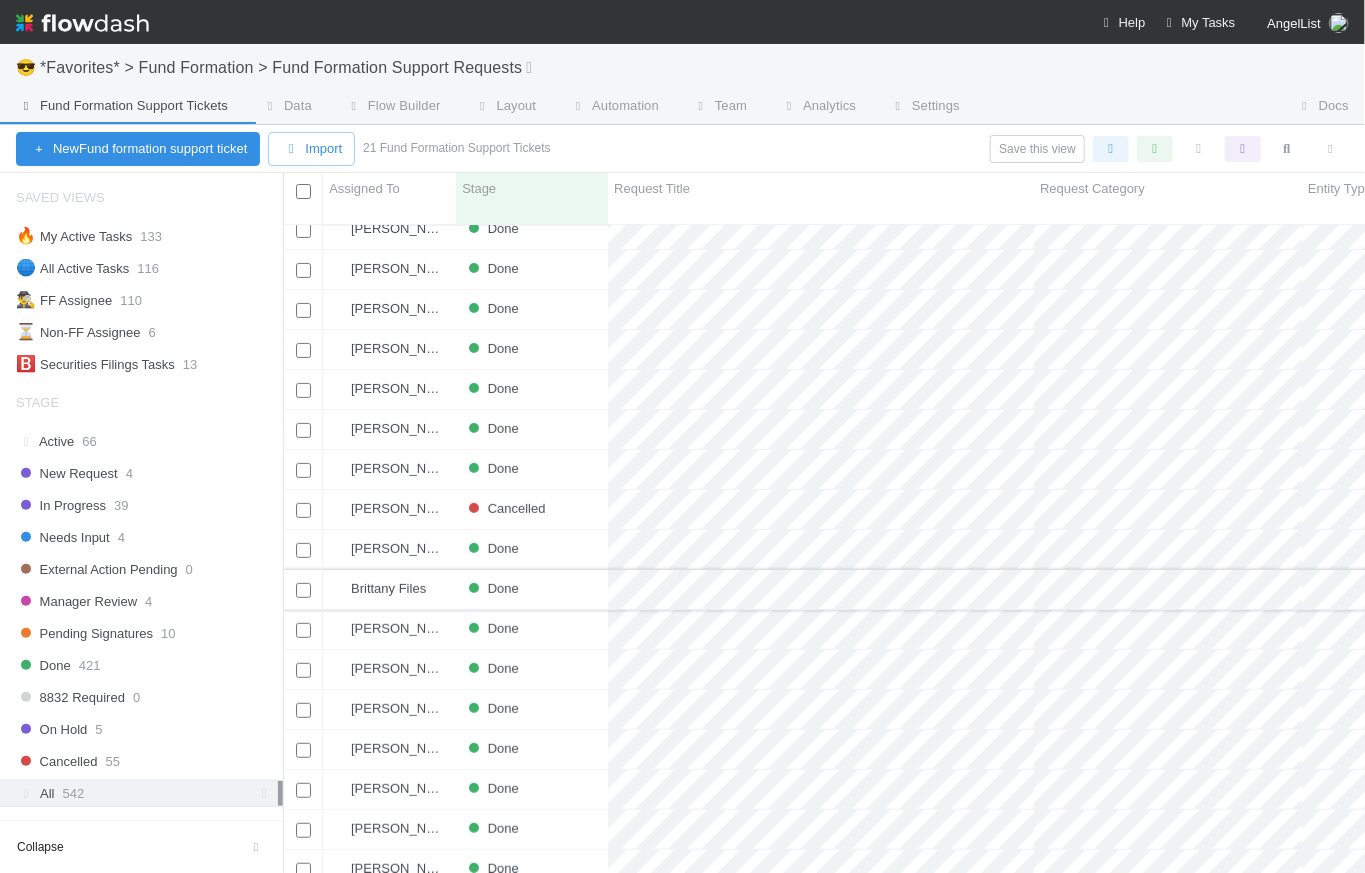 click on "Done" at bounding box center [532, 589] 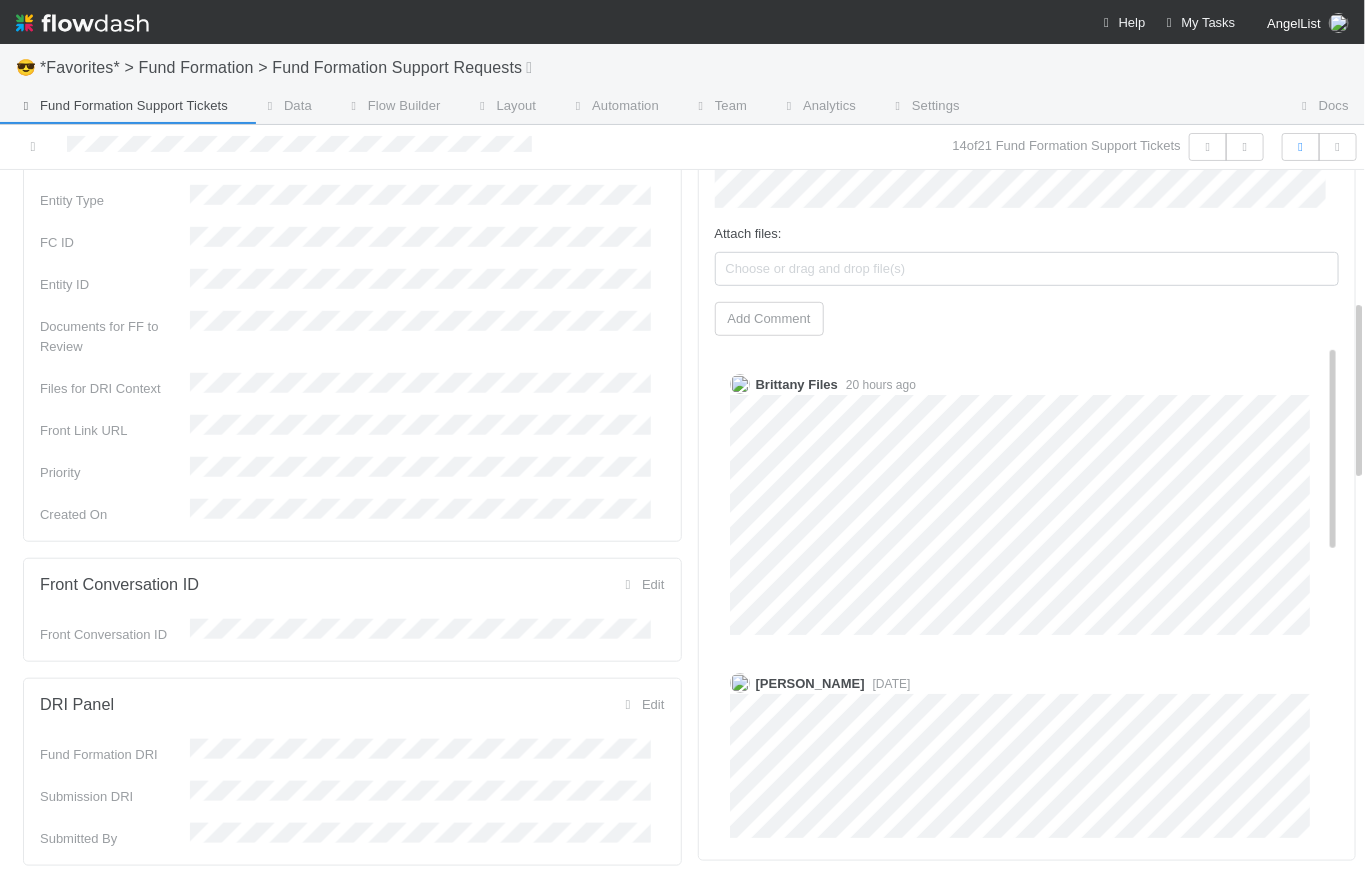 scroll, scrollTop: 0, scrollLeft: 0, axis: both 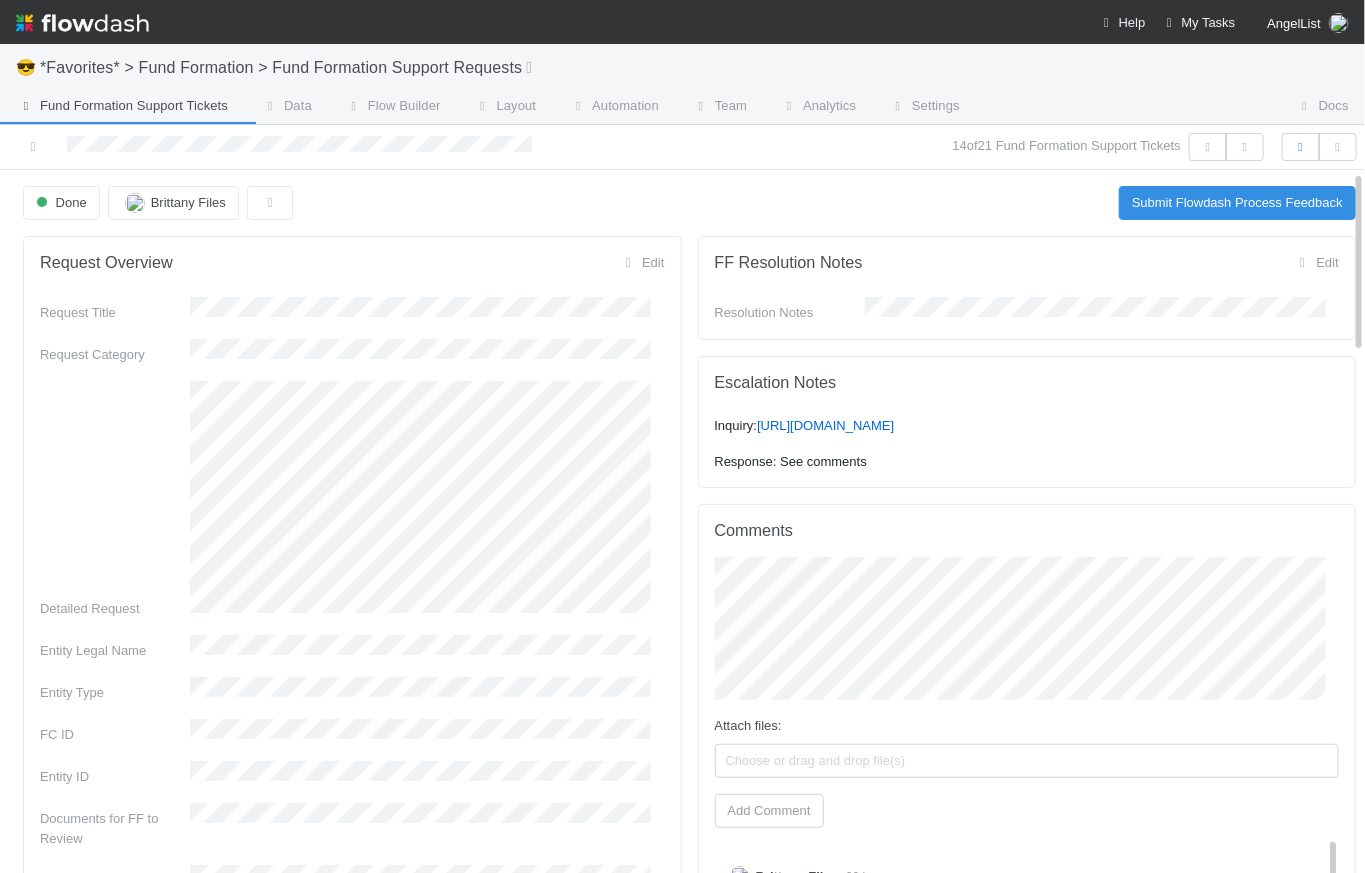click on "Done Brittany Files Submit Flowdash Process Feedback" at bounding box center [689, 203] 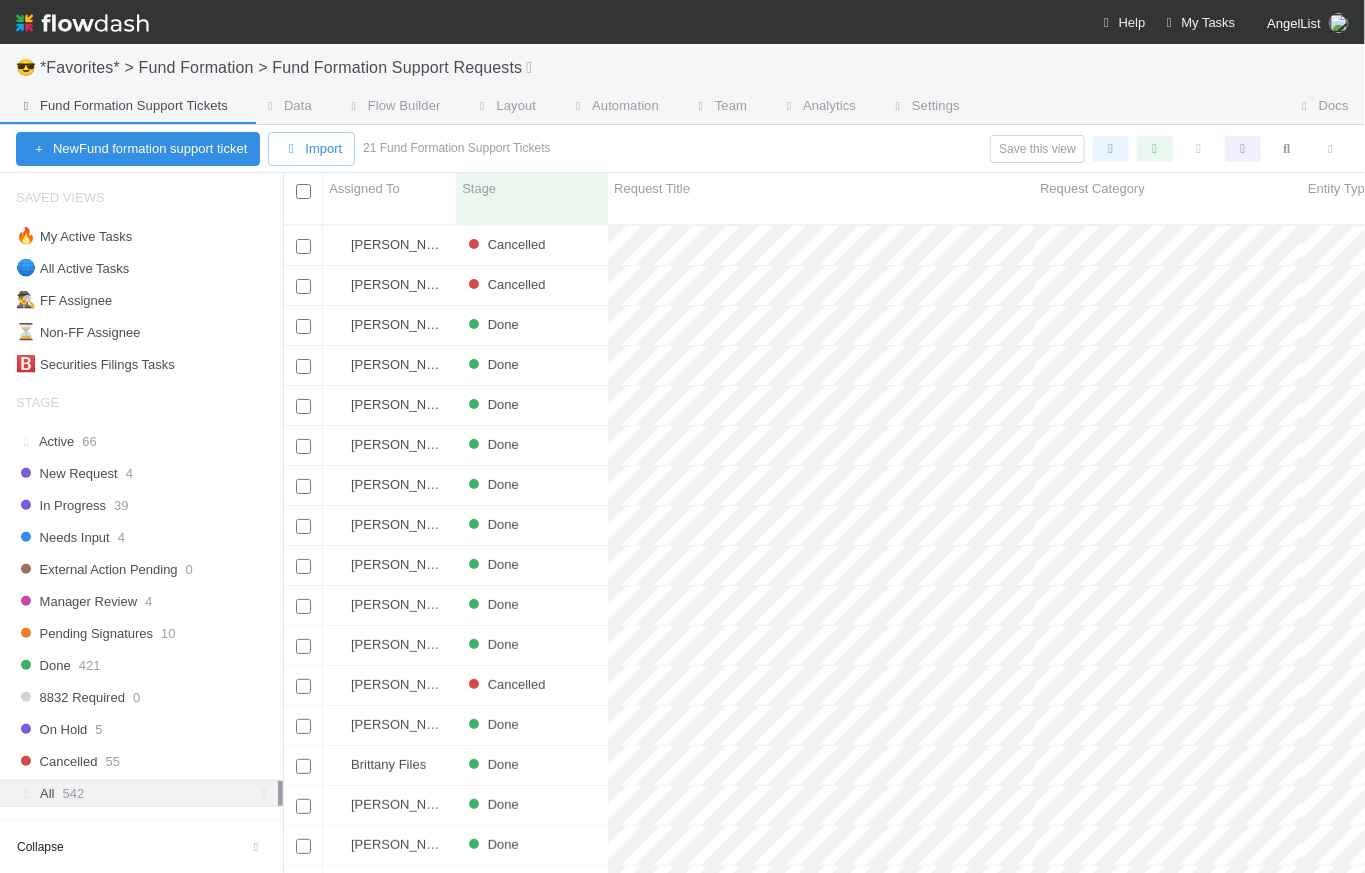 scroll, scrollTop: 14, scrollLeft: 14, axis: both 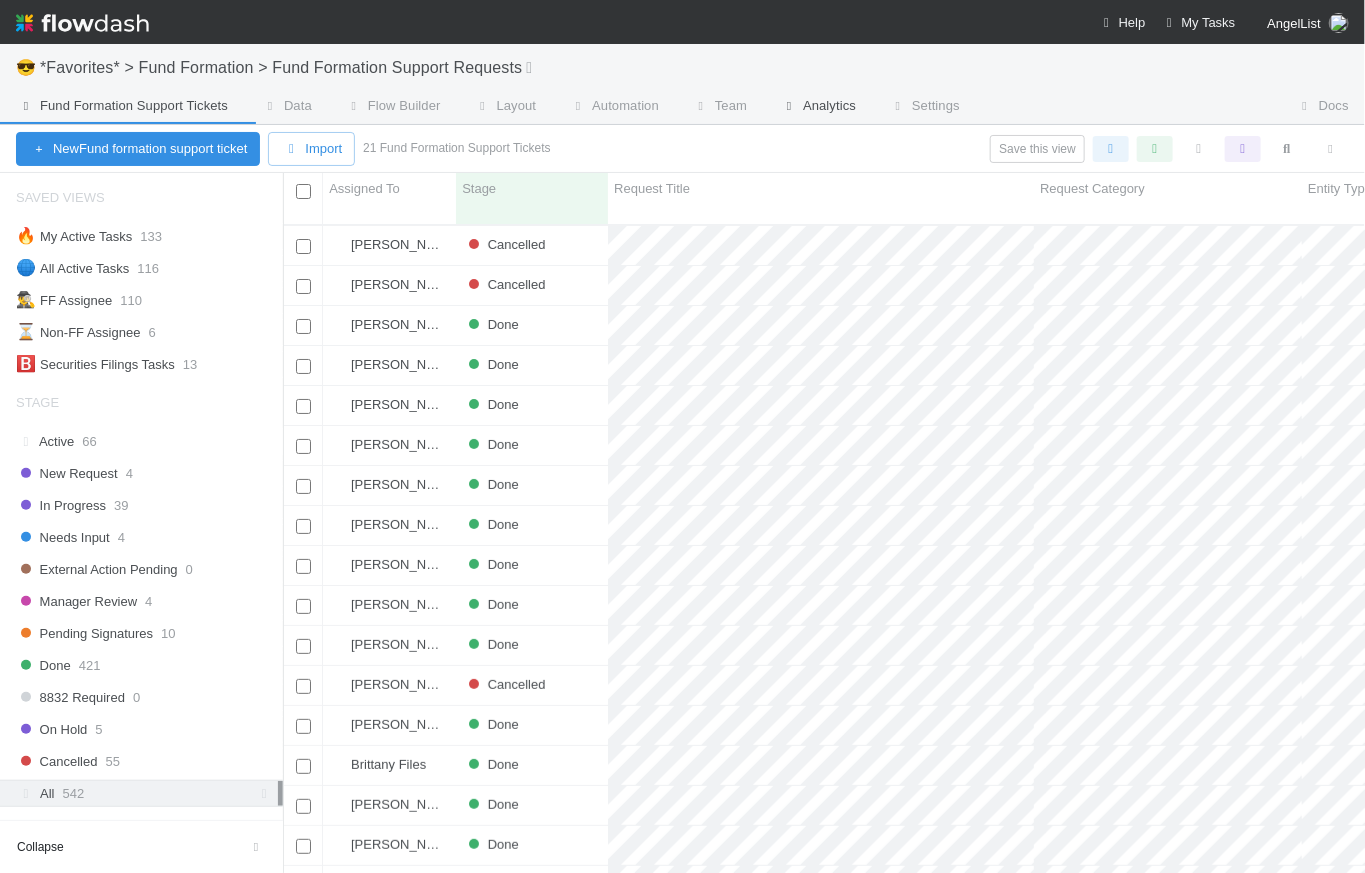click on "Analytics" at bounding box center [817, 108] 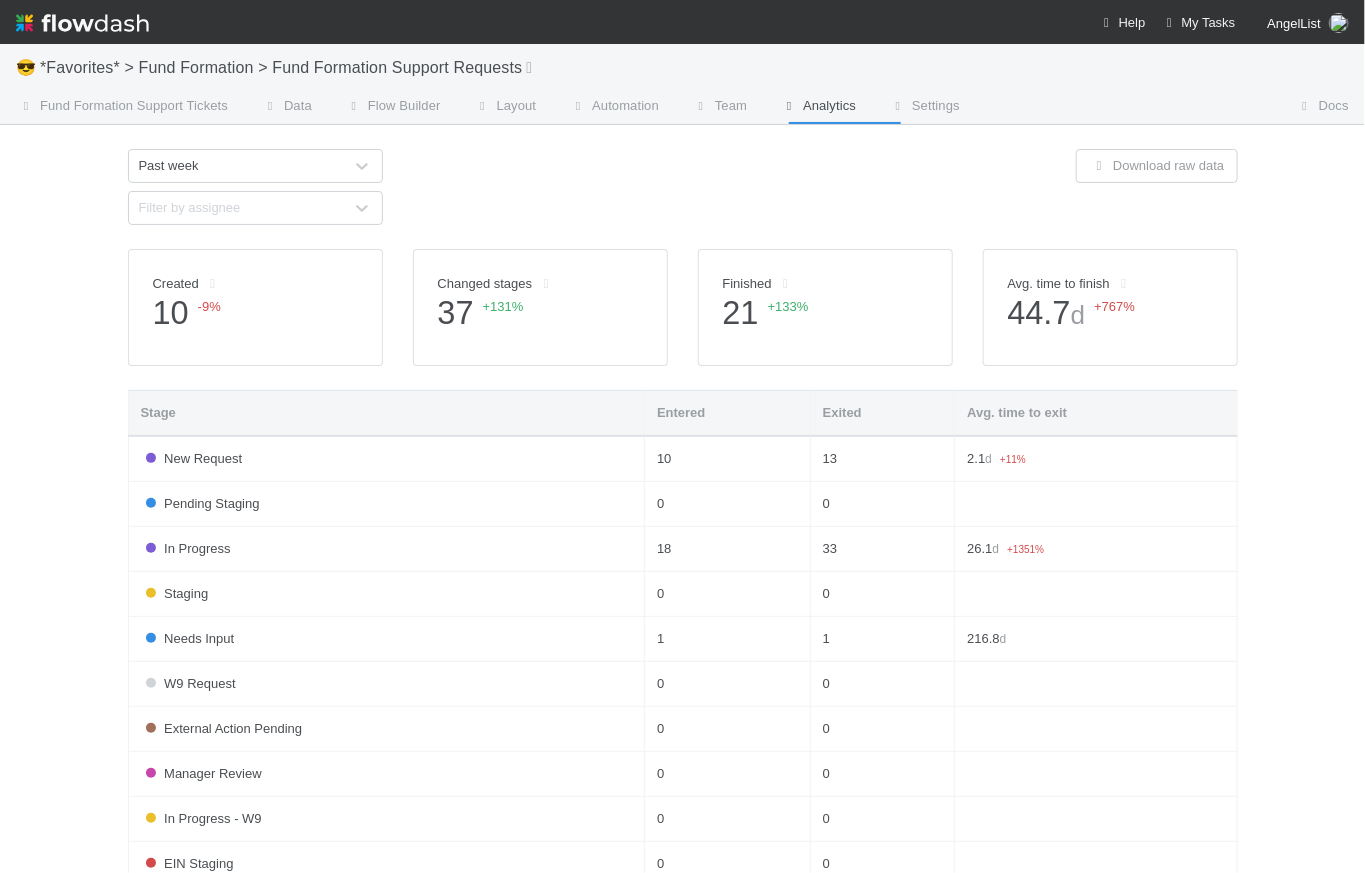 click at bounding box center (683, 187) 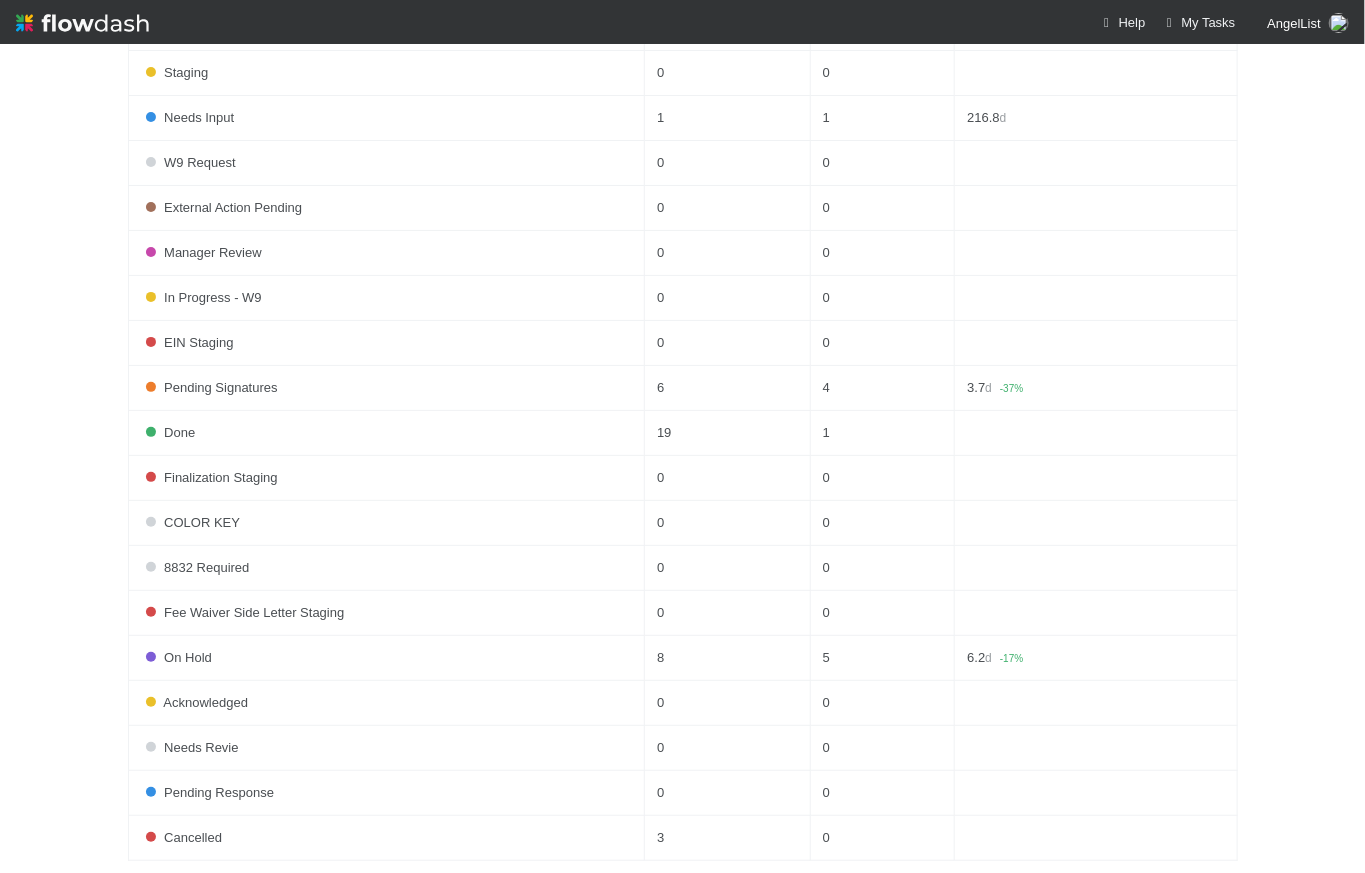scroll, scrollTop: 0, scrollLeft: 0, axis: both 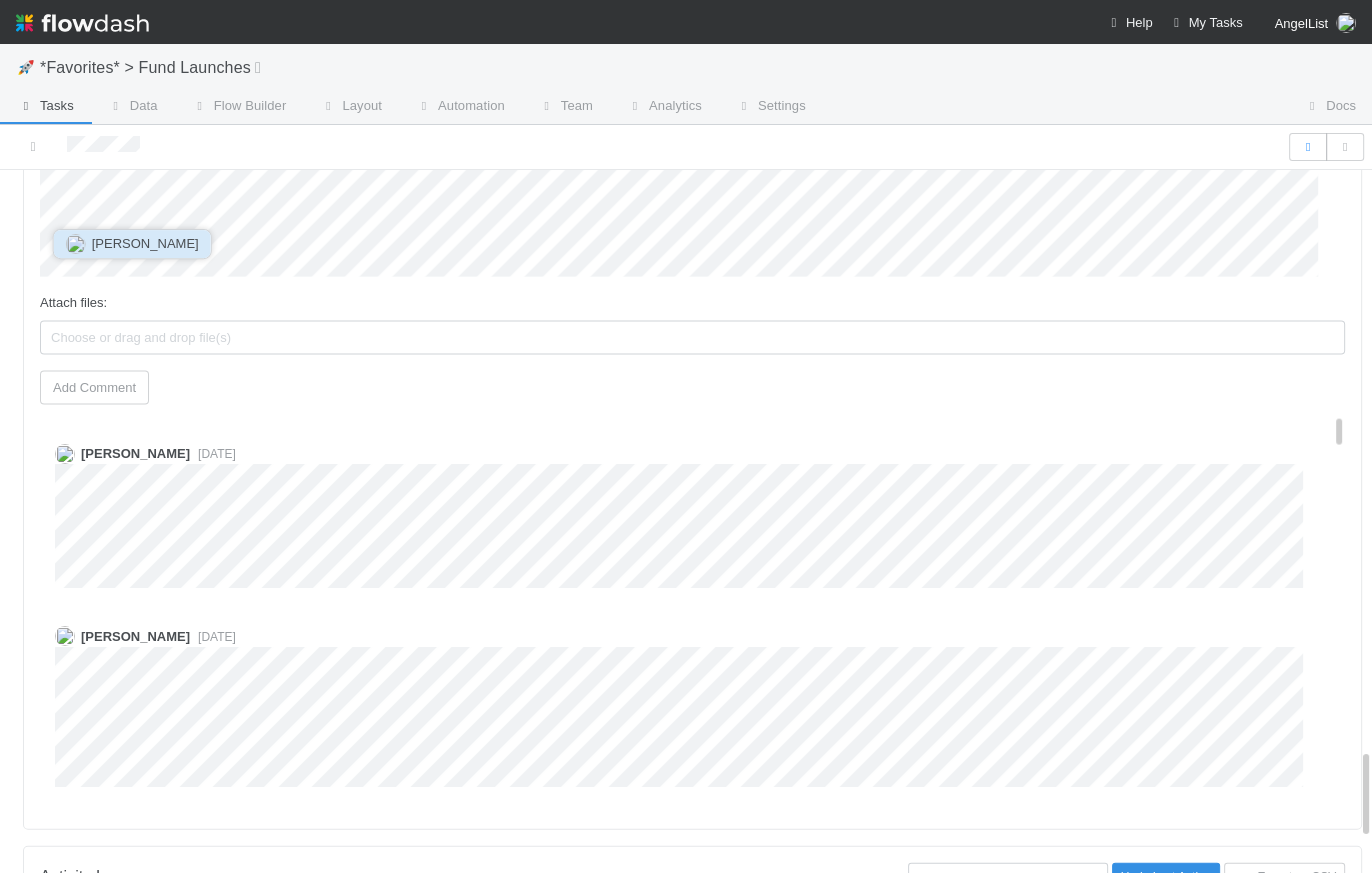 click on "Jonah Lecker" at bounding box center [145, 243] 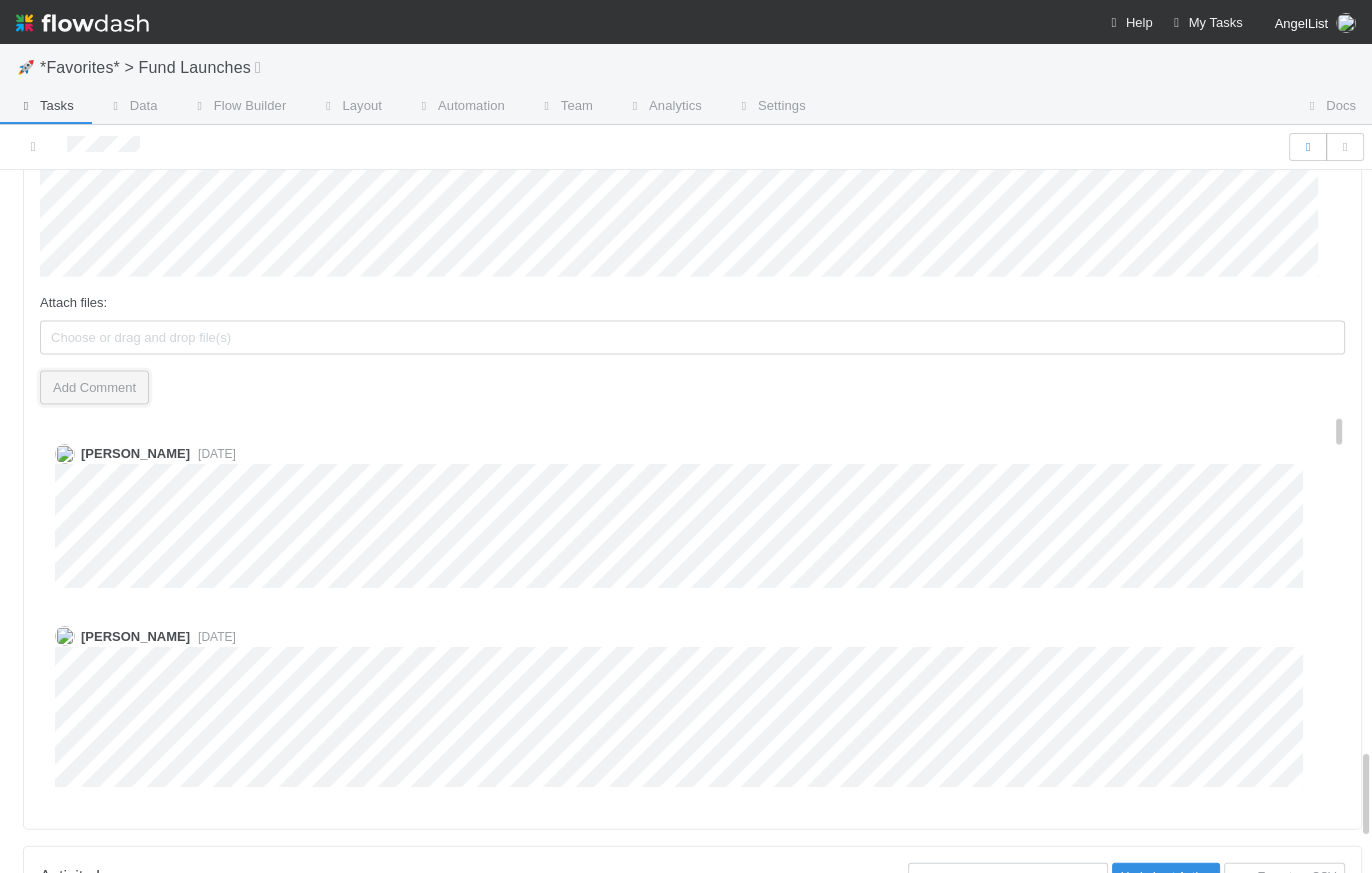 click on "Add Comment" at bounding box center [94, 388] 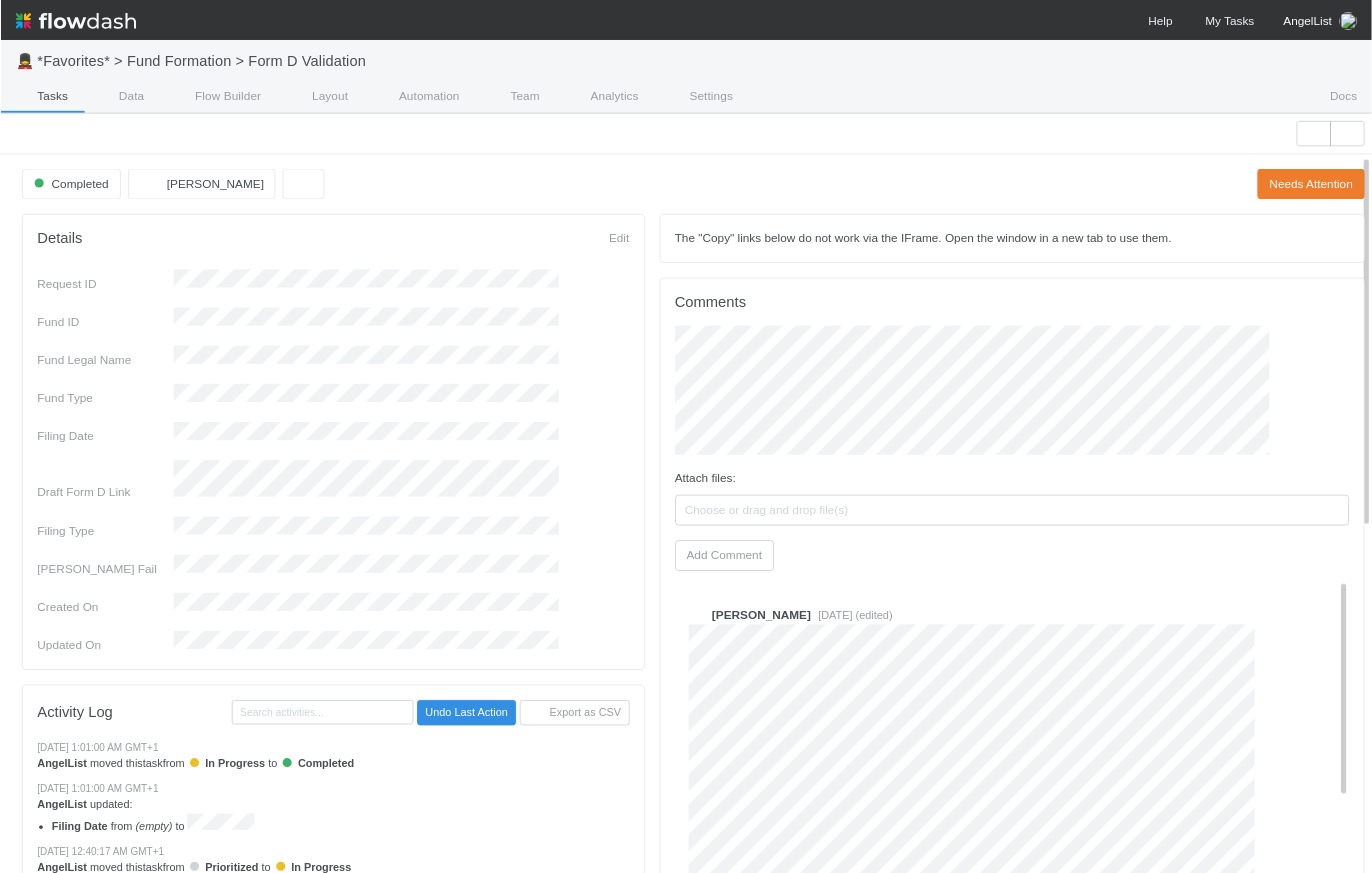 scroll, scrollTop: 0, scrollLeft: 0, axis: both 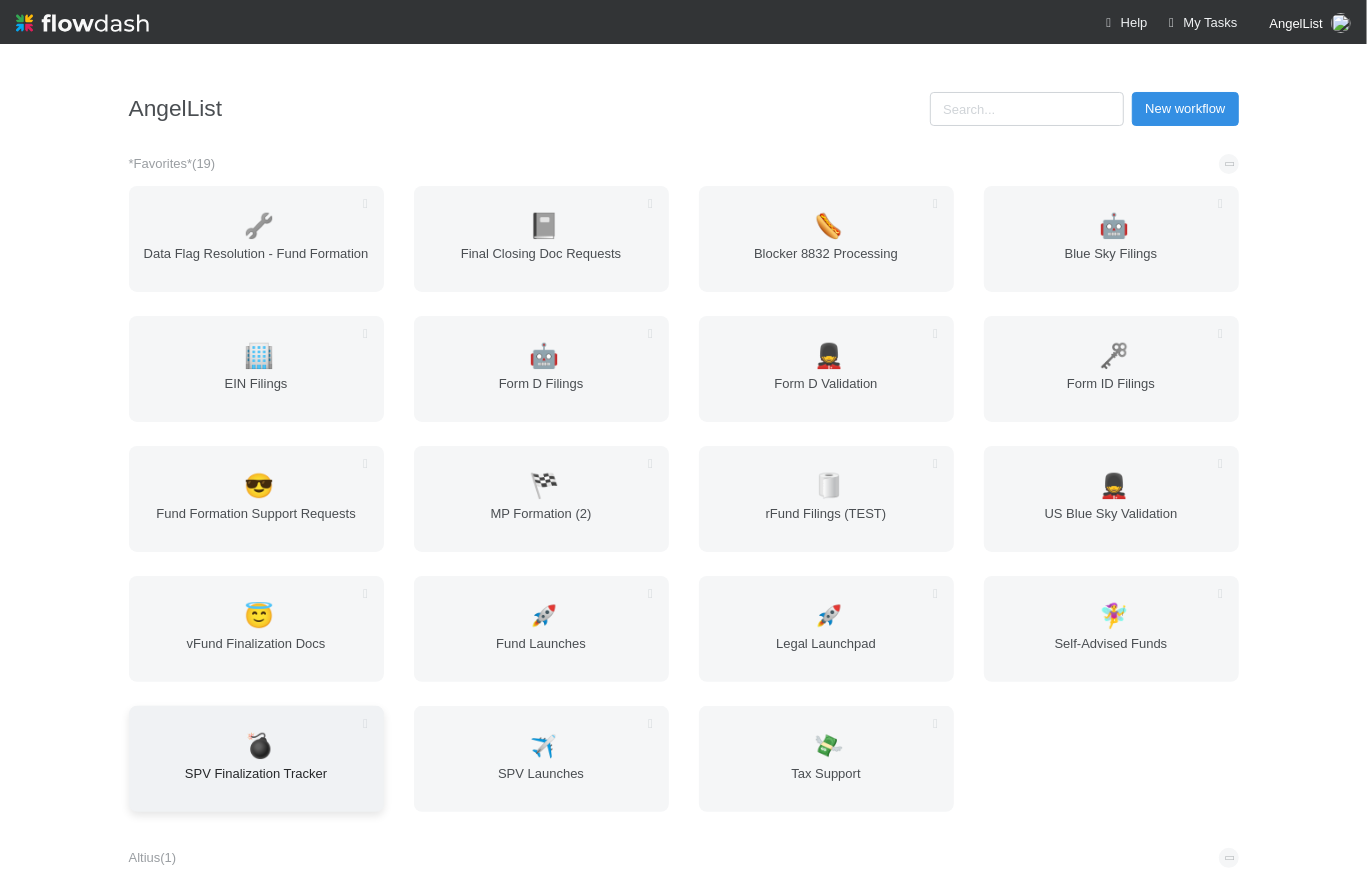 click on "SPV Finalization Tracker" at bounding box center [256, 784] 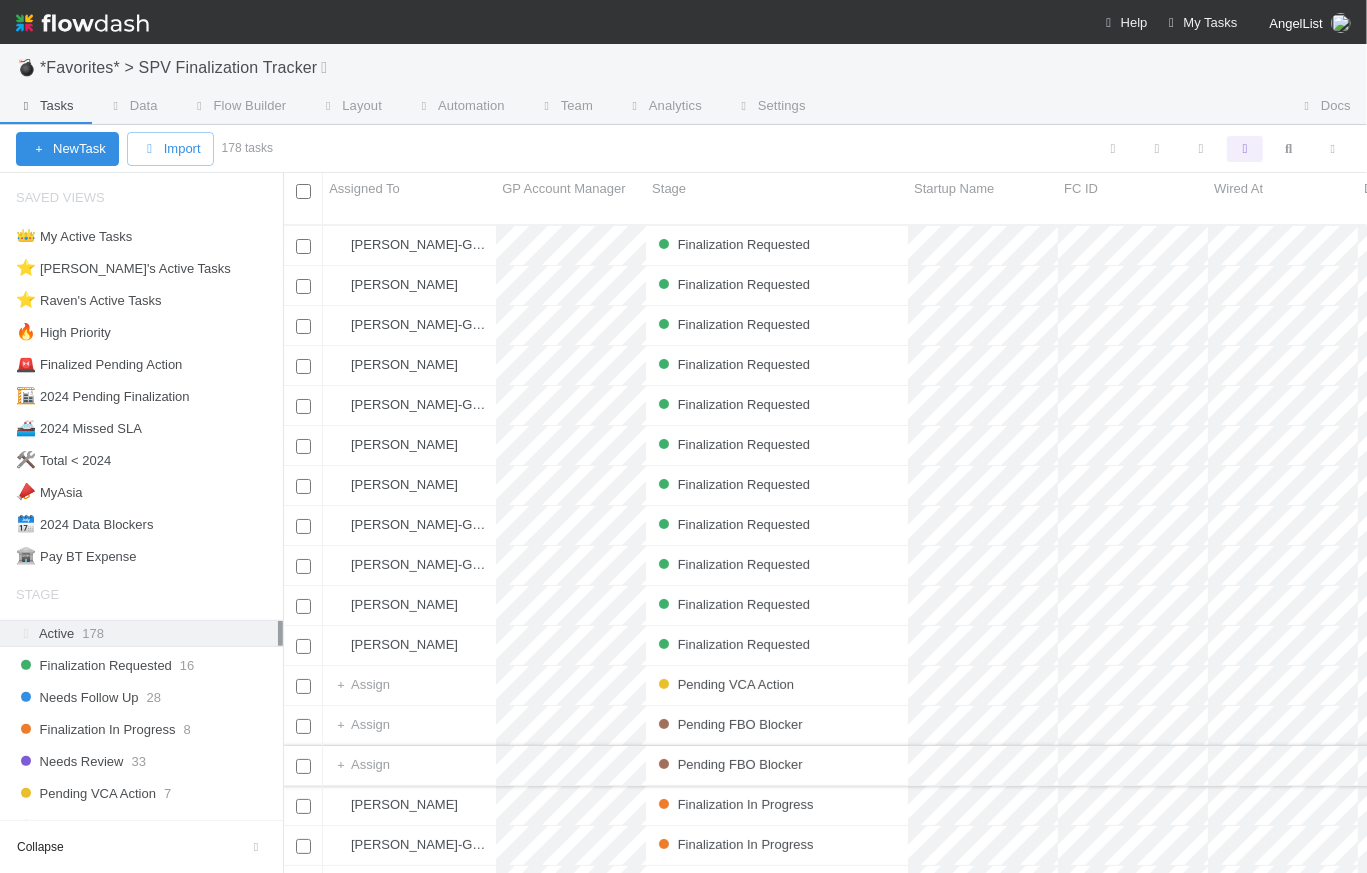 scroll, scrollTop: 14, scrollLeft: 14, axis: both 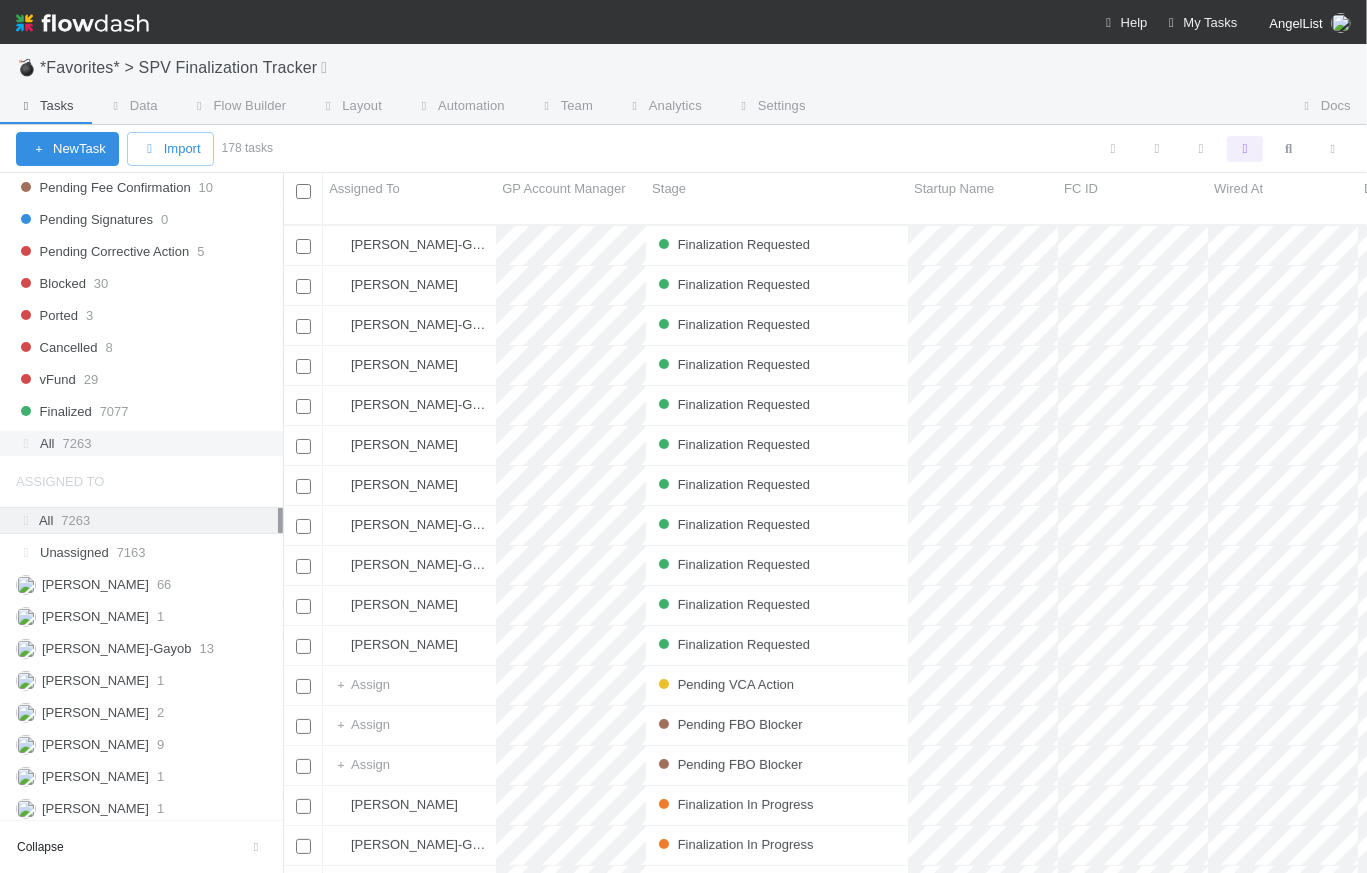 click on "All 7263" at bounding box center (147, 443) 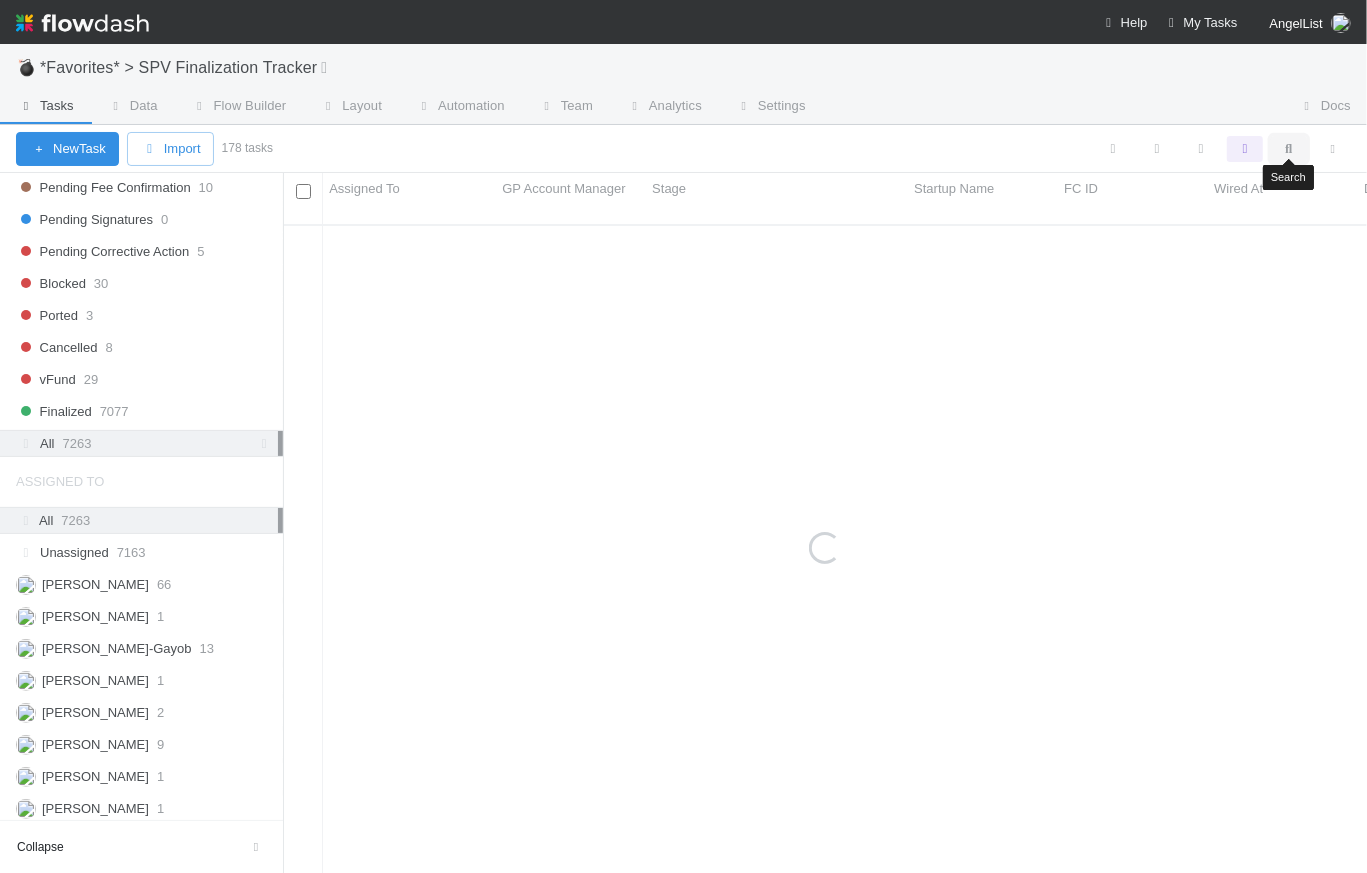 click at bounding box center [1289, 149] 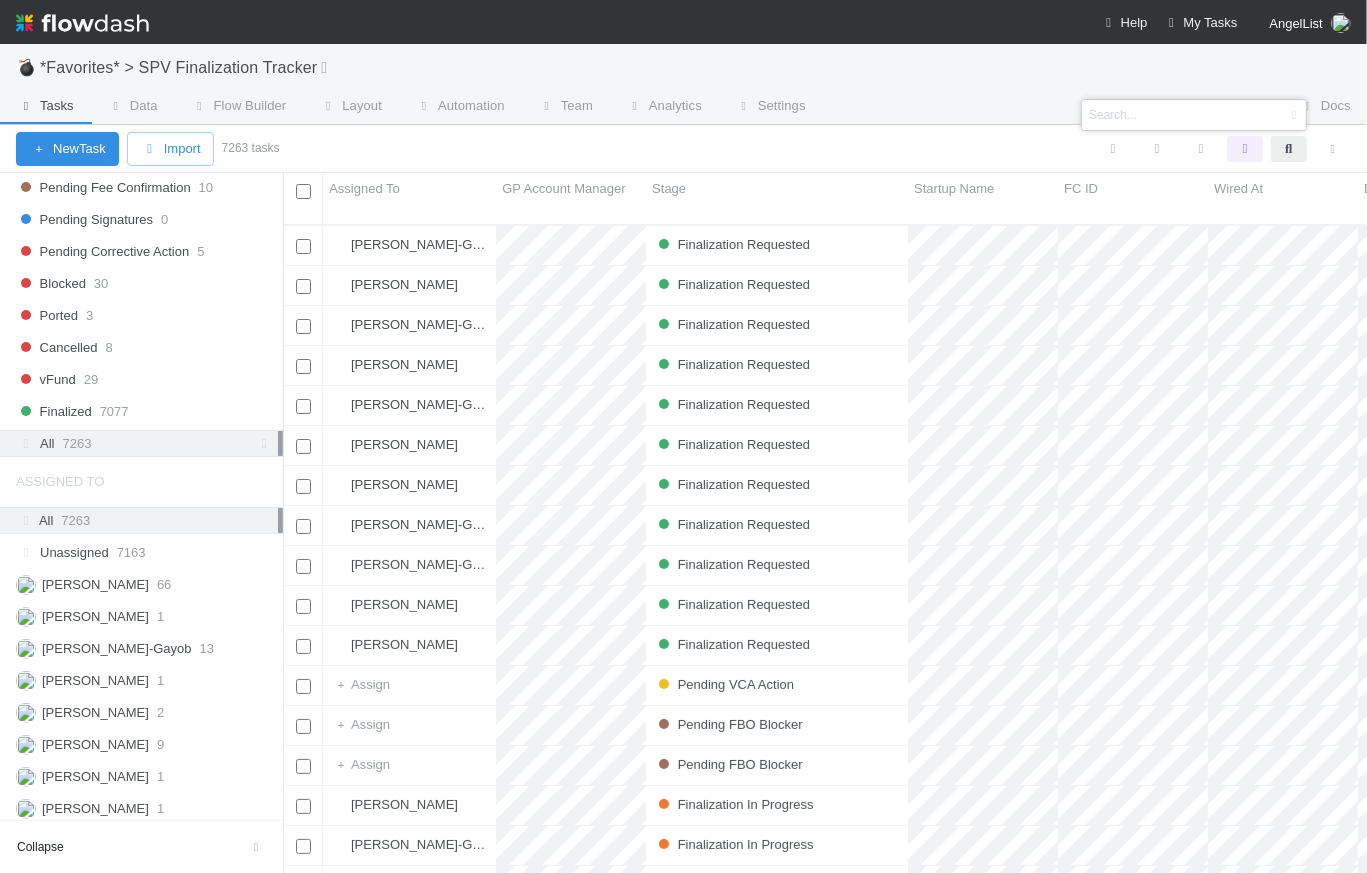 scroll, scrollTop: 14, scrollLeft: 14, axis: both 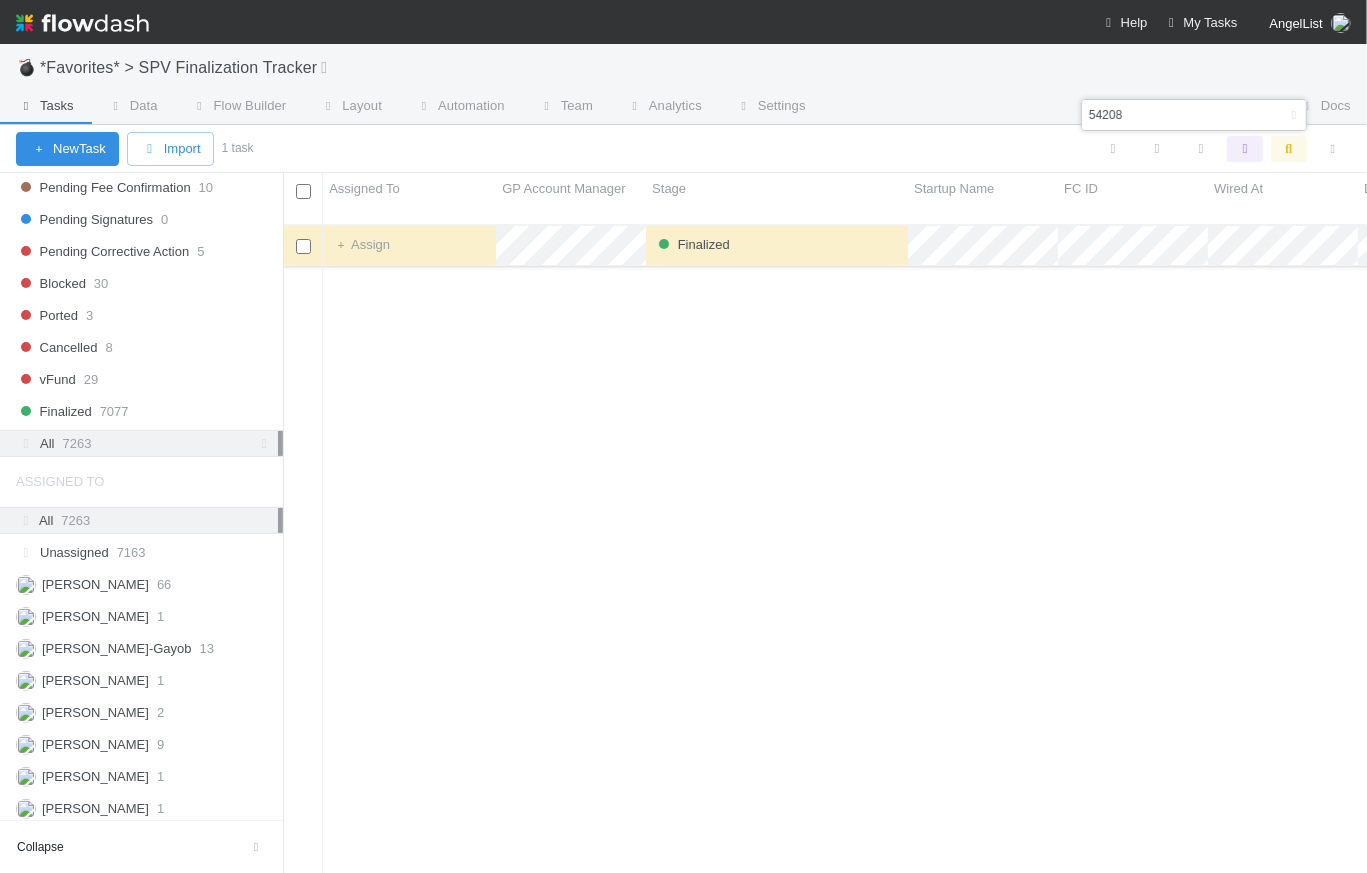 type on "54208" 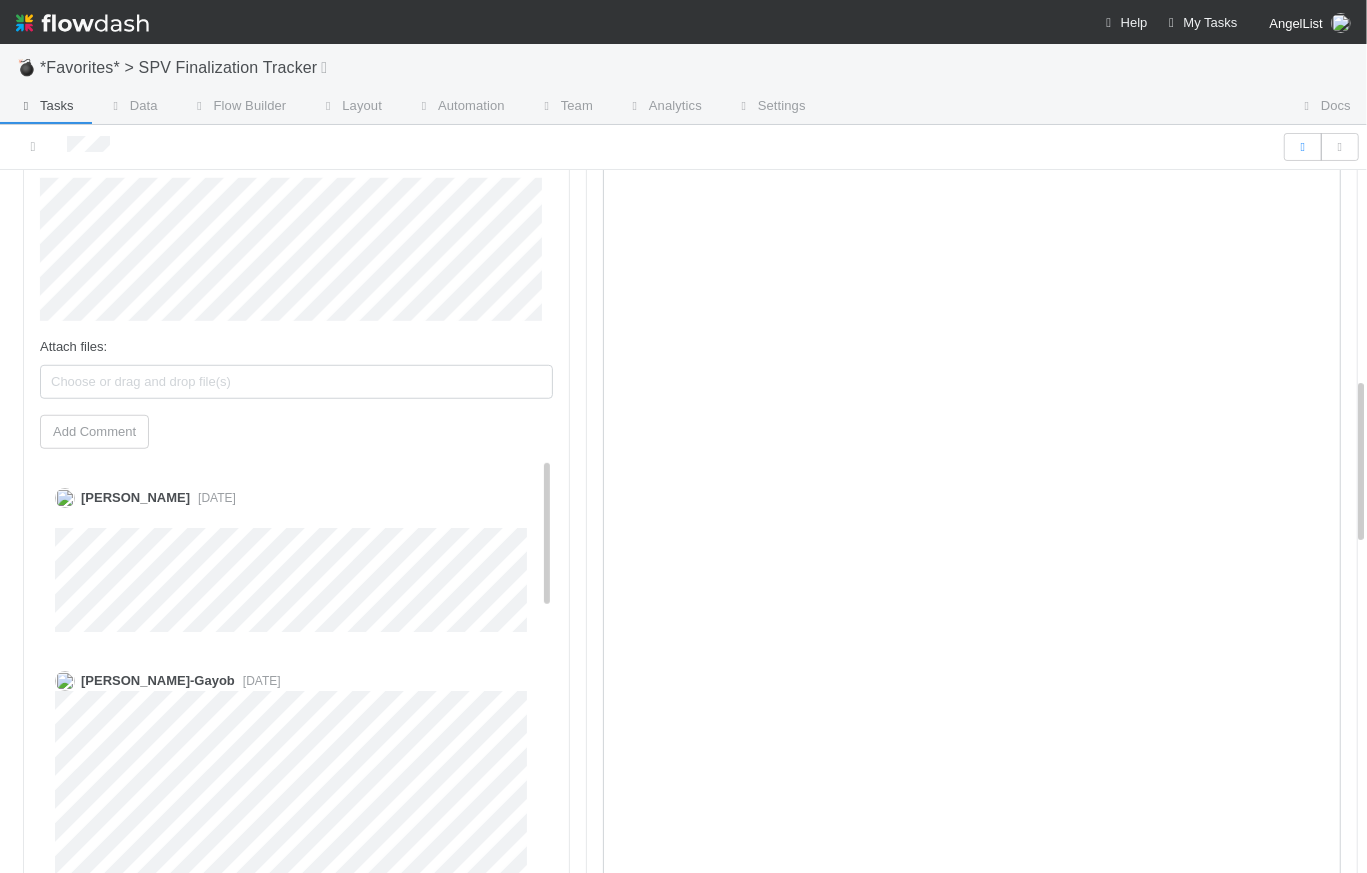 scroll, scrollTop: 980, scrollLeft: 0, axis: vertical 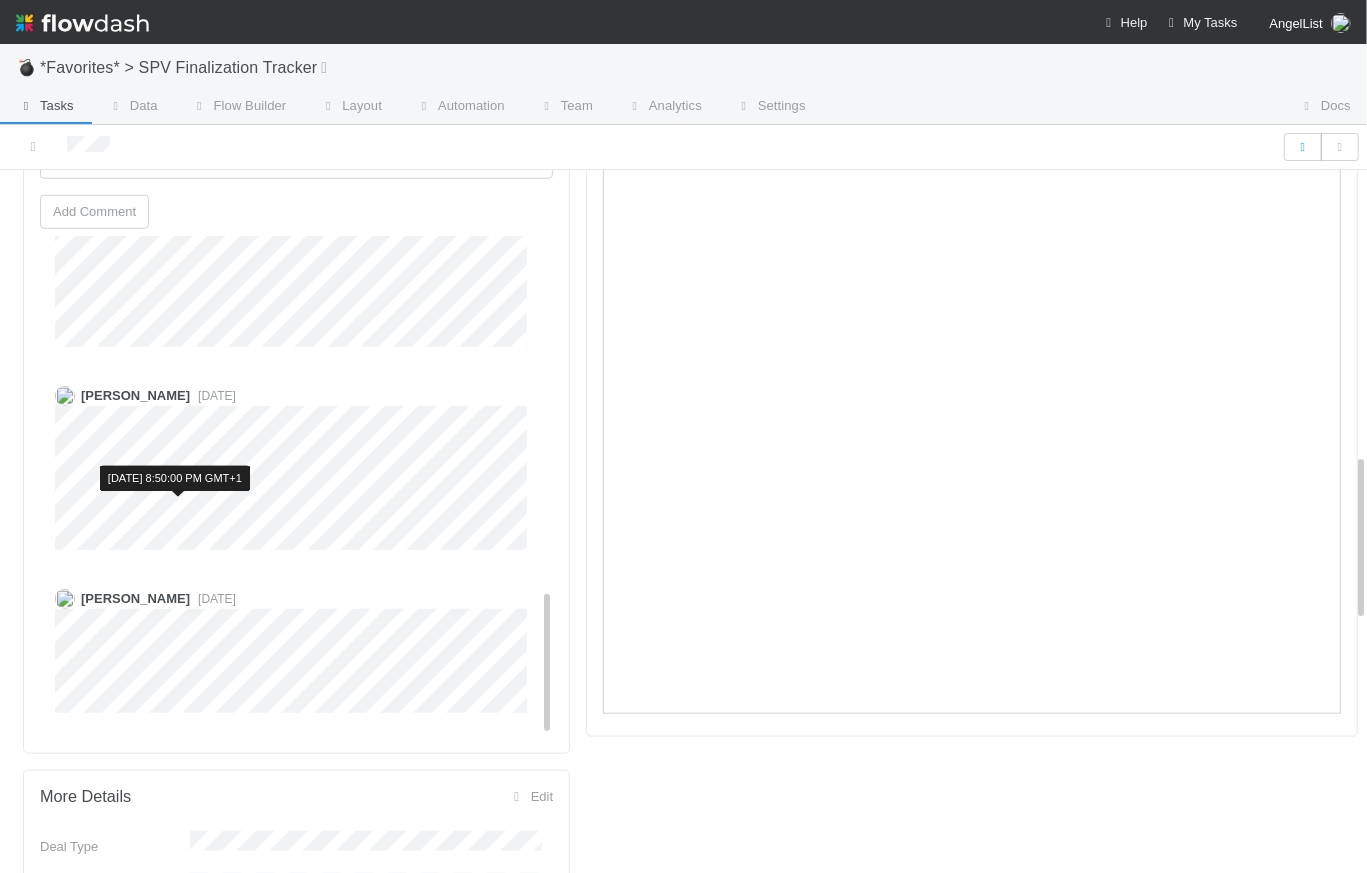 click on "2 months ago" at bounding box center [213, 599] 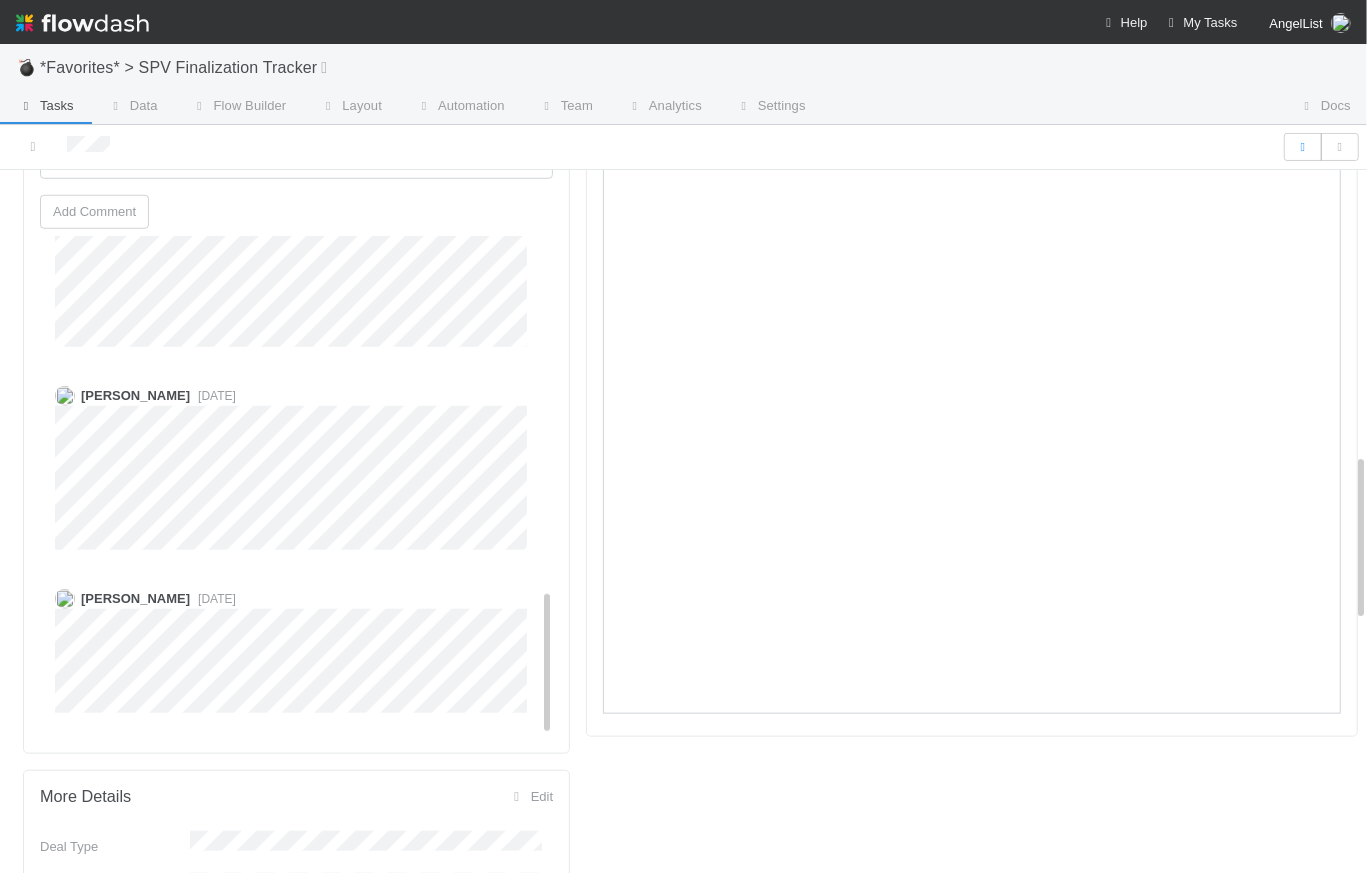 click on "2 months ago" at bounding box center (213, 599) 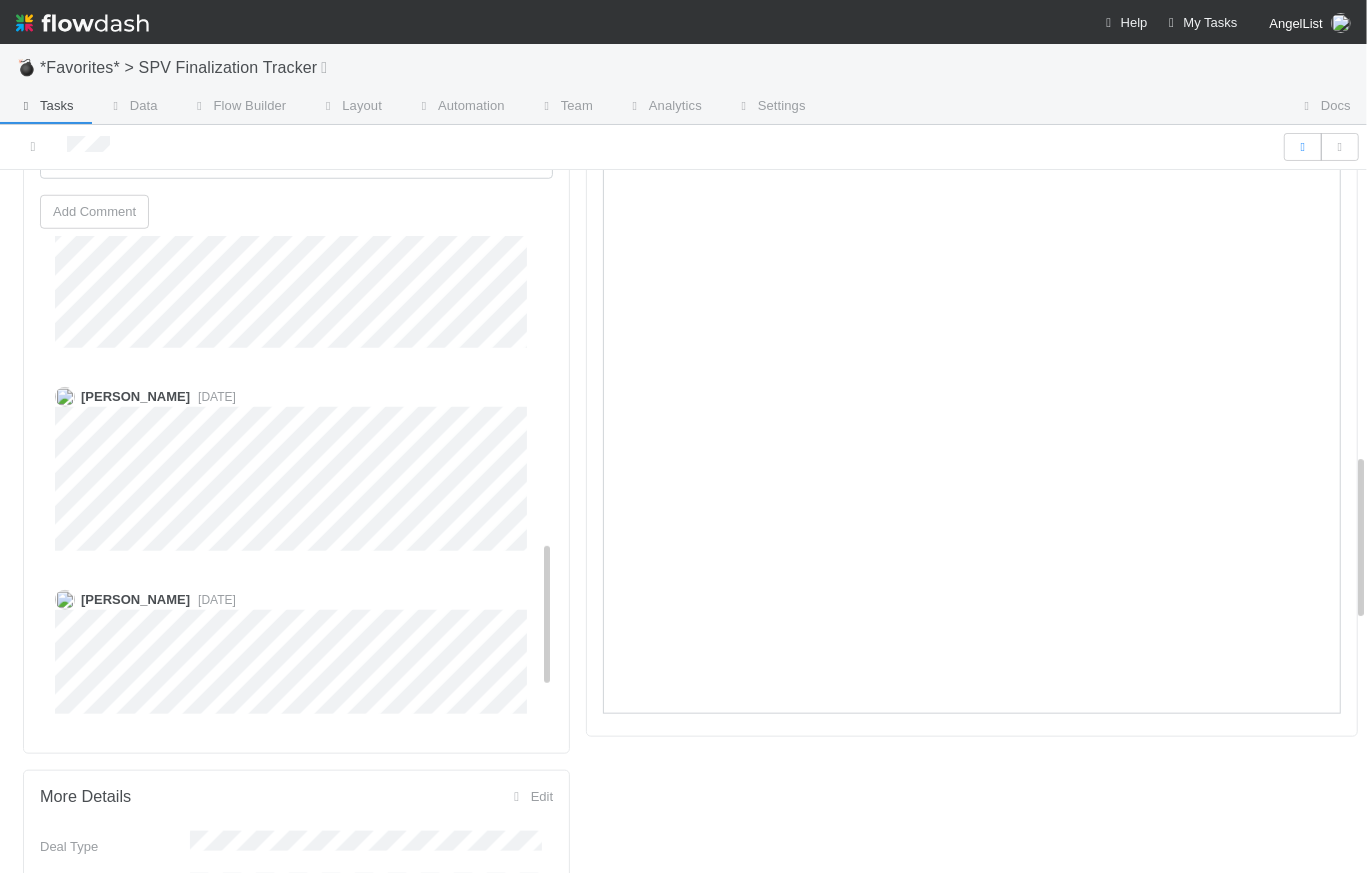 scroll, scrollTop: 1175, scrollLeft: 0, axis: vertical 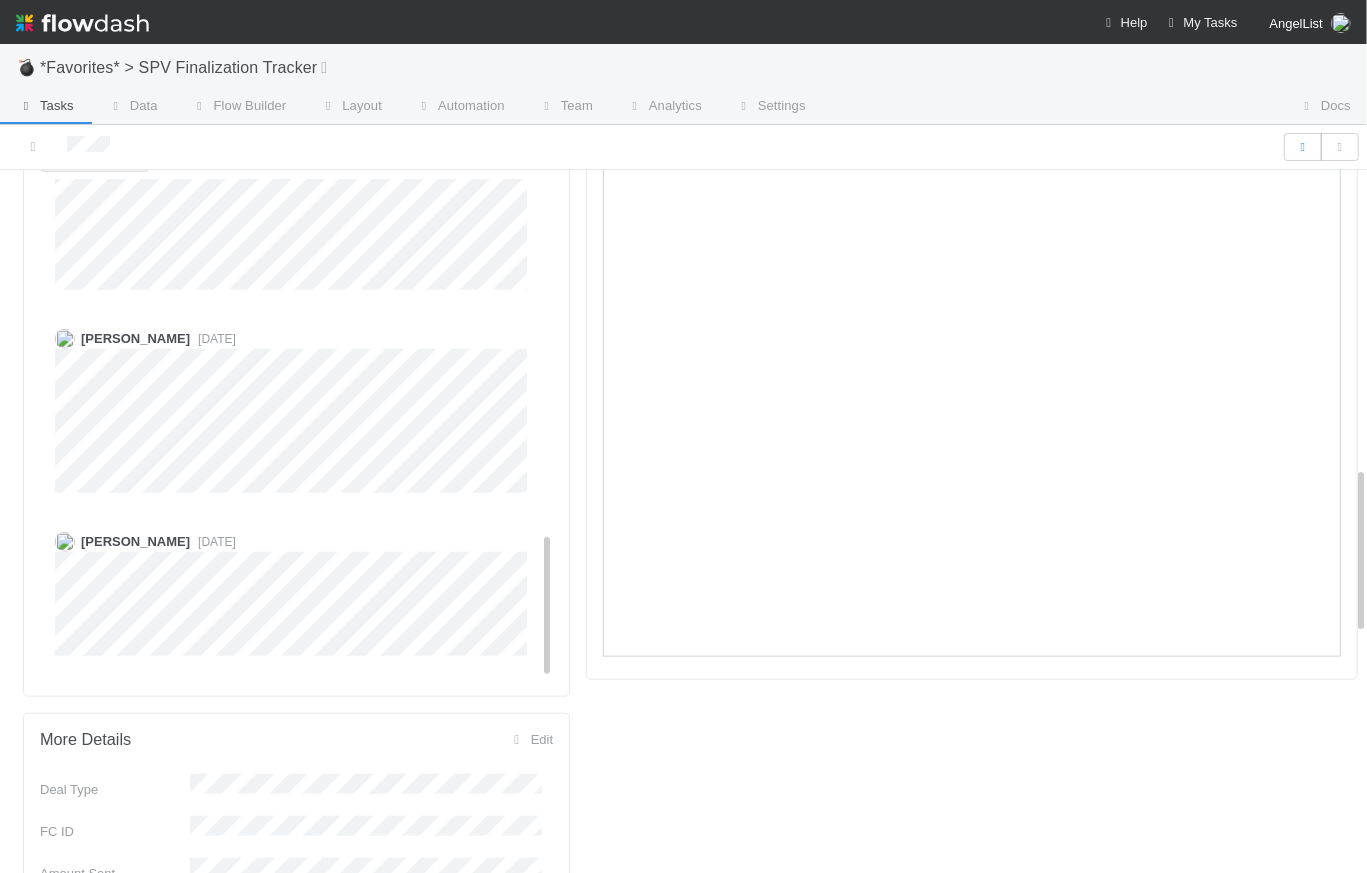 click on "2 months ago" at bounding box center [213, 542] 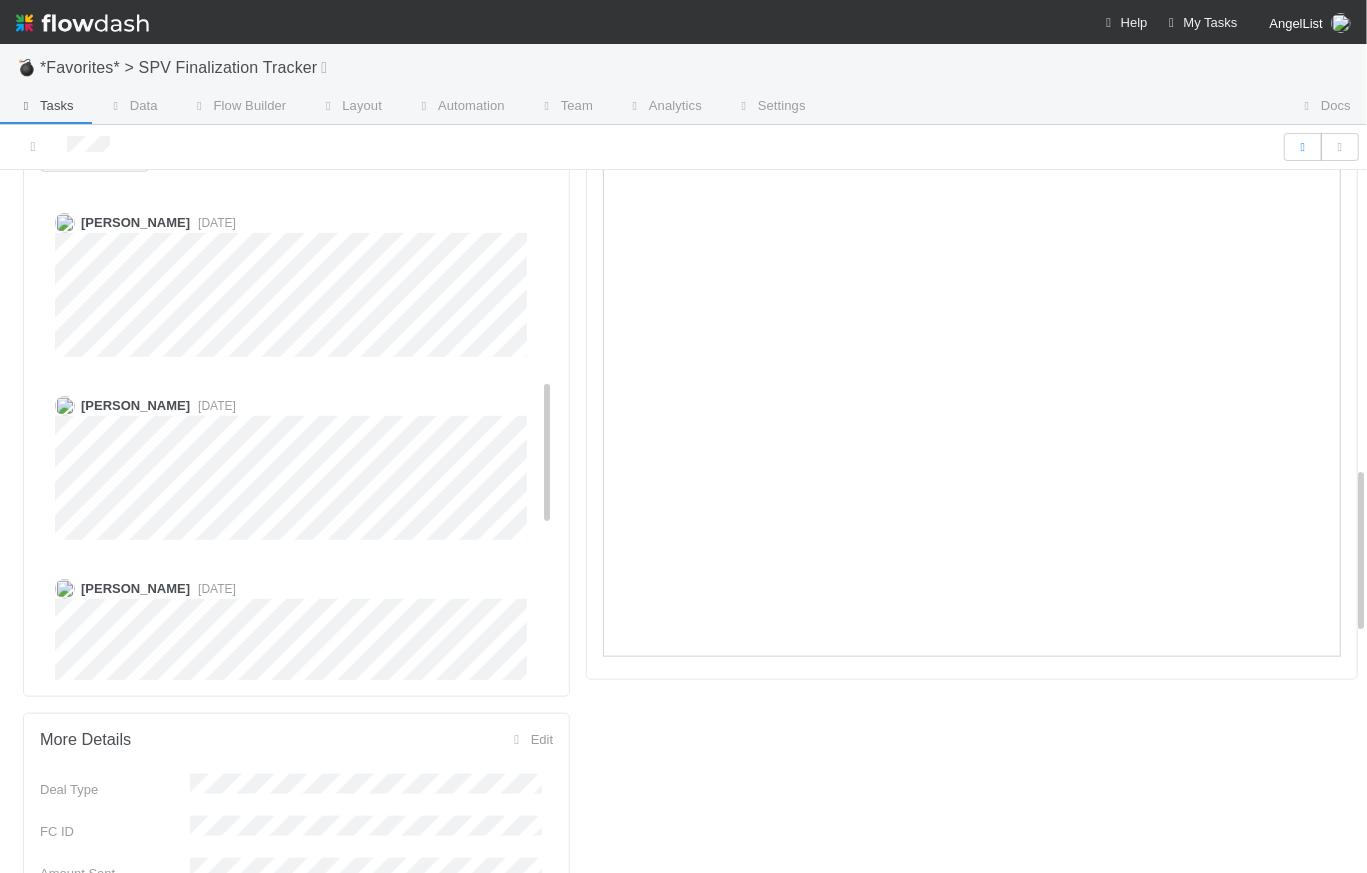 scroll, scrollTop: 659, scrollLeft: 0, axis: vertical 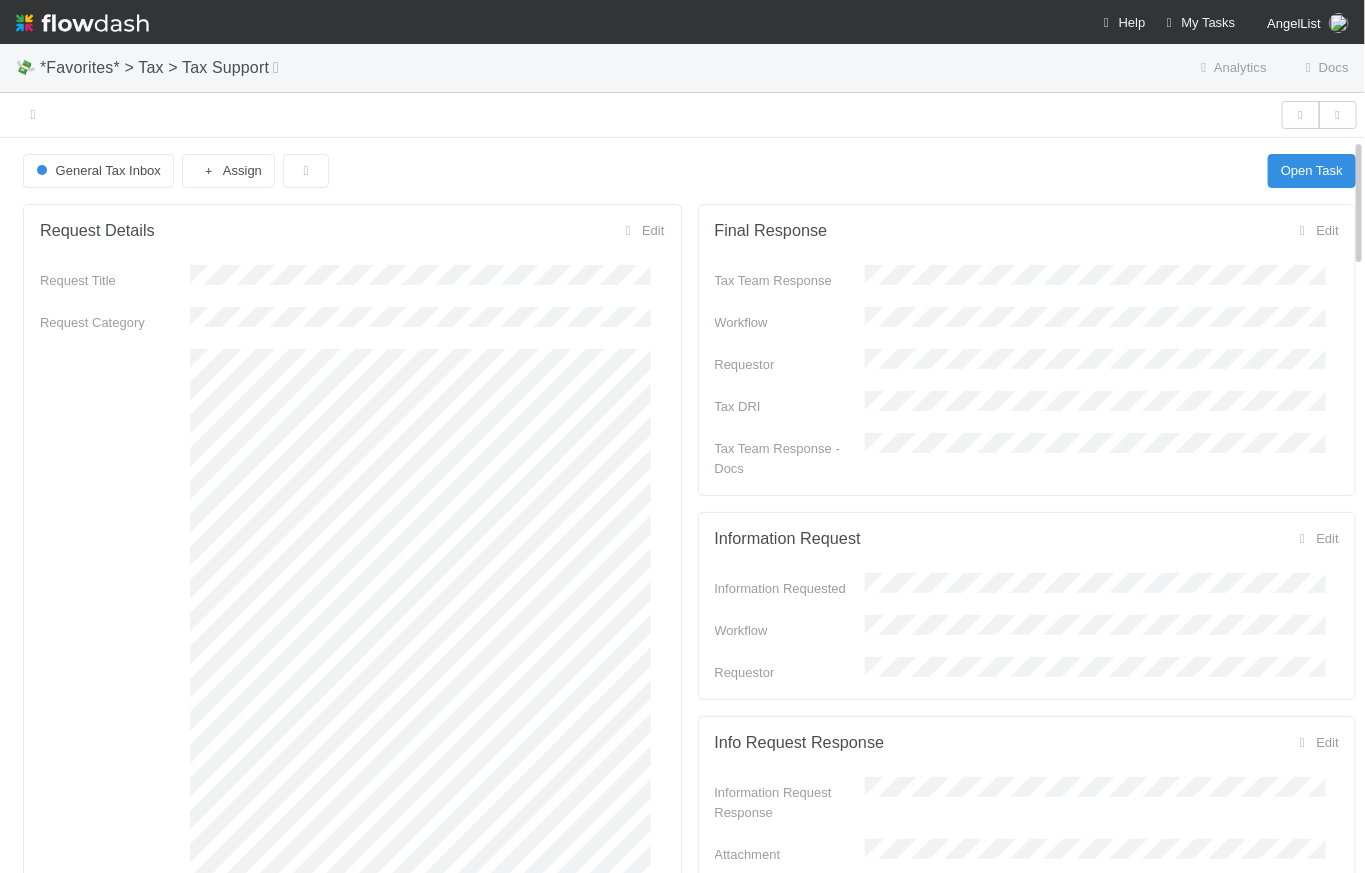 click on "💸 *Favorites* > Tax > Tax Support Analytics  Docs" at bounding box center (682, 68) 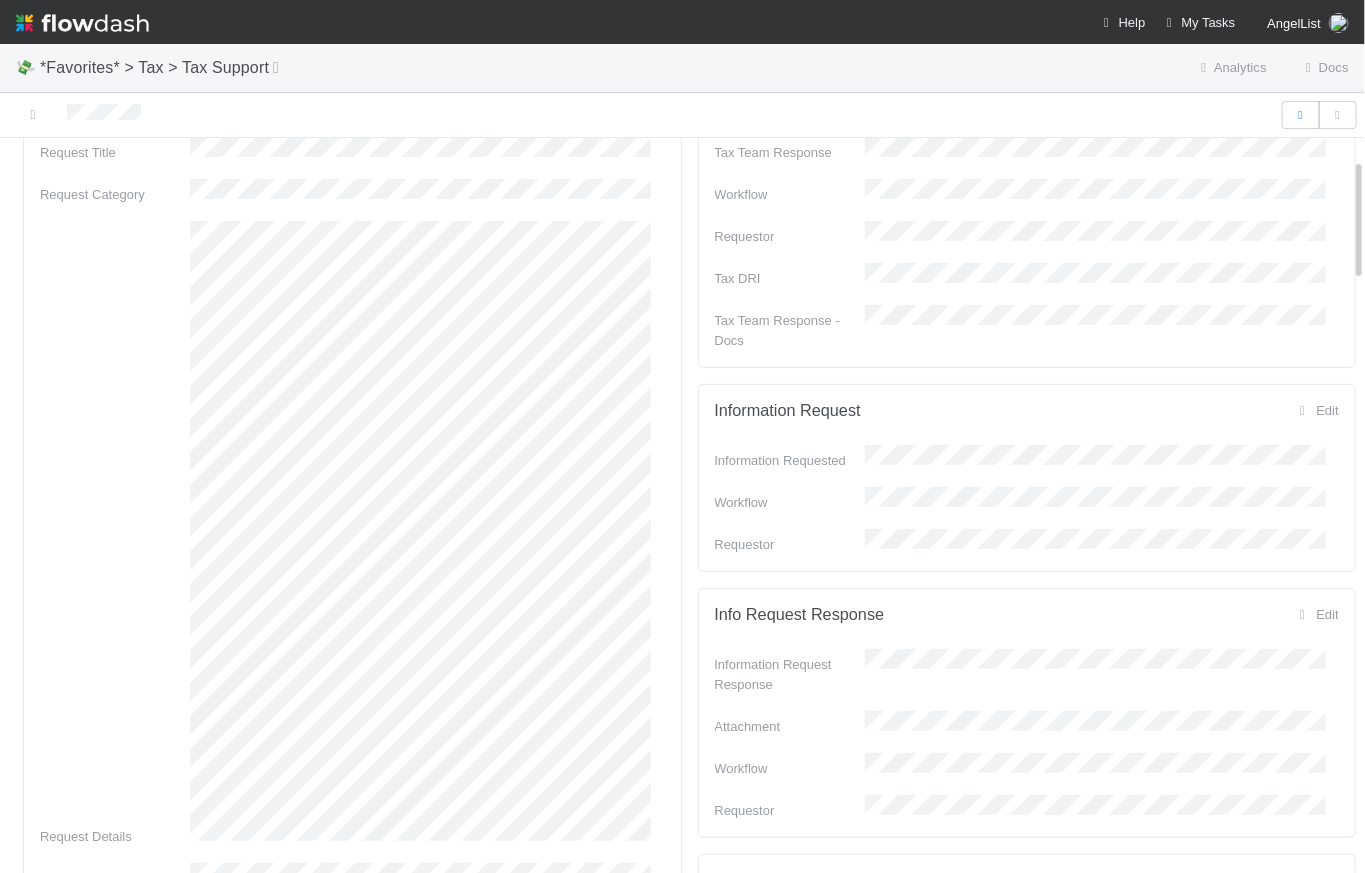 scroll, scrollTop: 62, scrollLeft: 0, axis: vertical 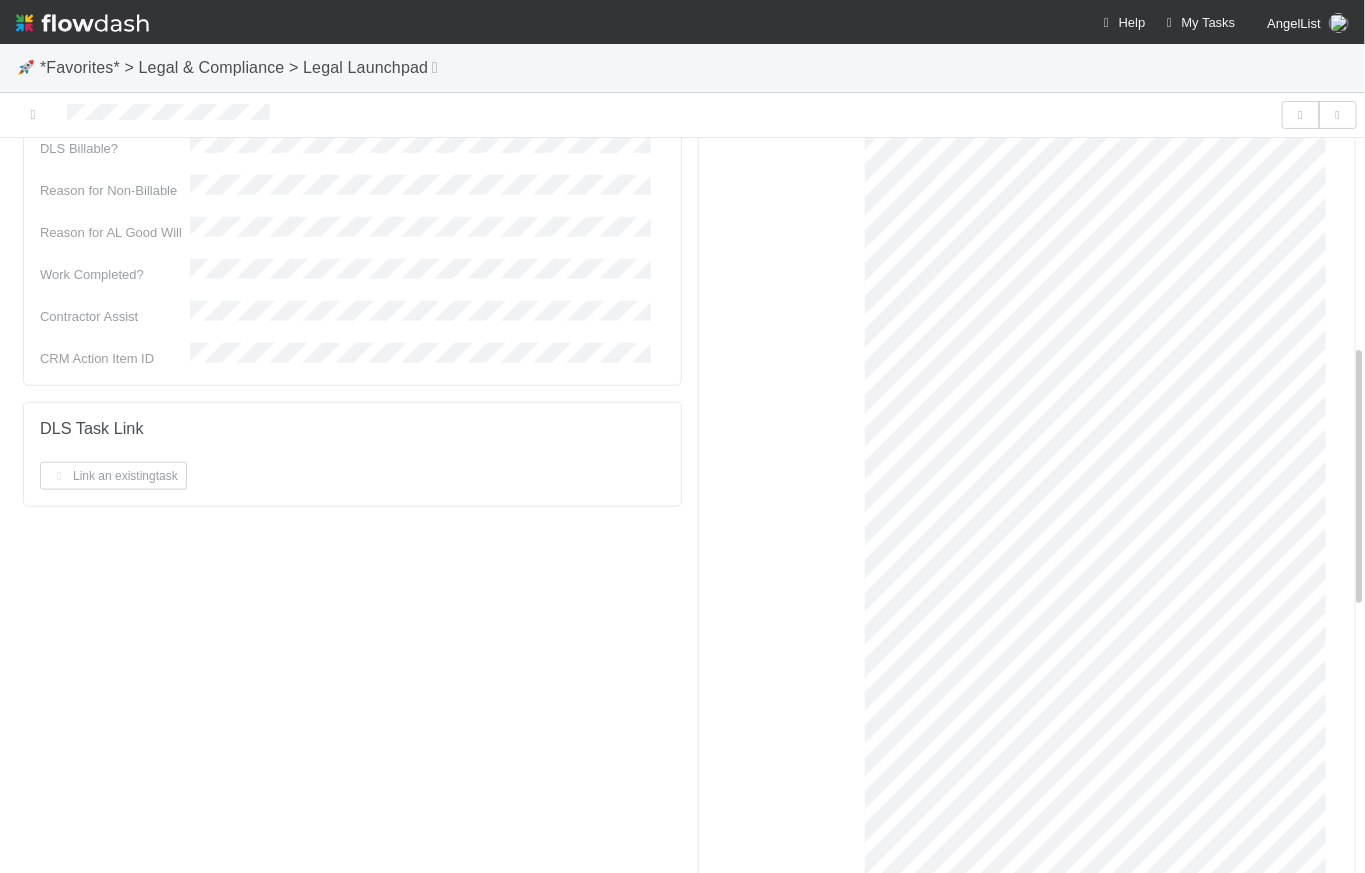 click on "Request" at bounding box center [1027, 577] 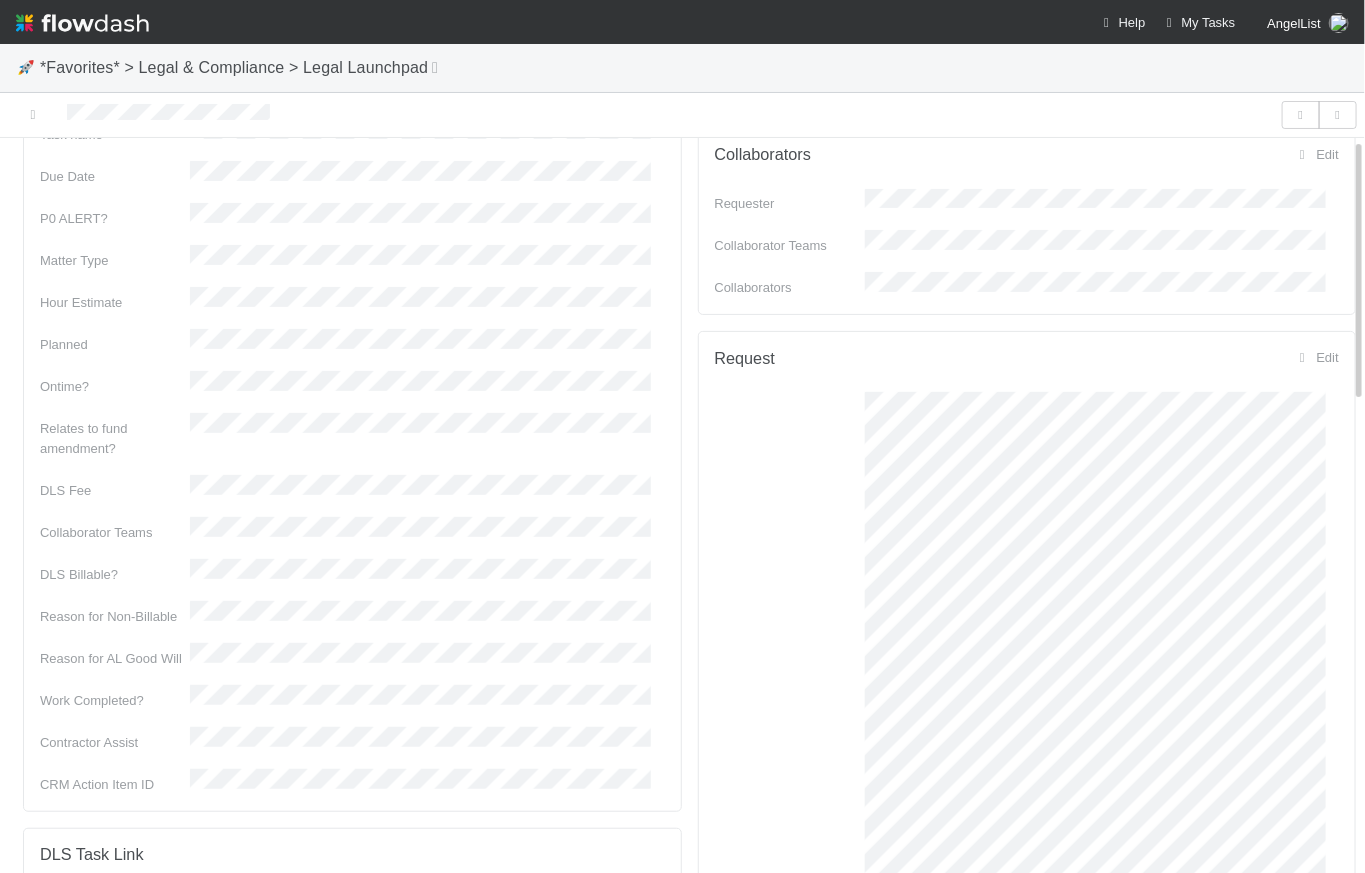 scroll, scrollTop: 0, scrollLeft: 0, axis: both 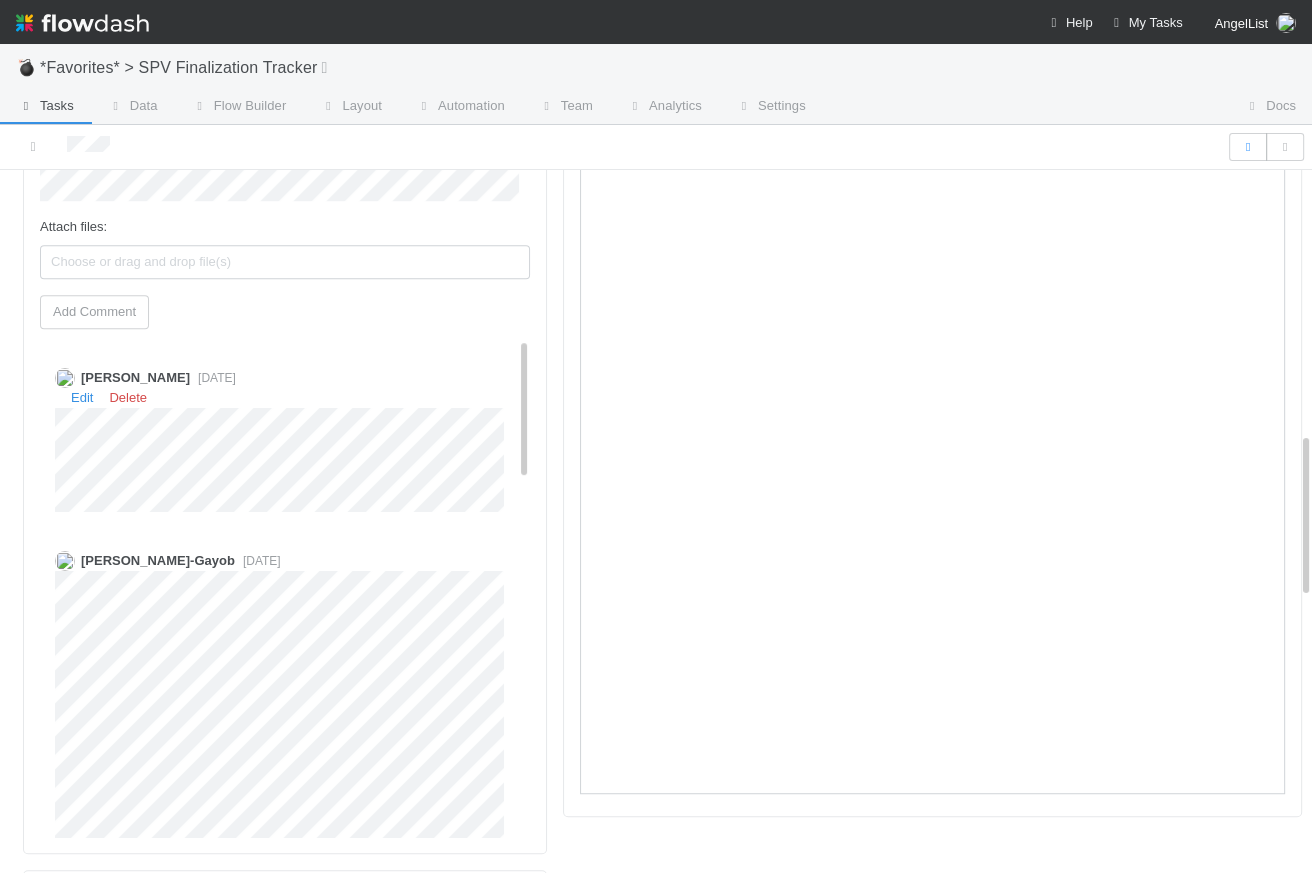 click on "2 weeks ago" at bounding box center [213, 378] 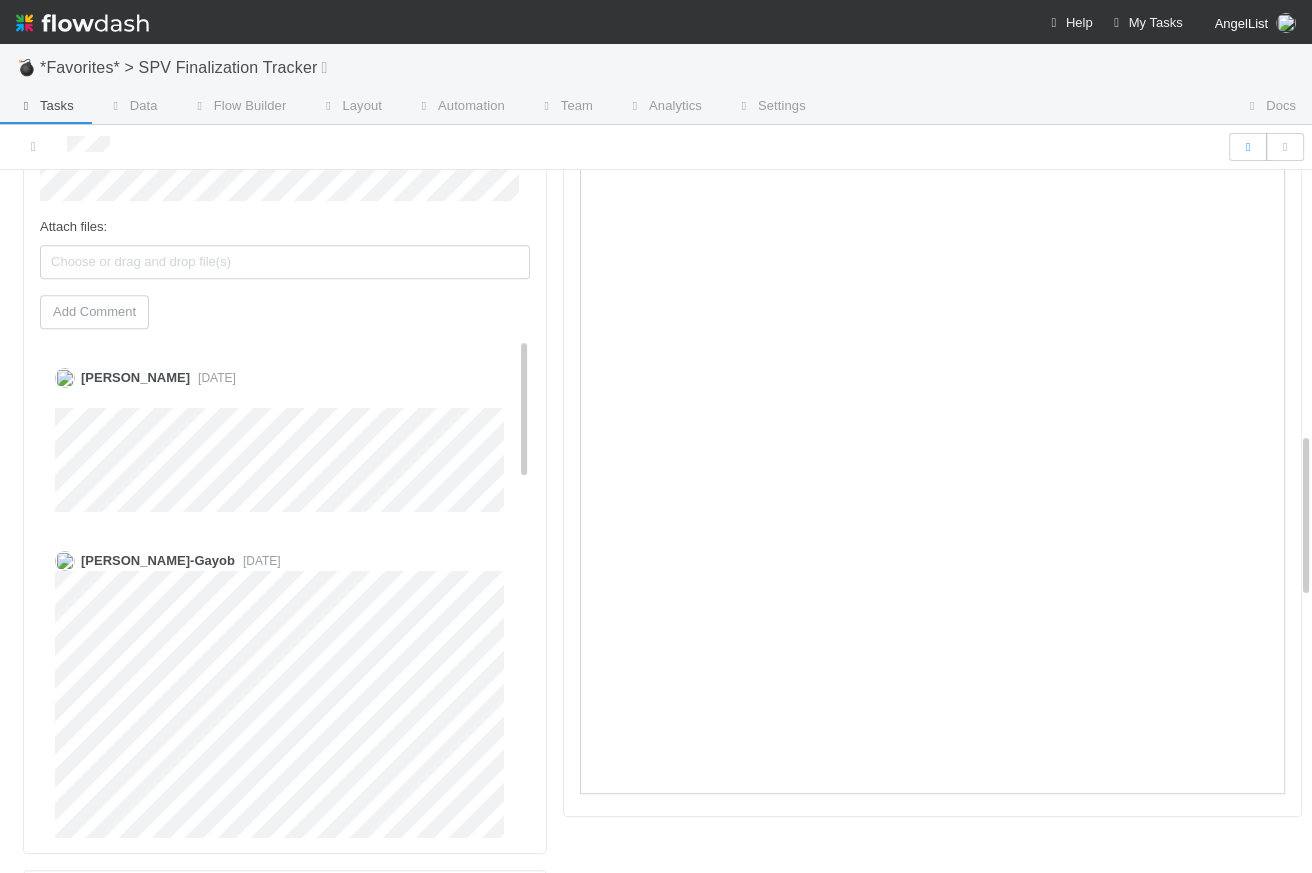 click on "Tasks" at bounding box center [45, 106] 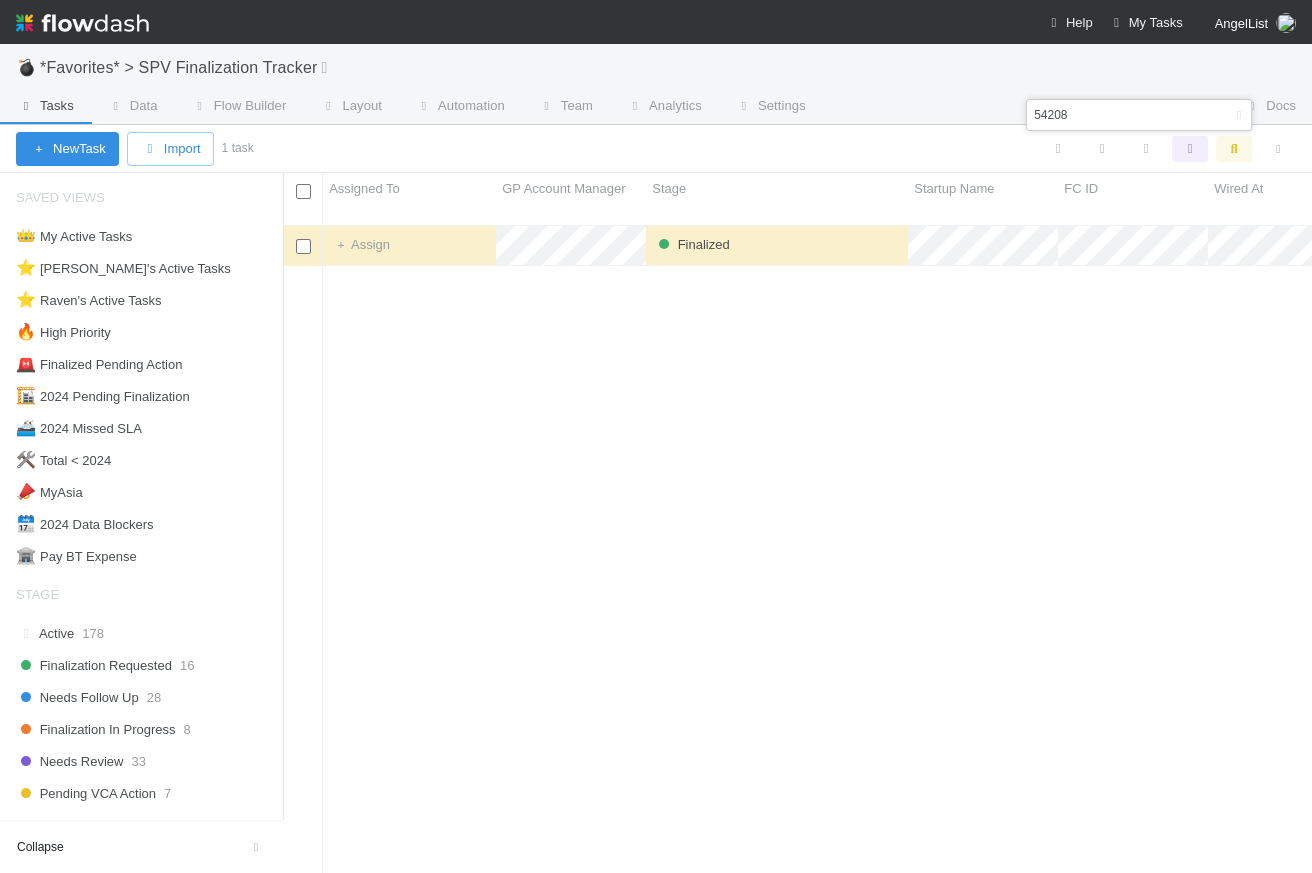 scroll, scrollTop: 14, scrollLeft: 15, axis: both 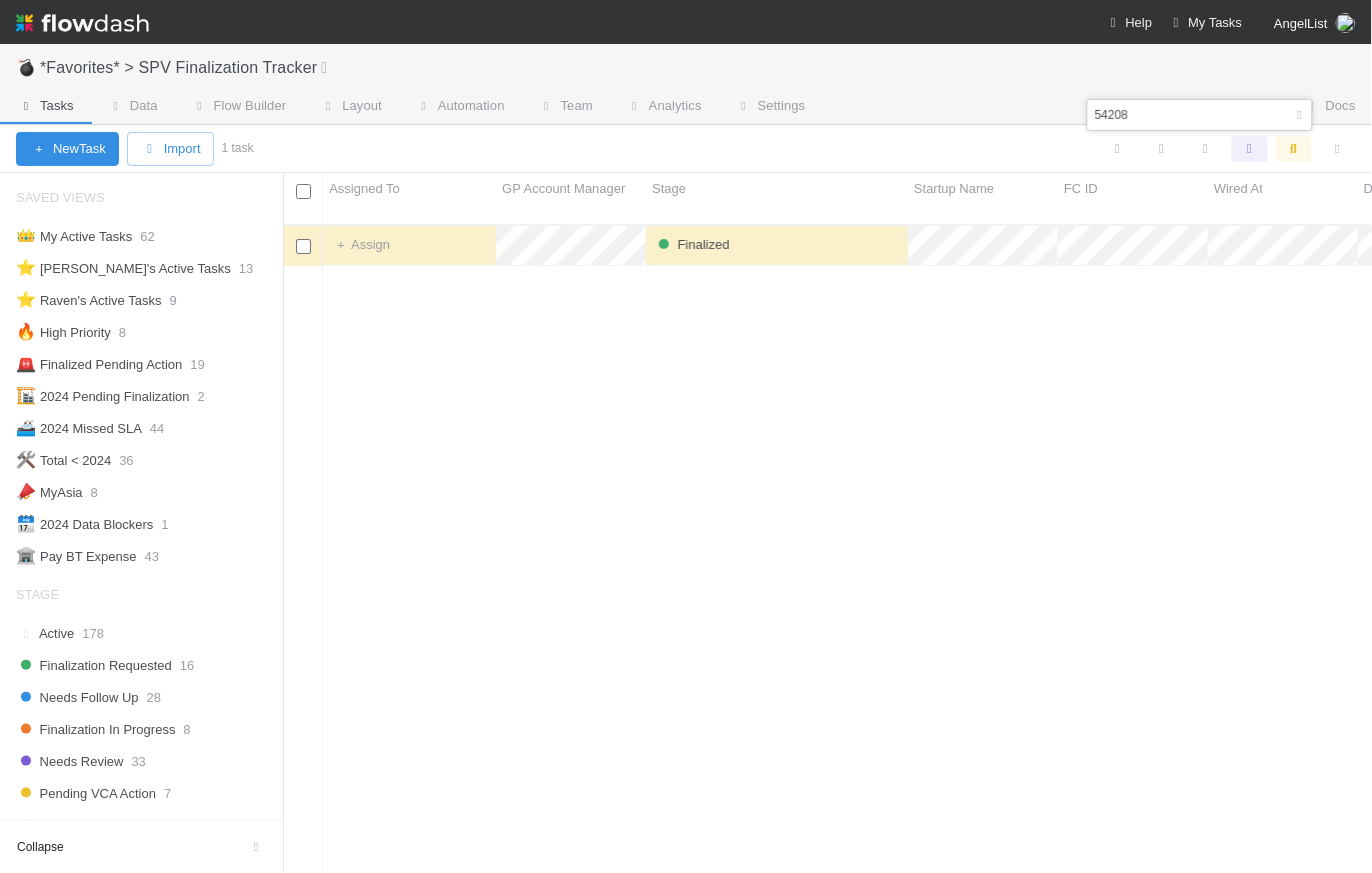 click at bounding box center [1300, 115] 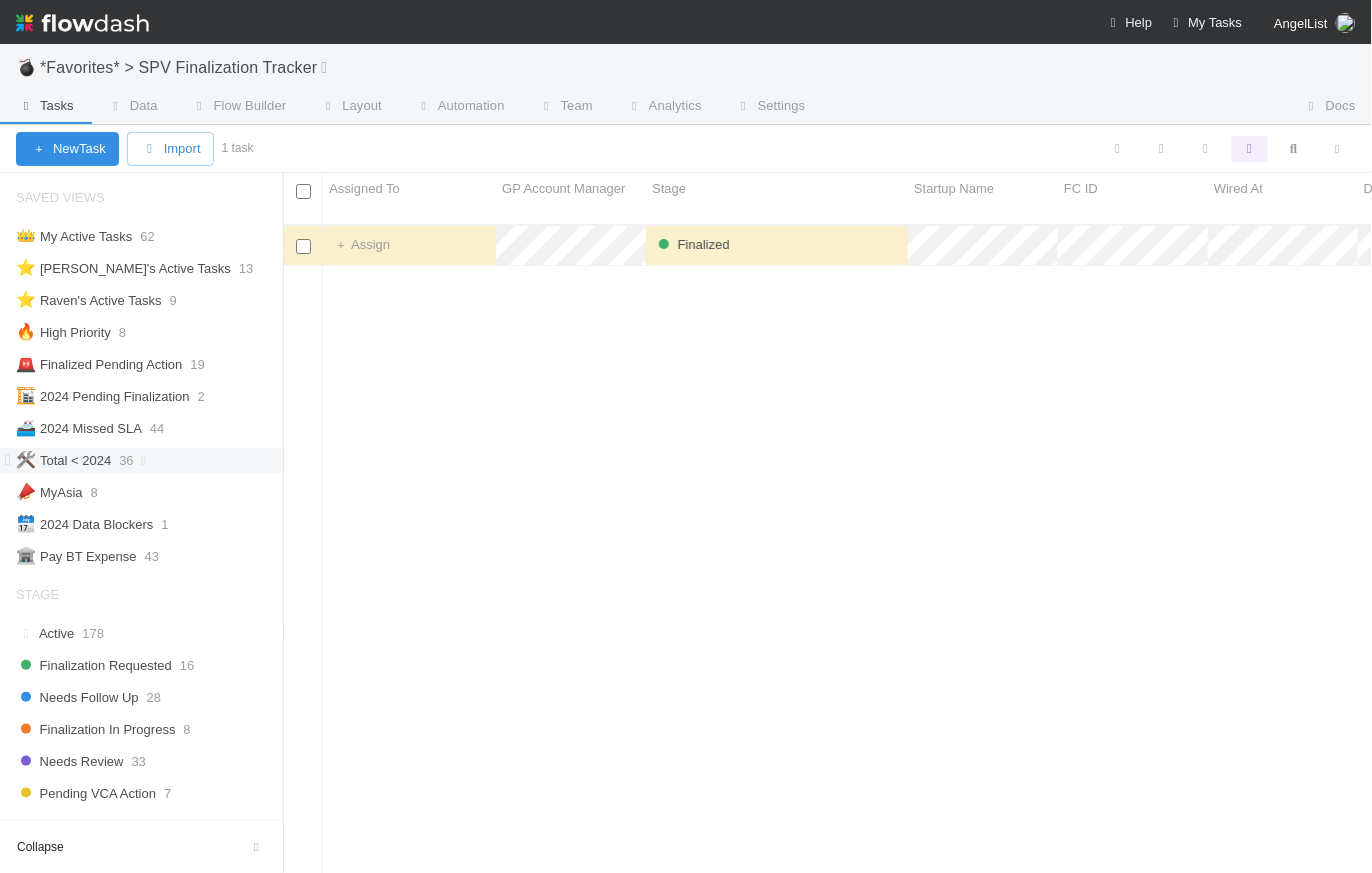 scroll, scrollTop: 14, scrollLeft: 15, axis: both 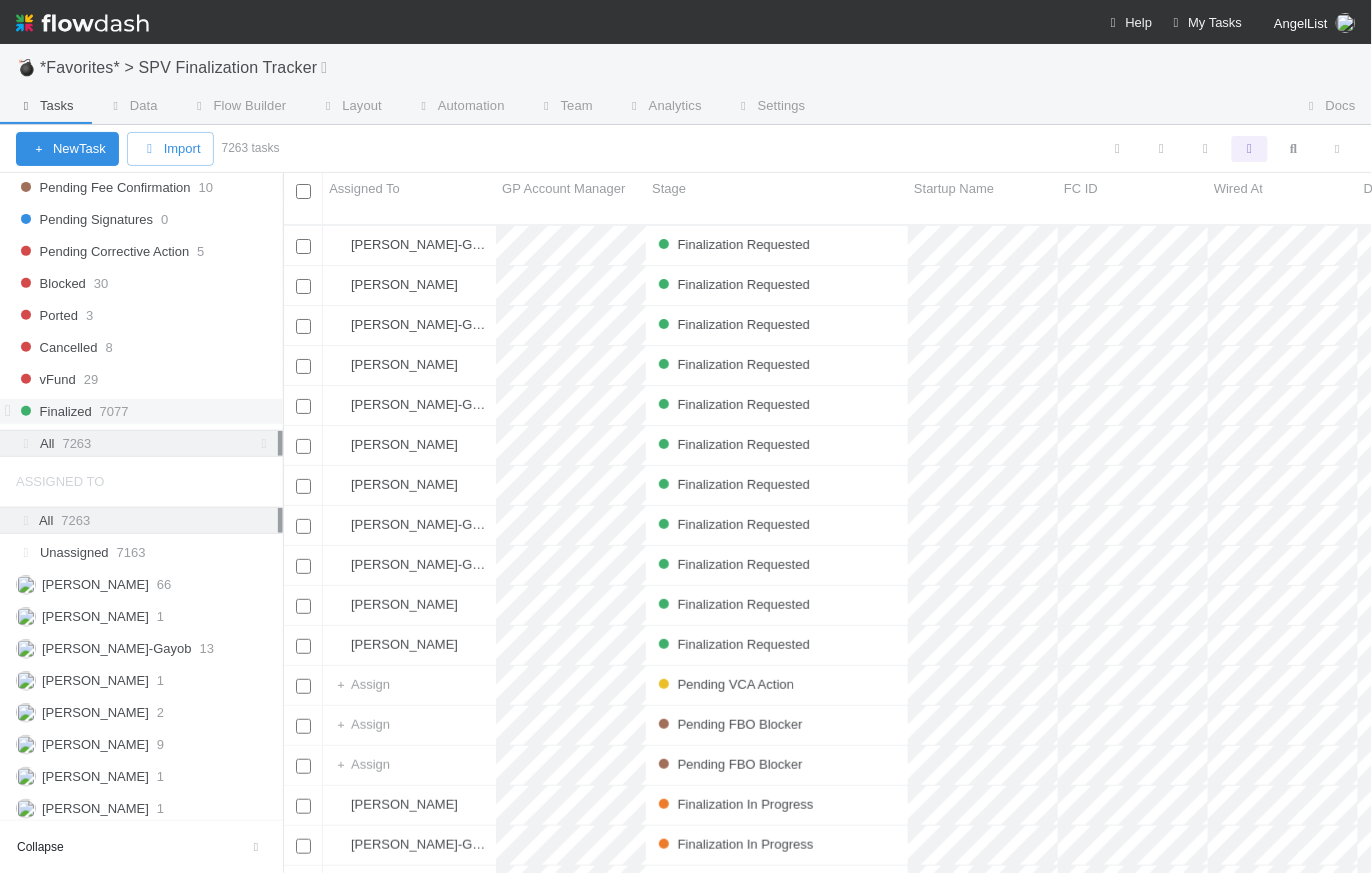 click on "Finalized   7077" at bounding box center (149, 411) 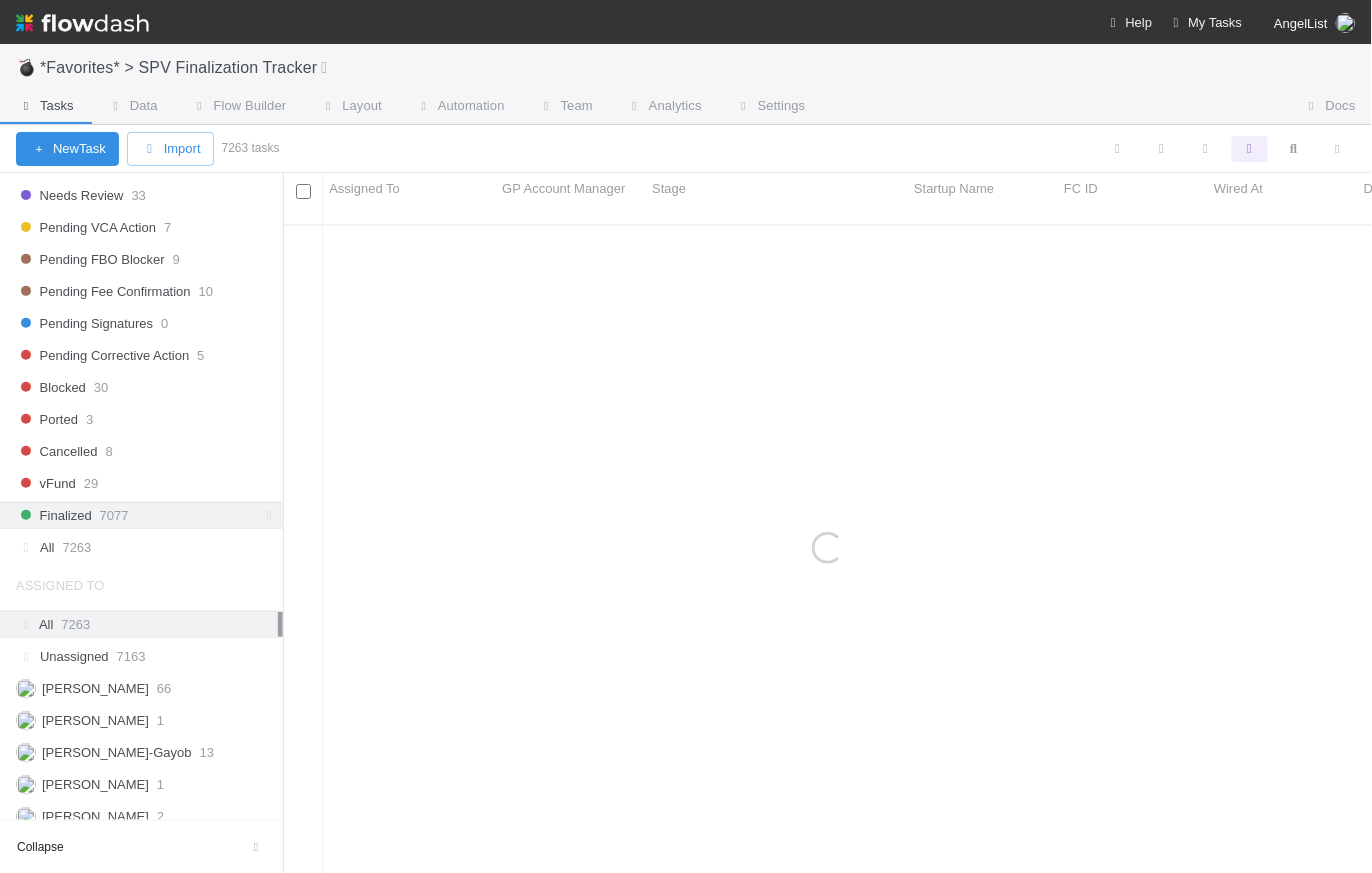 scroll, scrollTop: 0, scrollLeft: 0, axis: both 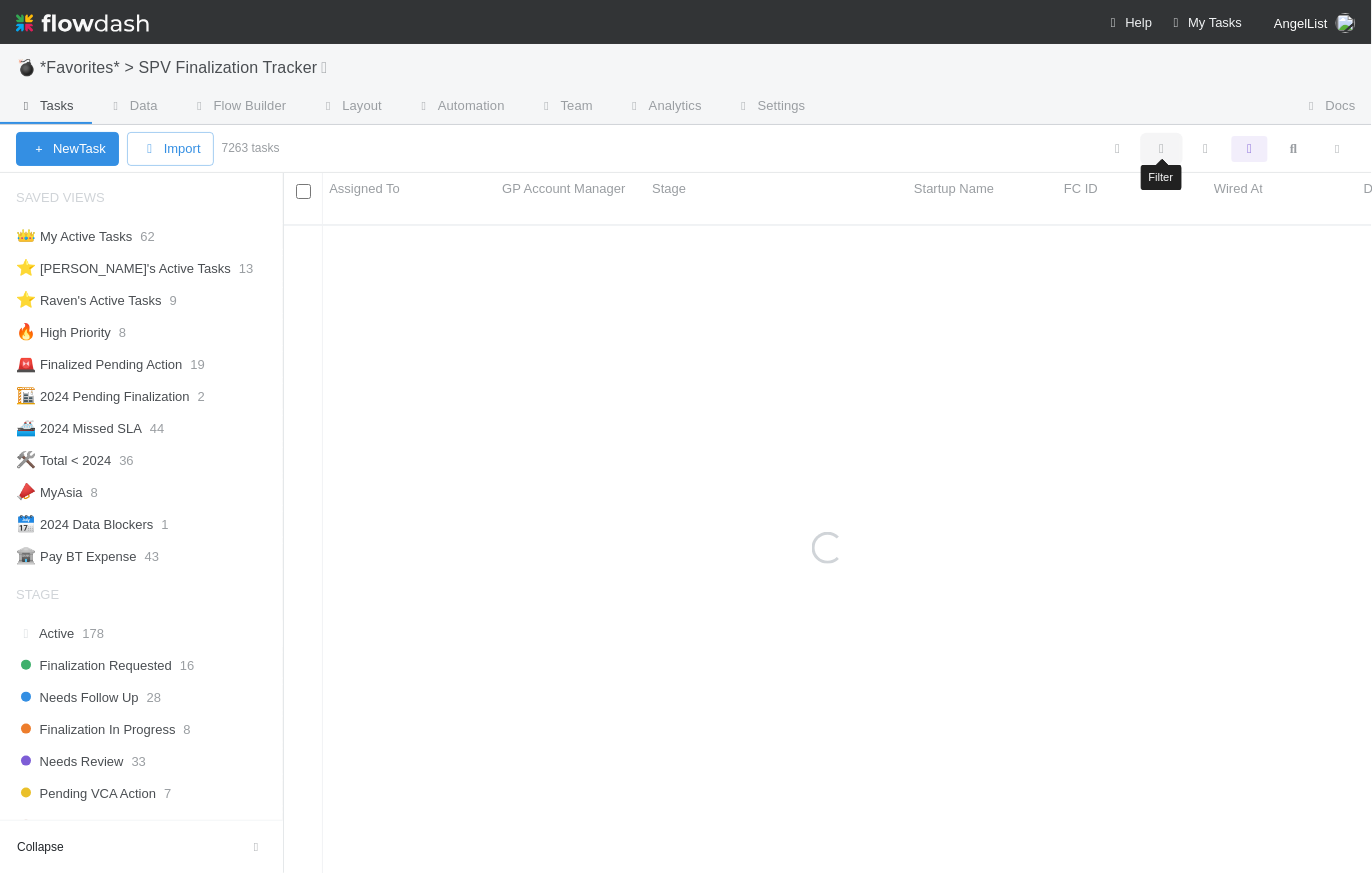 click at bounding box center [1162, 149] 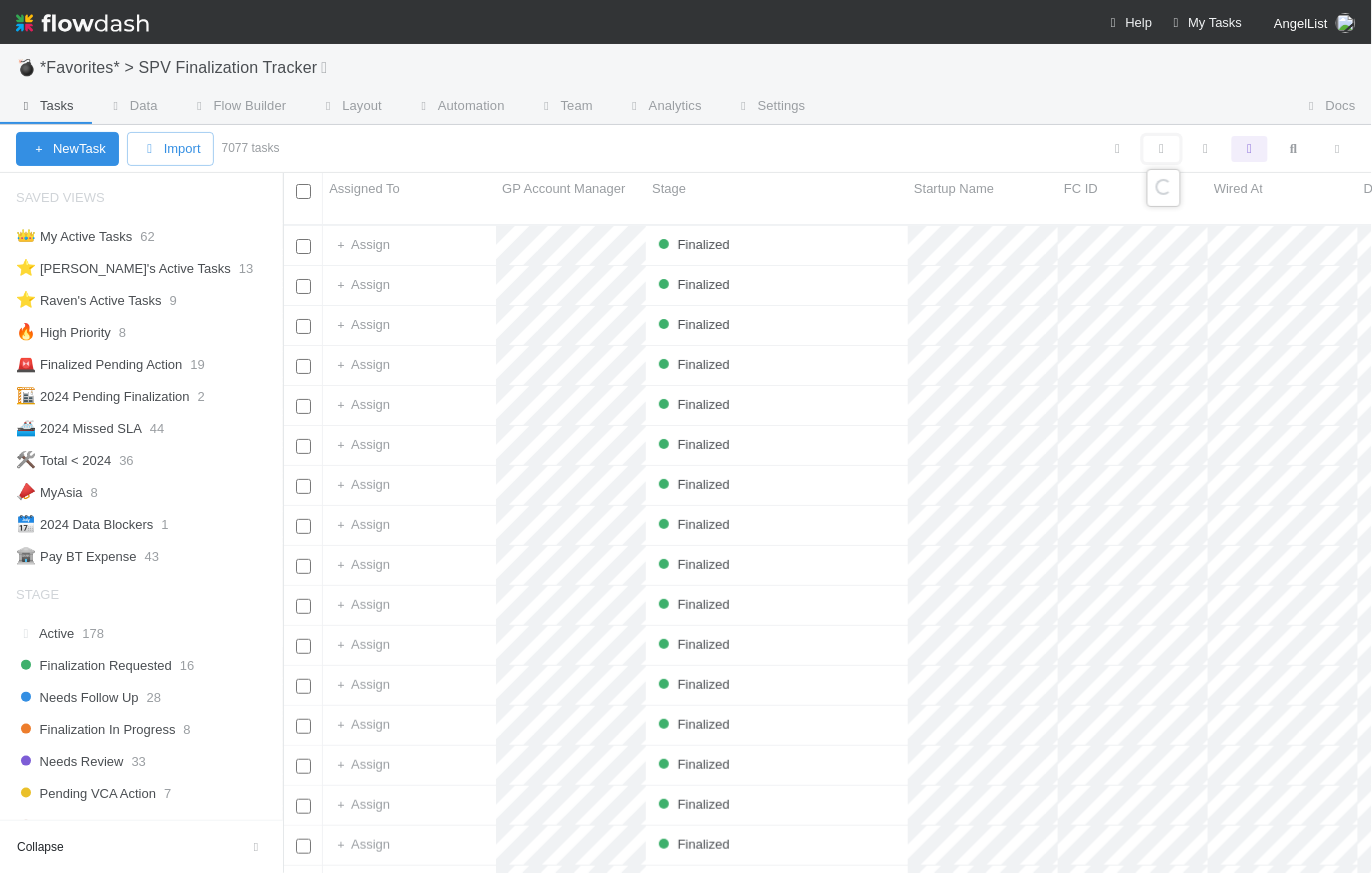 scroll, scrollTop: 14, scrollLeft: 15, axis: both 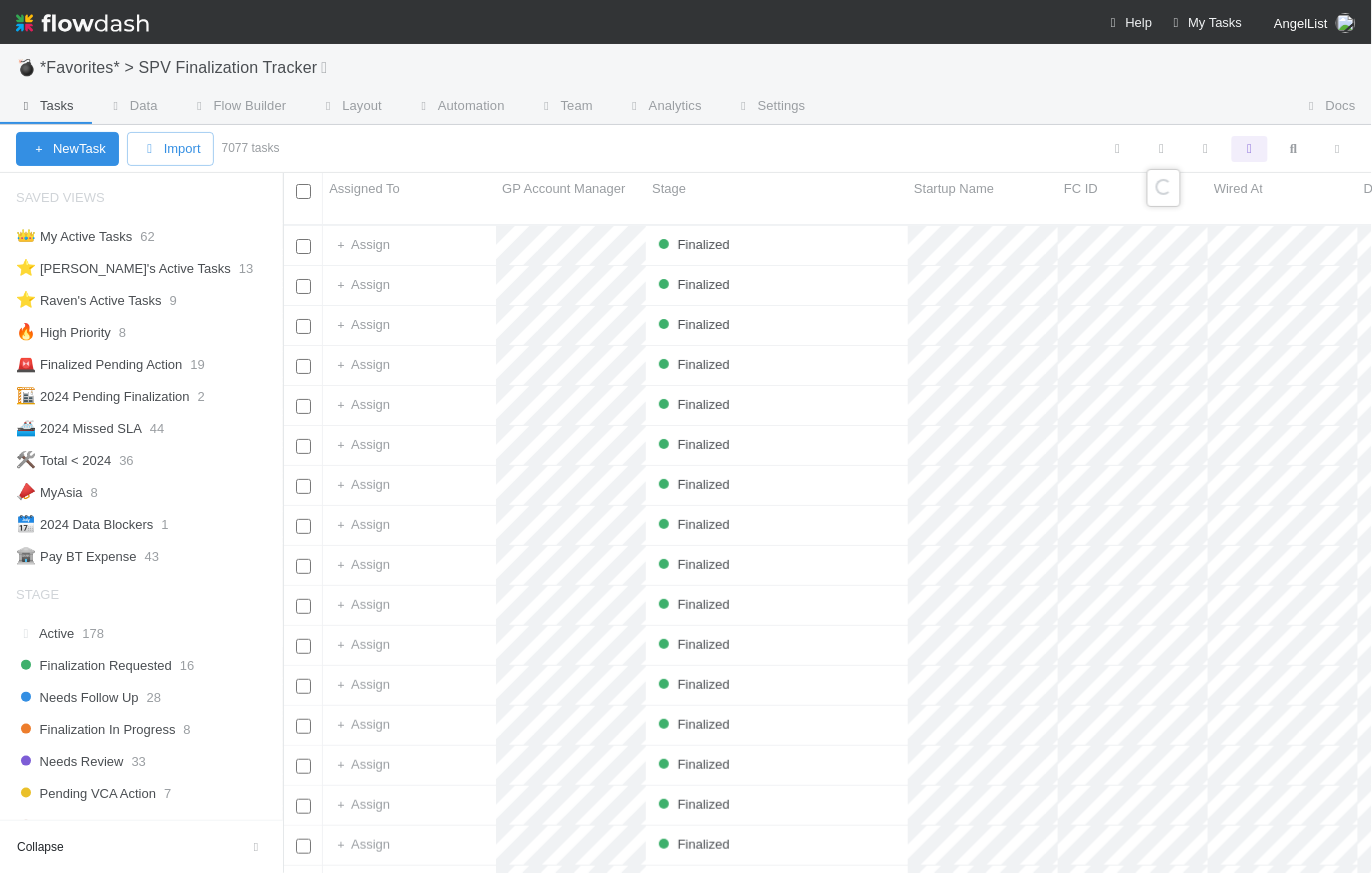 click on "Loading..." at bounding box center [686, 436] 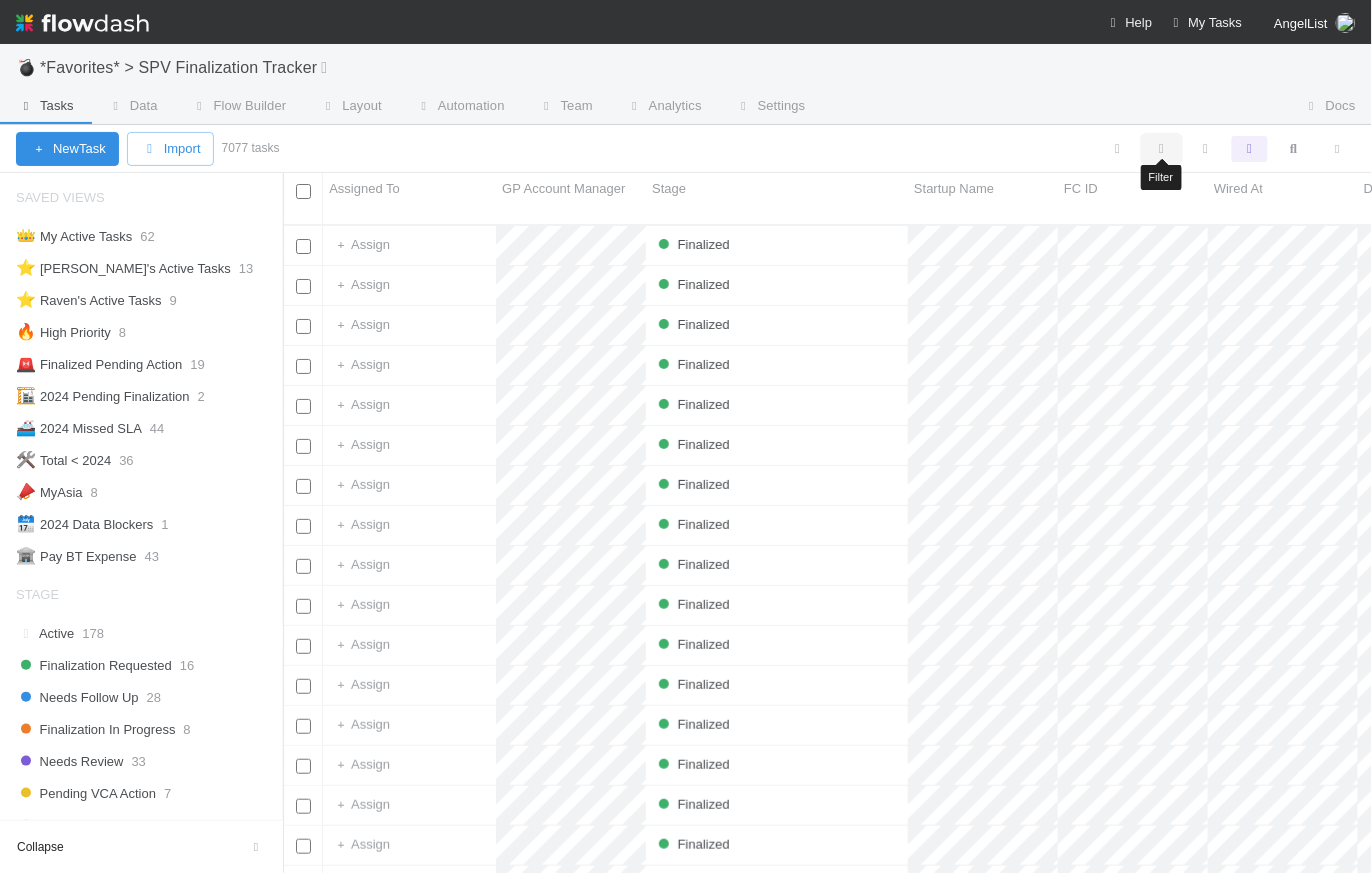 click at bounding box center (1162, 149) 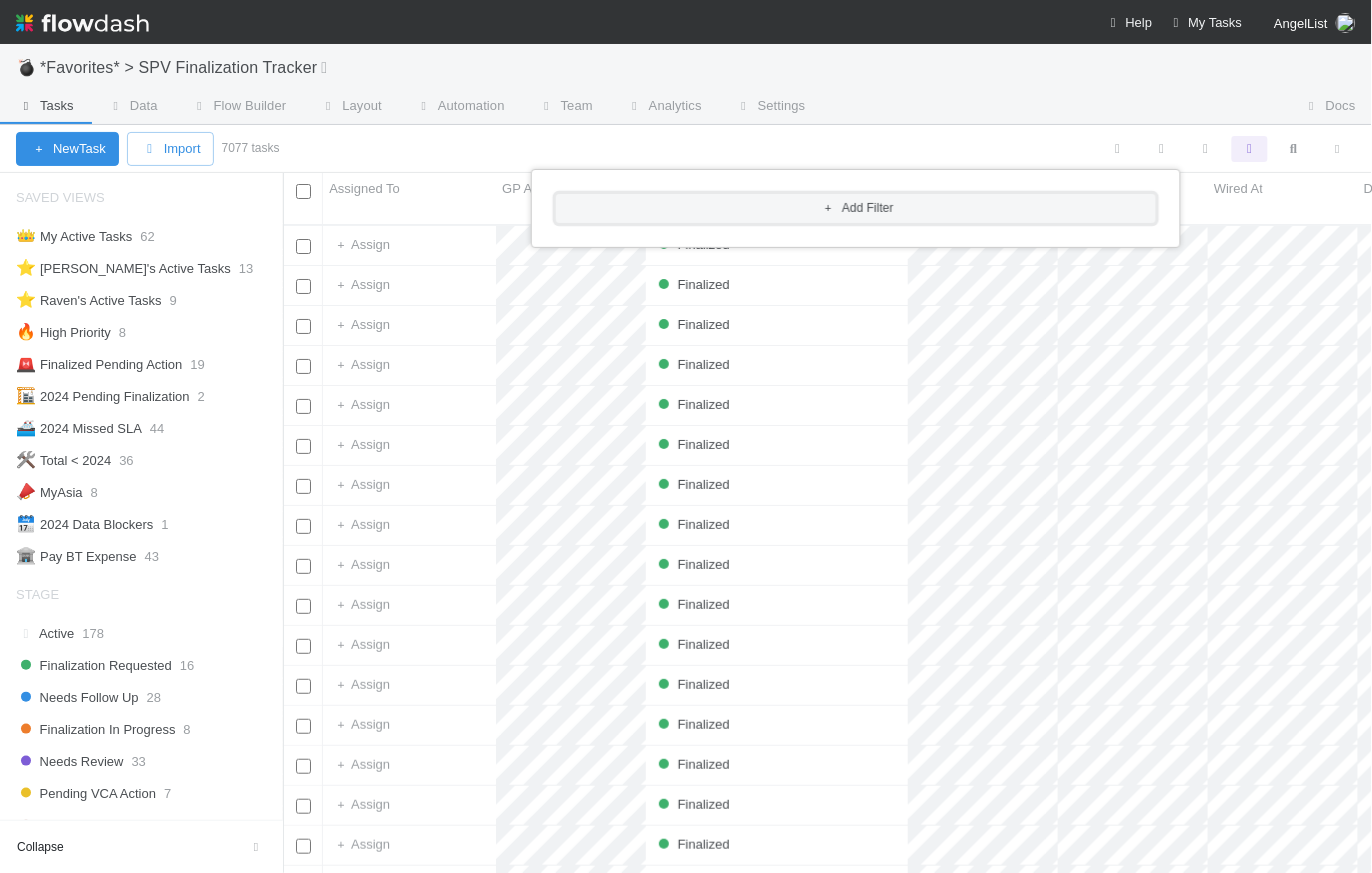 click on "Add Filter" at bounding box center [856, 208] 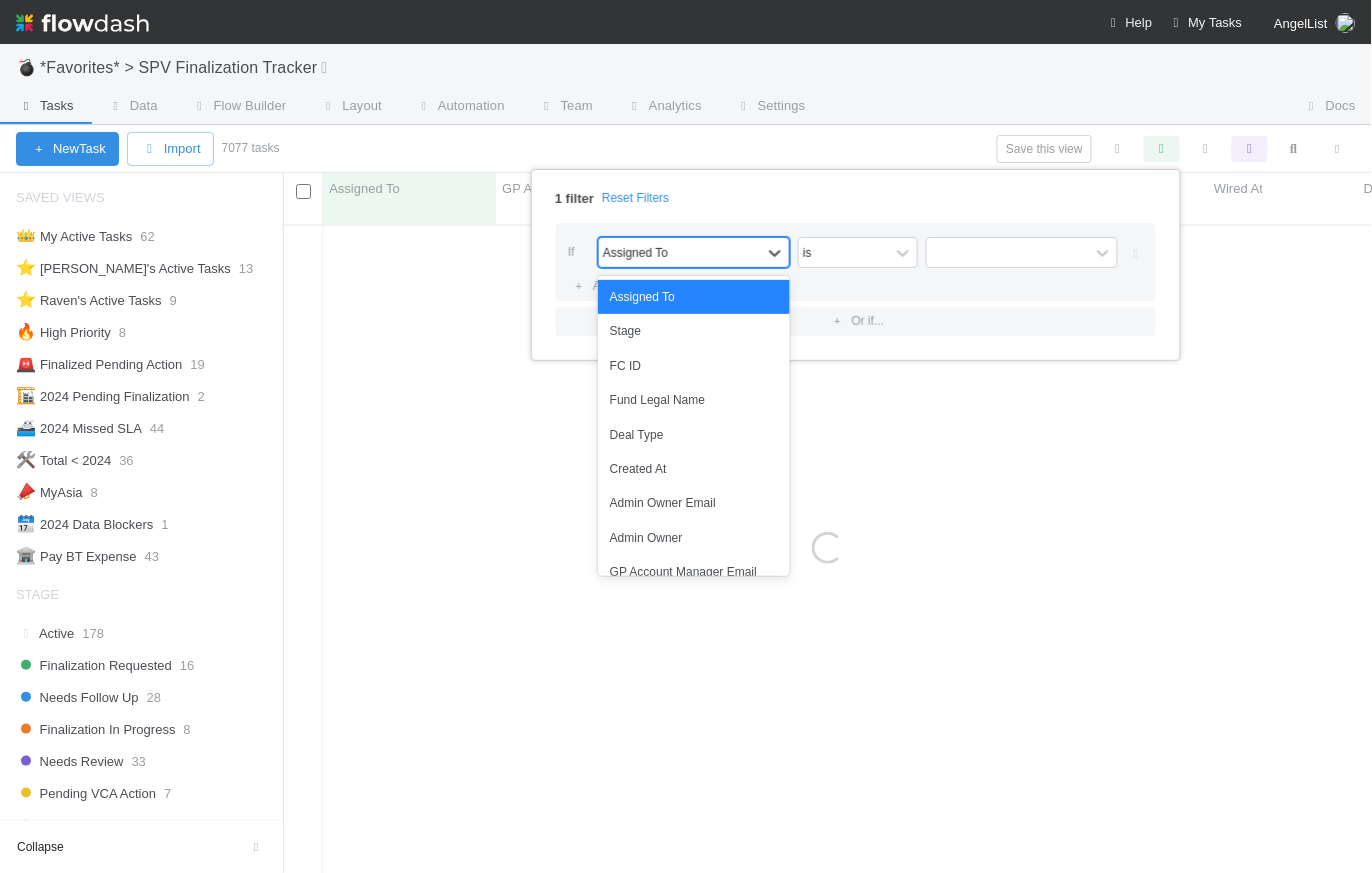 click on "Assigned To" at bounding box center [635, 252] 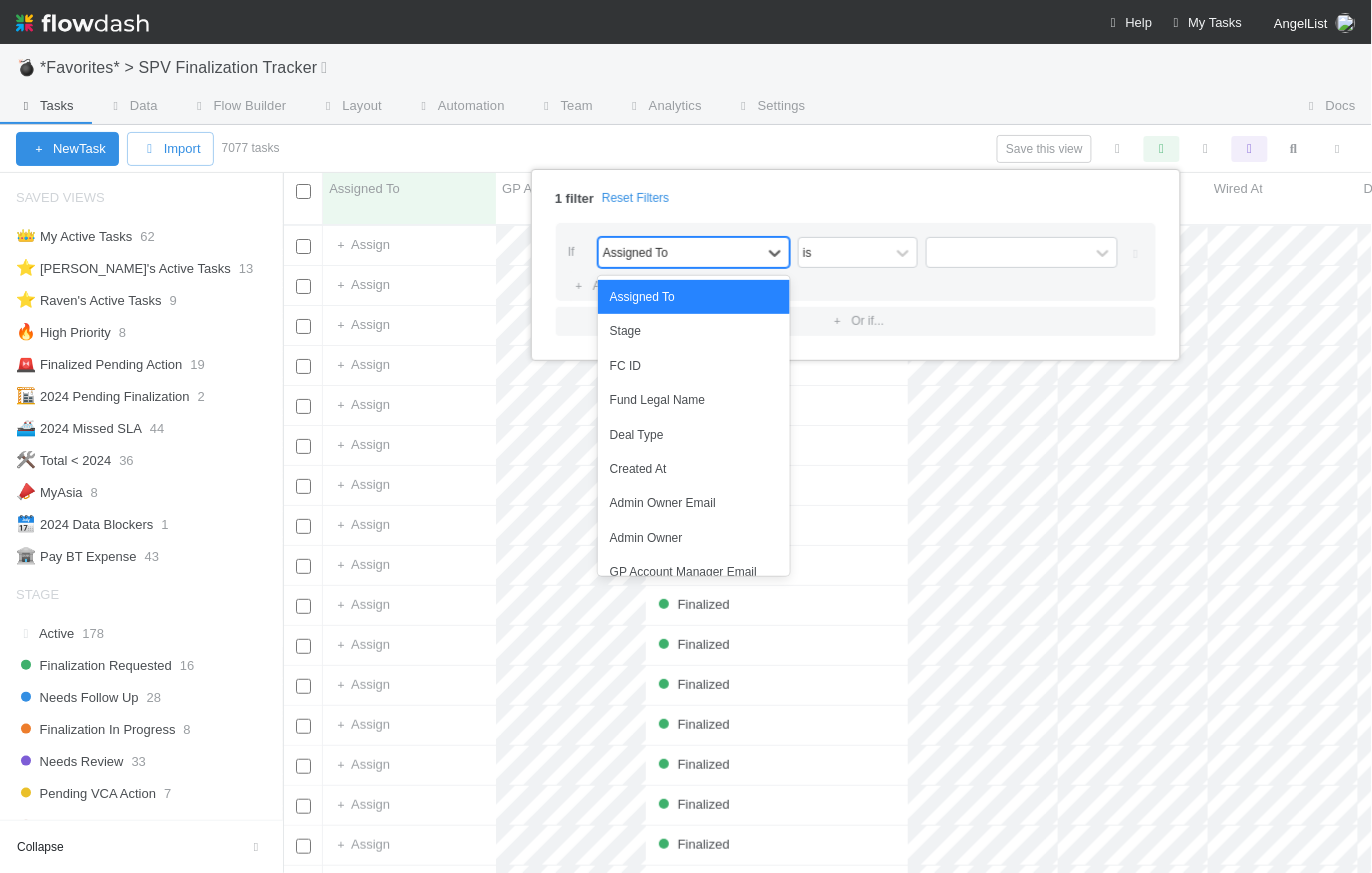 scroll, scrollTop: 14, scrollLeft: 15, axis: both 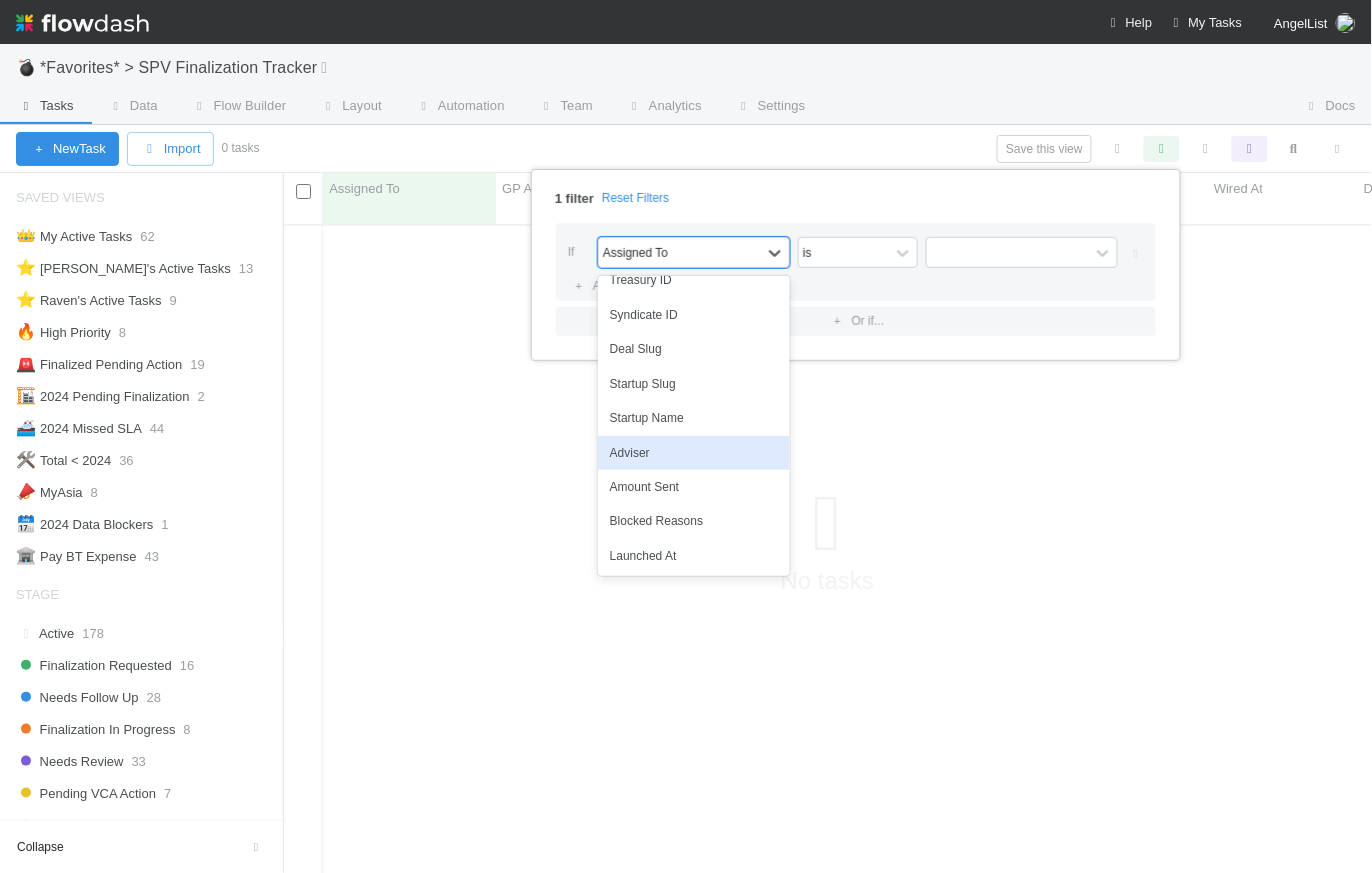 click on "Adviser" at bounding box center (694, 453) 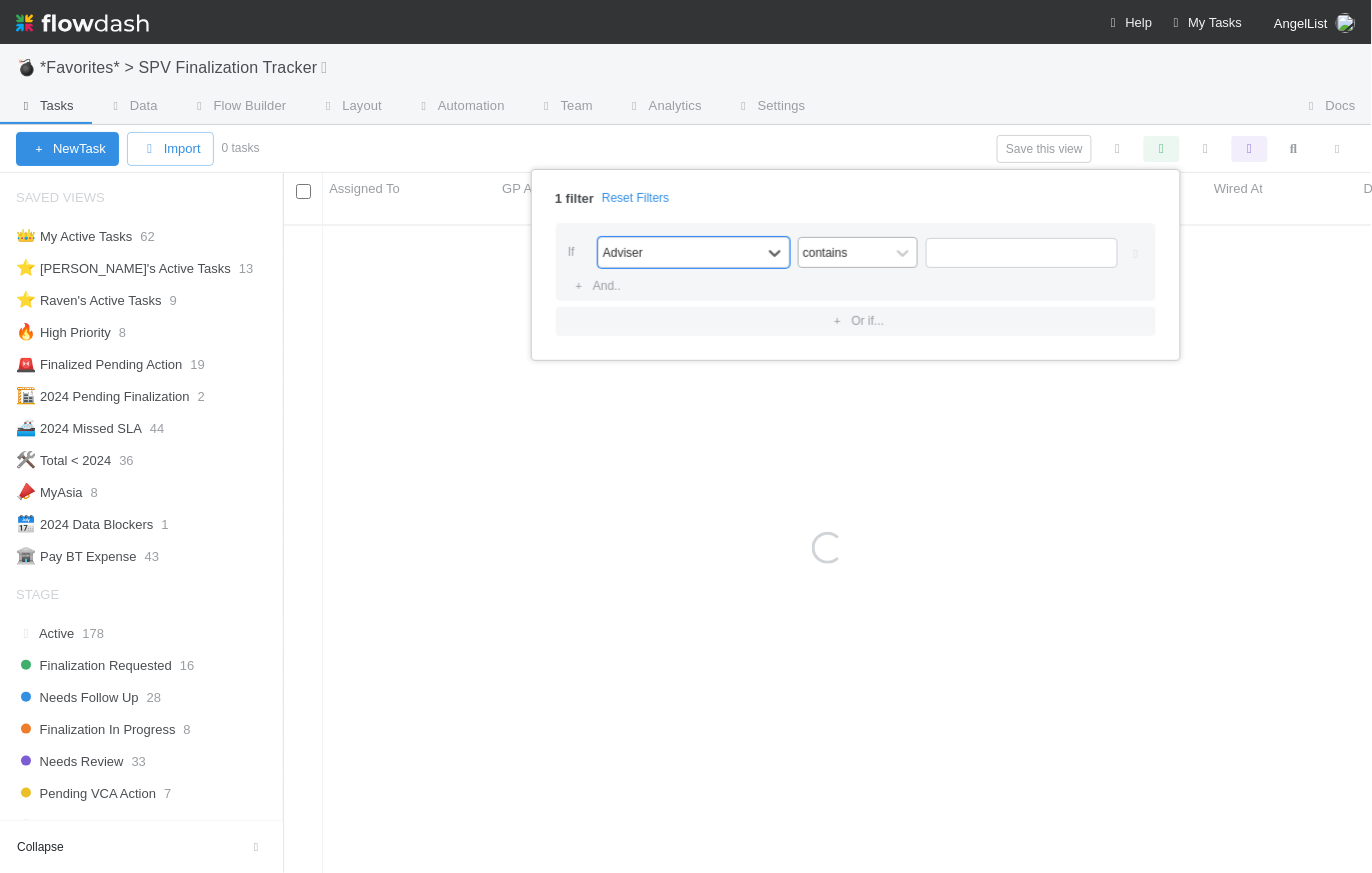click on "contains" at bounding box center (825, 252) 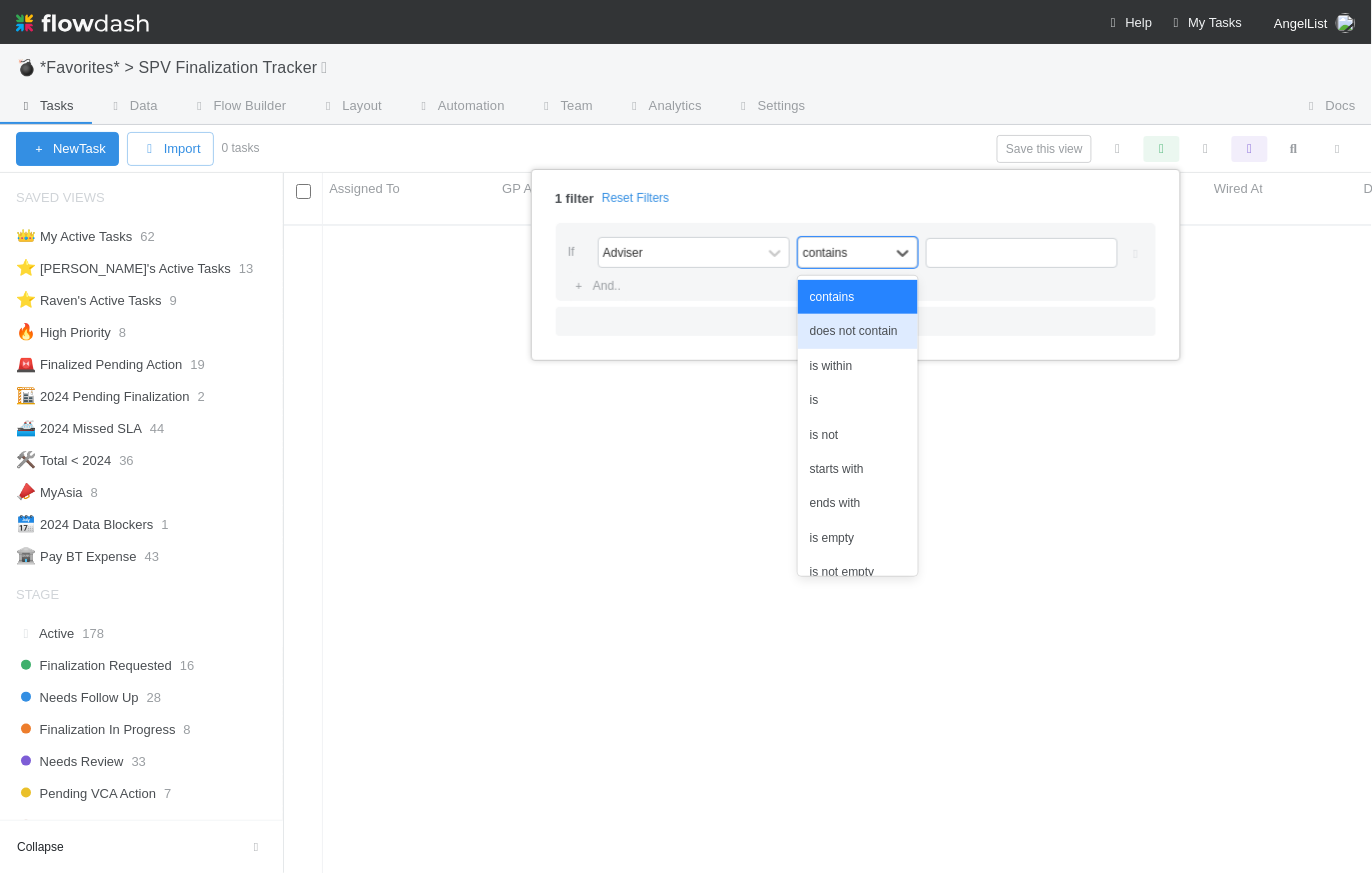 click on "does not contain" at bounding box center (858, 331) 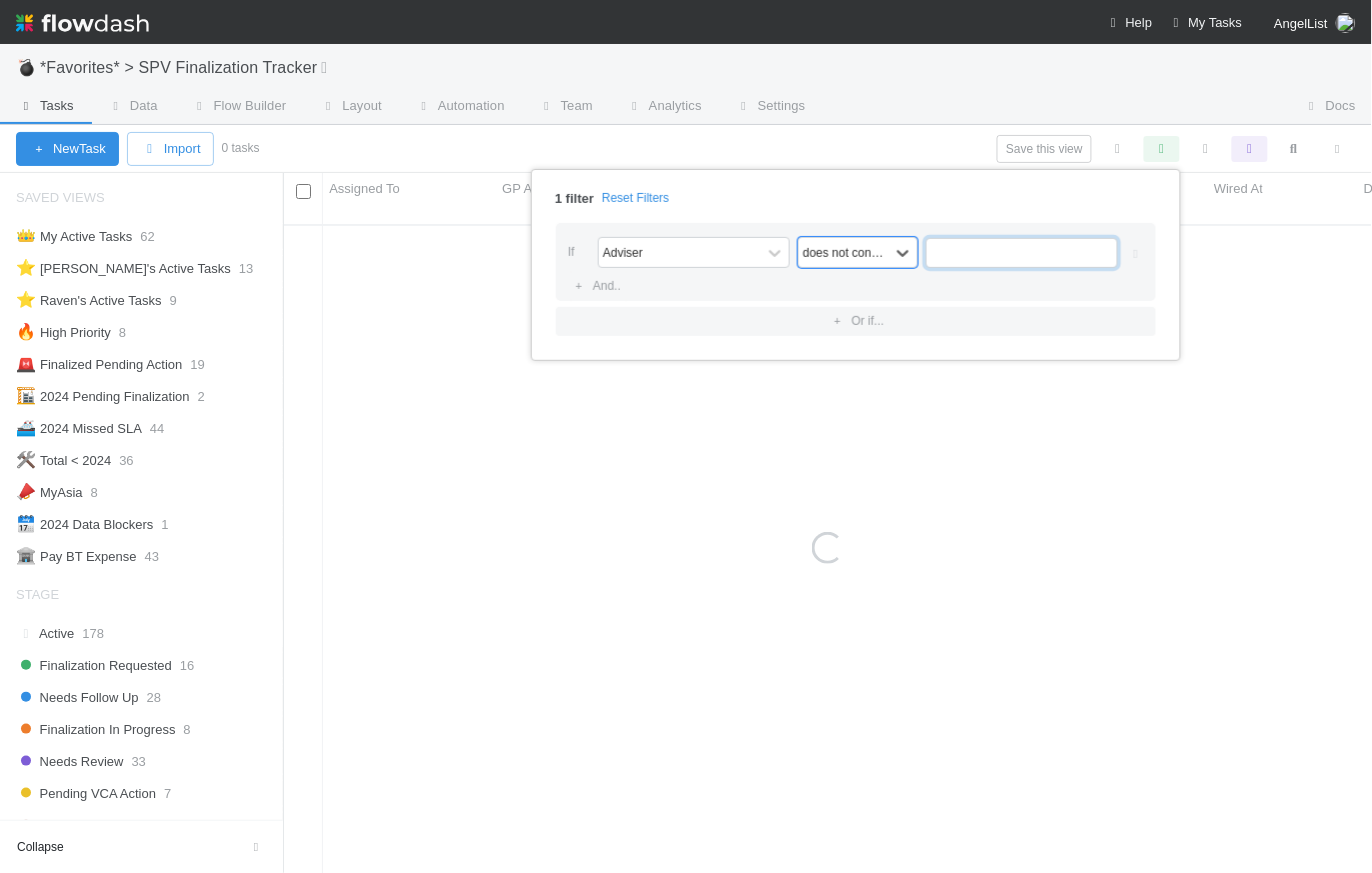 click at bounding box center (1022, 253) 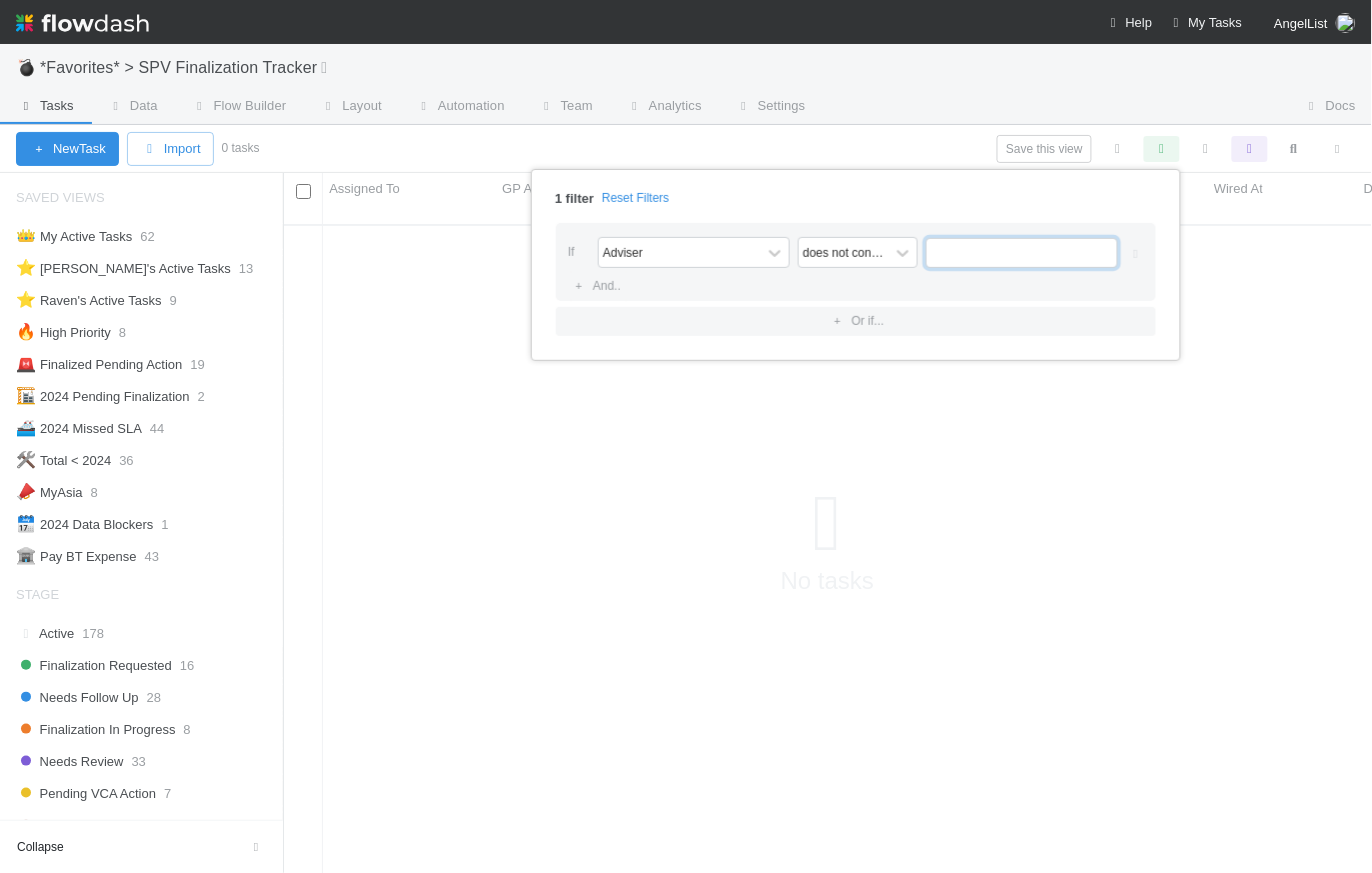 scroll, scrollTop: 14, scrollLeft: 15, axis: both 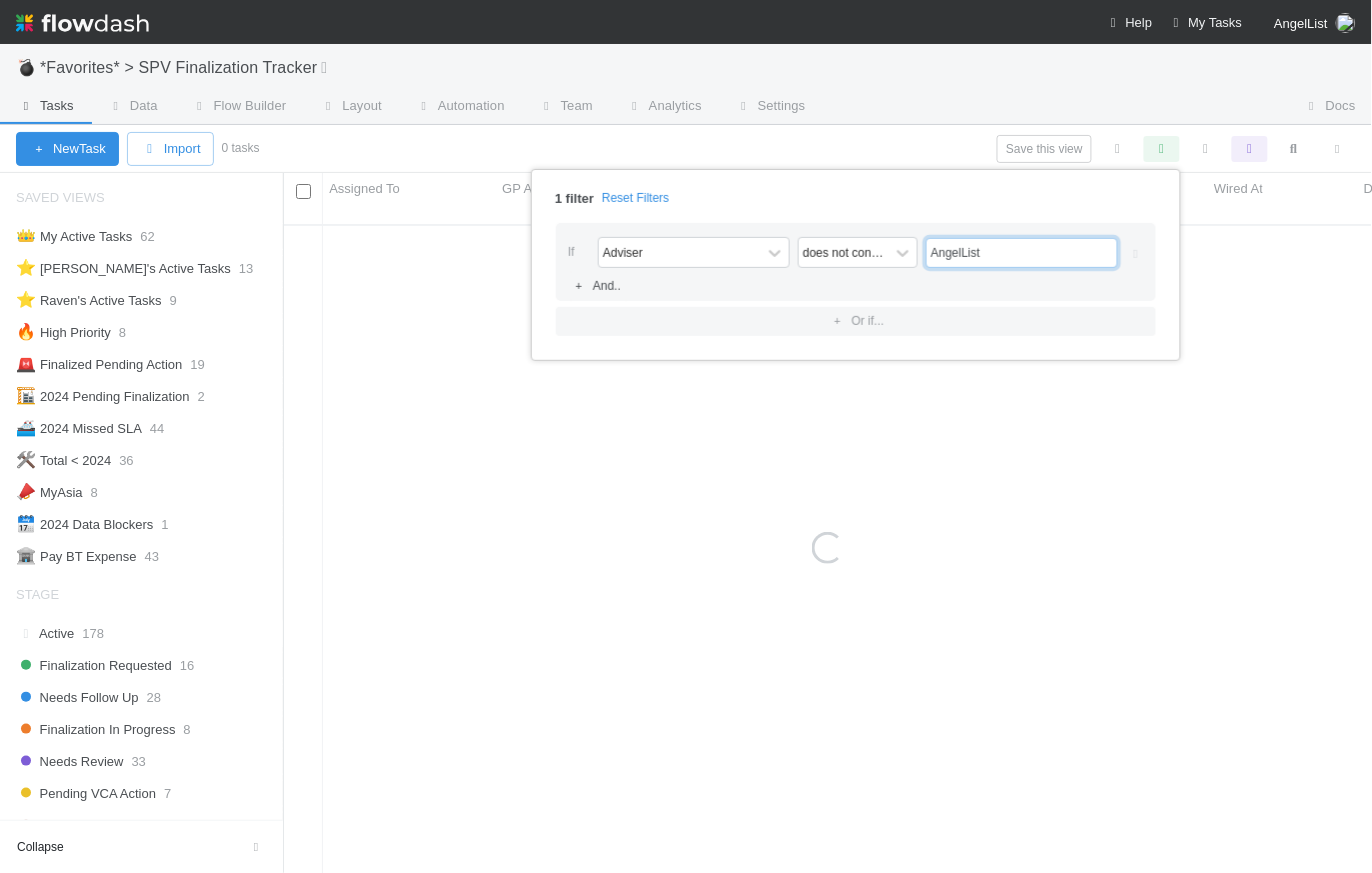 type on "AngelList" 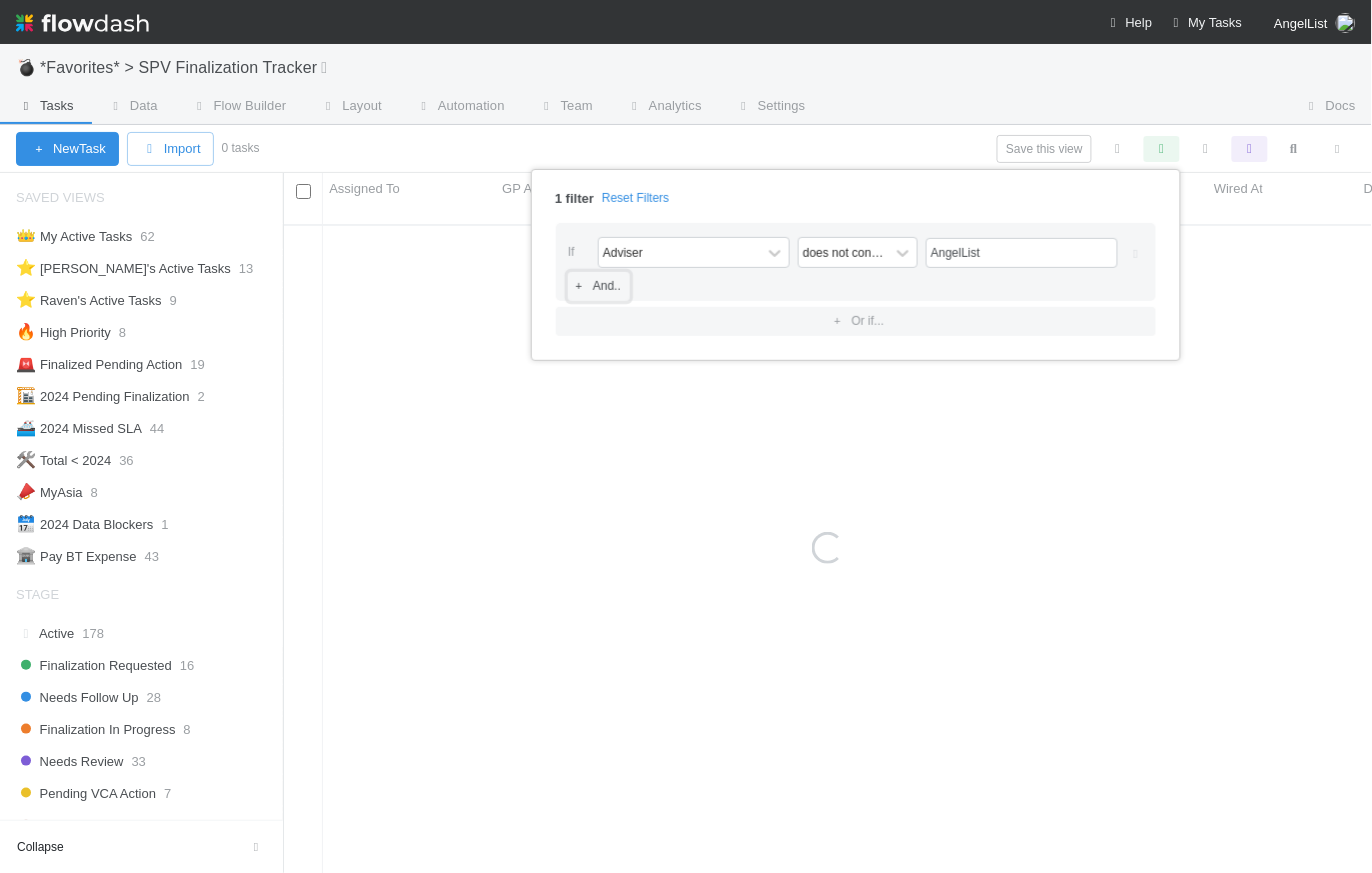 click on "And.." at bounding box center (599, 286) 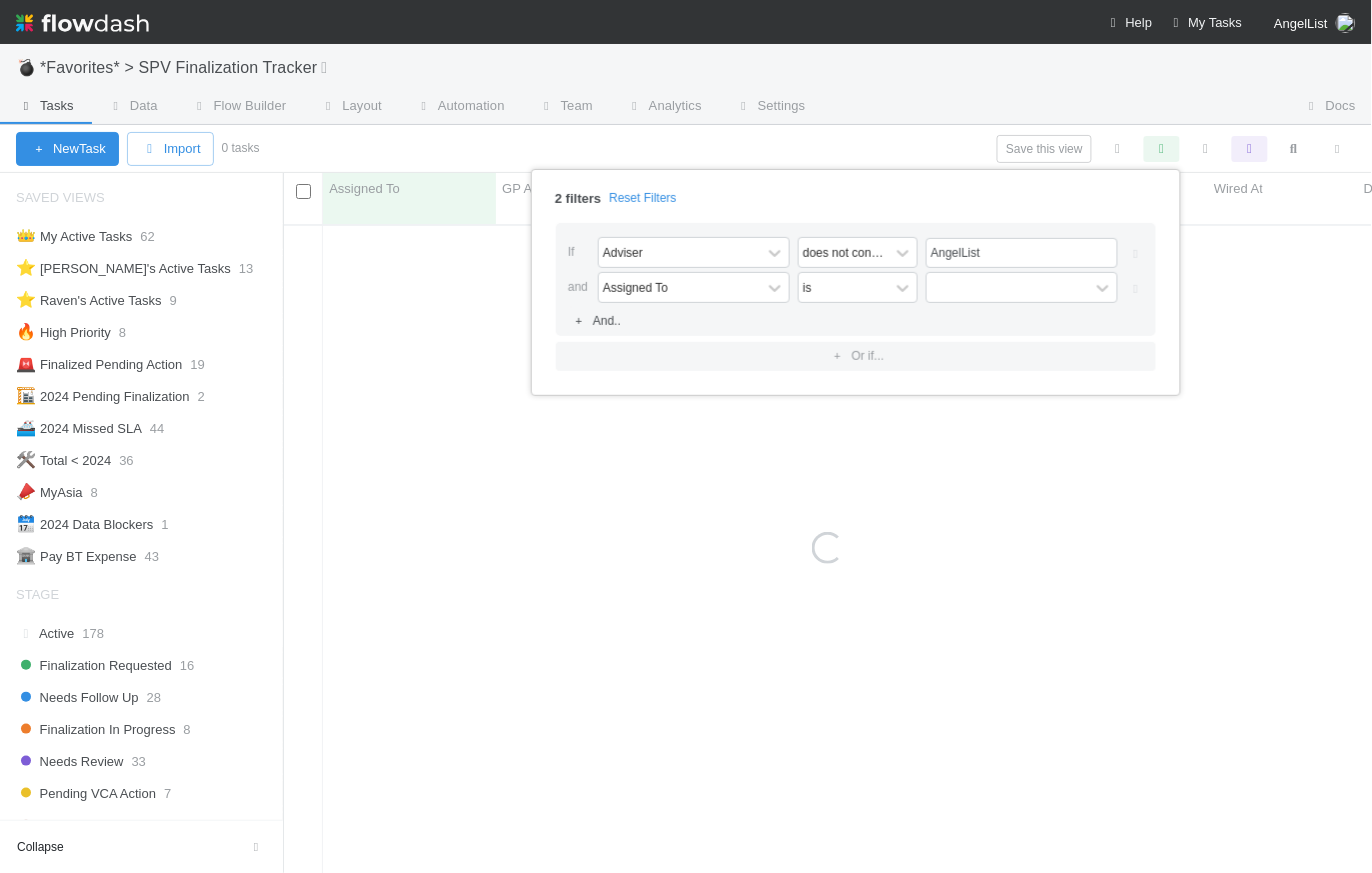 click on "Assigned To" at bounding box center [635, 287] 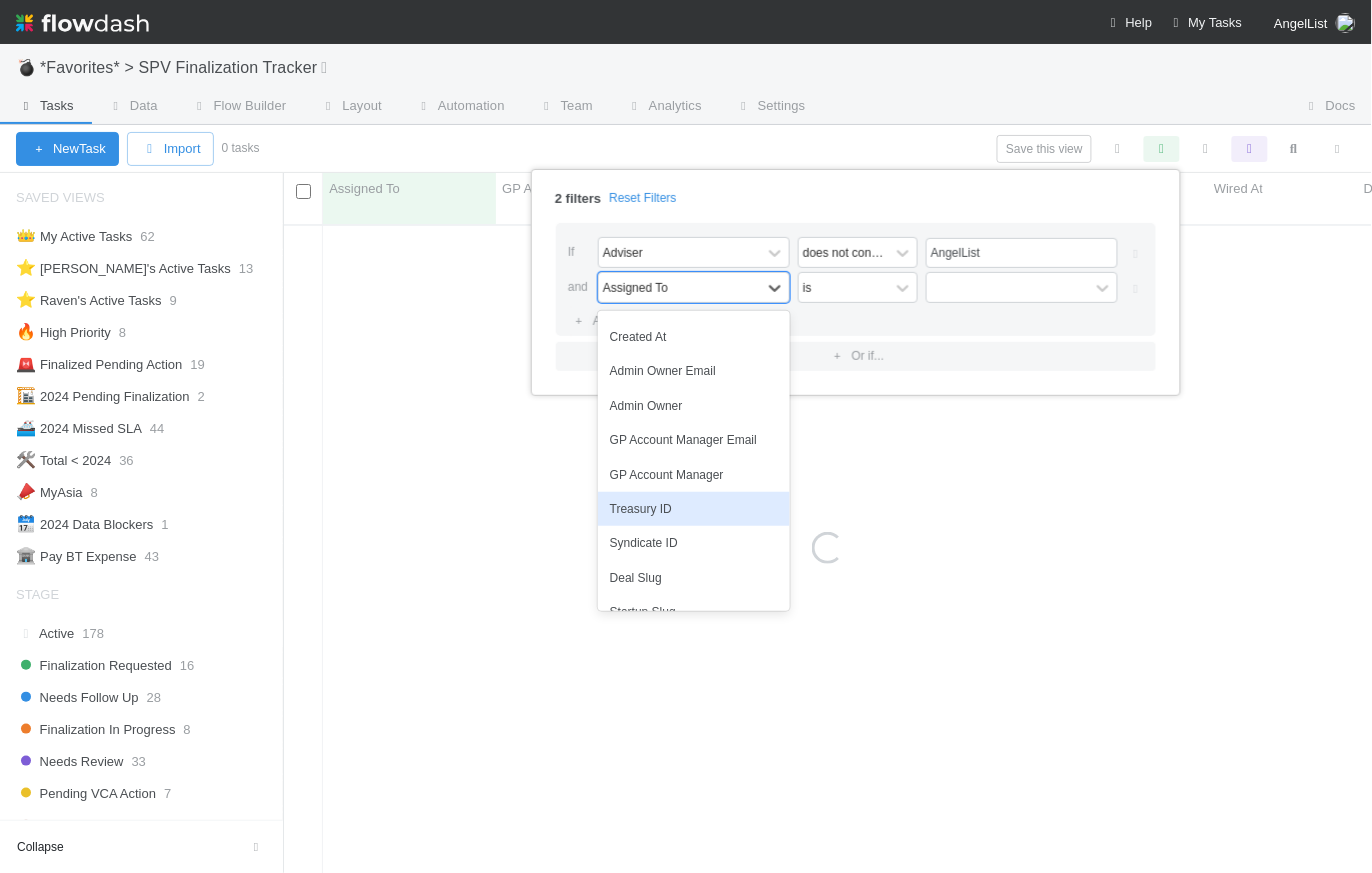 scroll, scrollTop: 334, scrollLeft: 0, axis: vertical 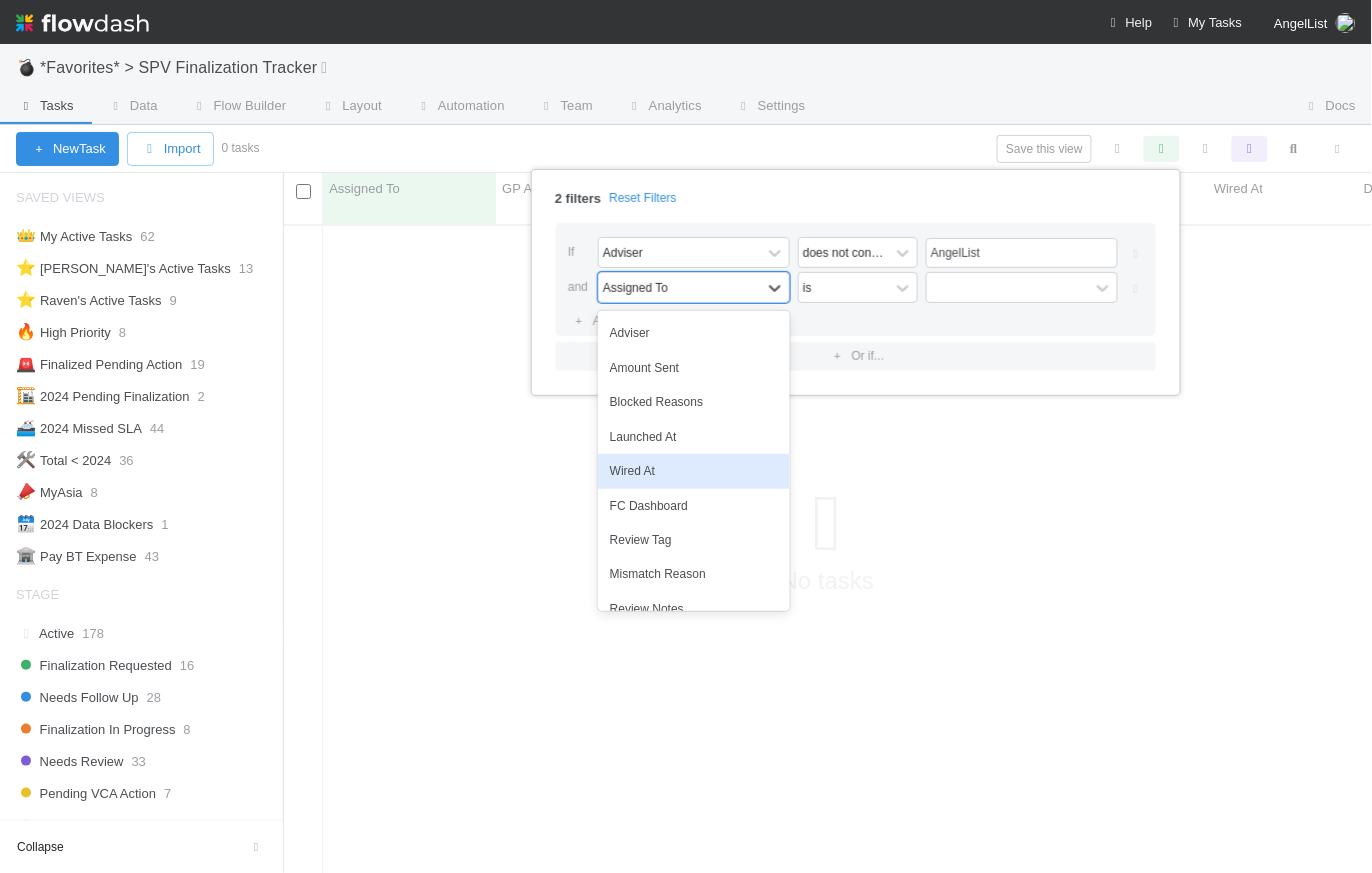 click on "Wired At" at bounding box center [694, 471] 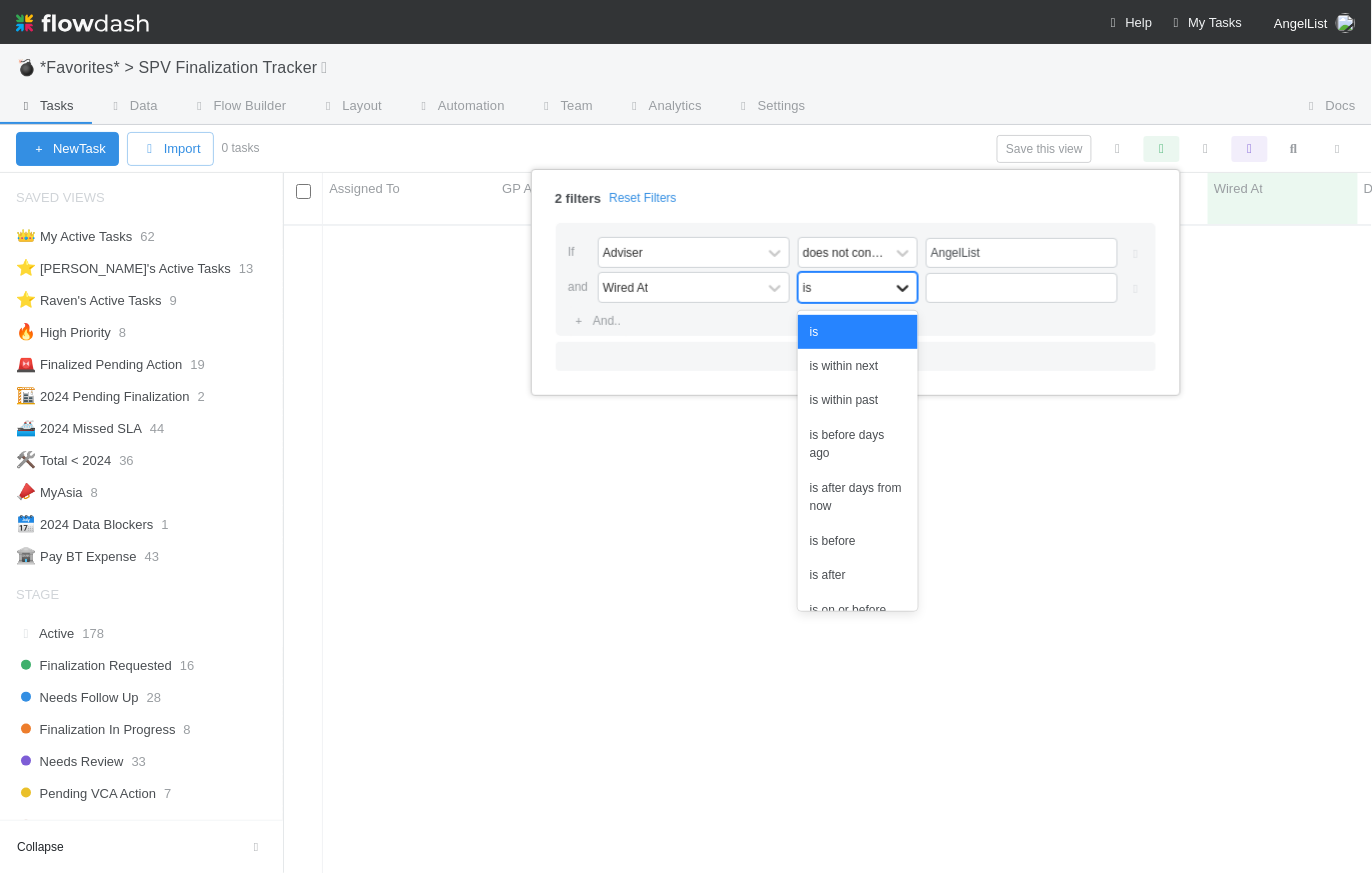 click 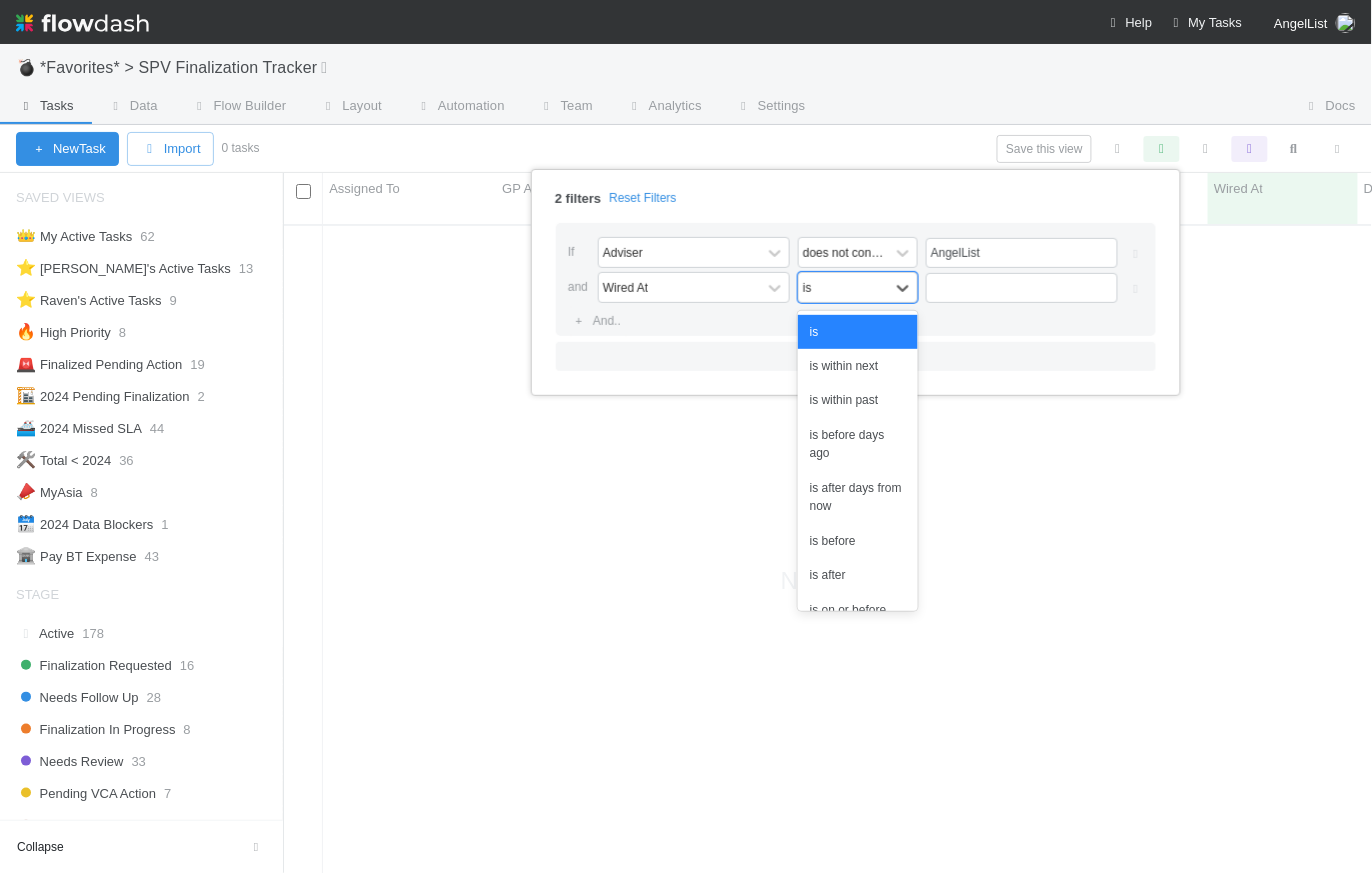 scroll, scrollTop: 14, scrollLeft: 15, axis: both 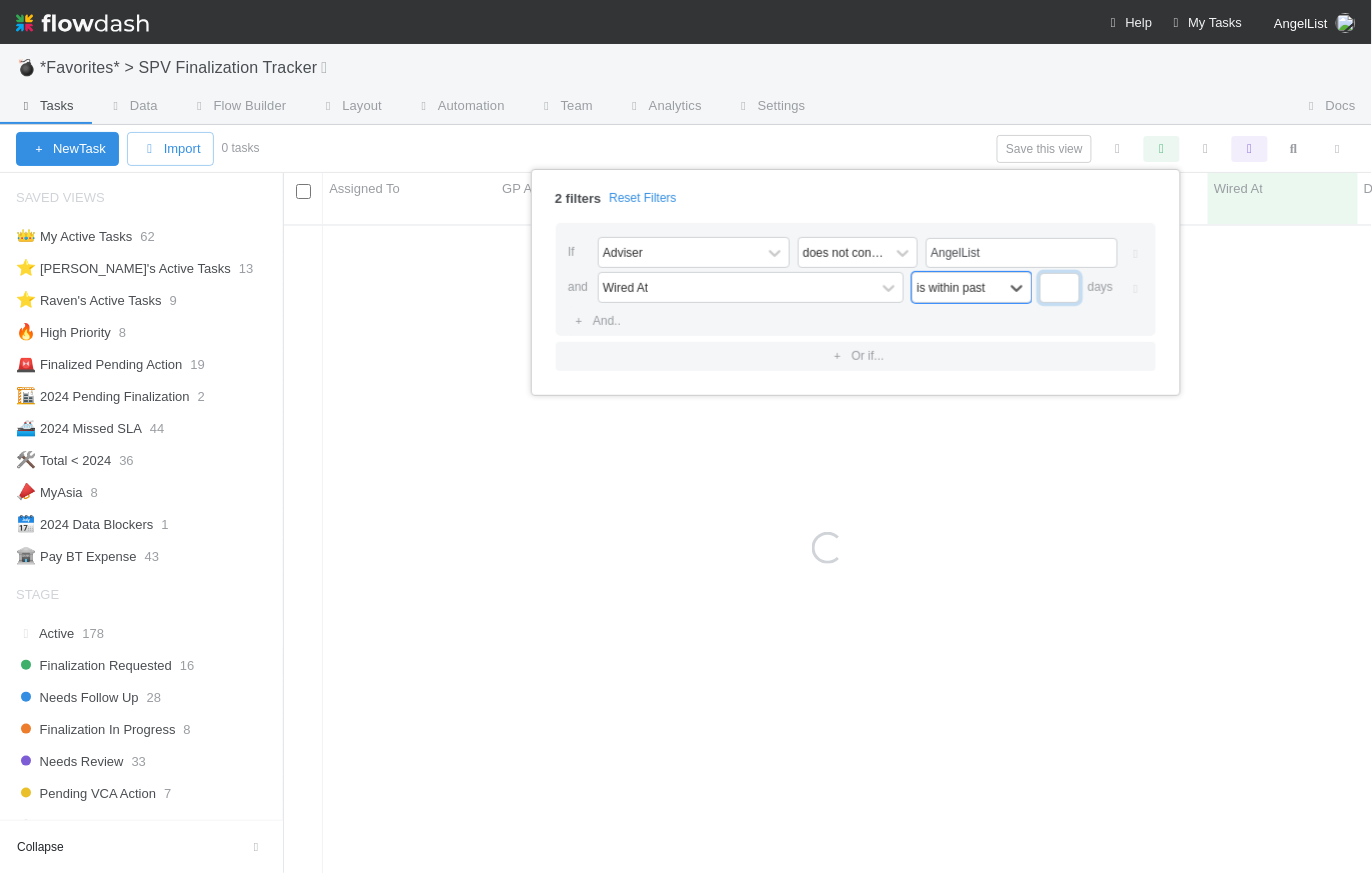 click at bounding box center [1060, 288] 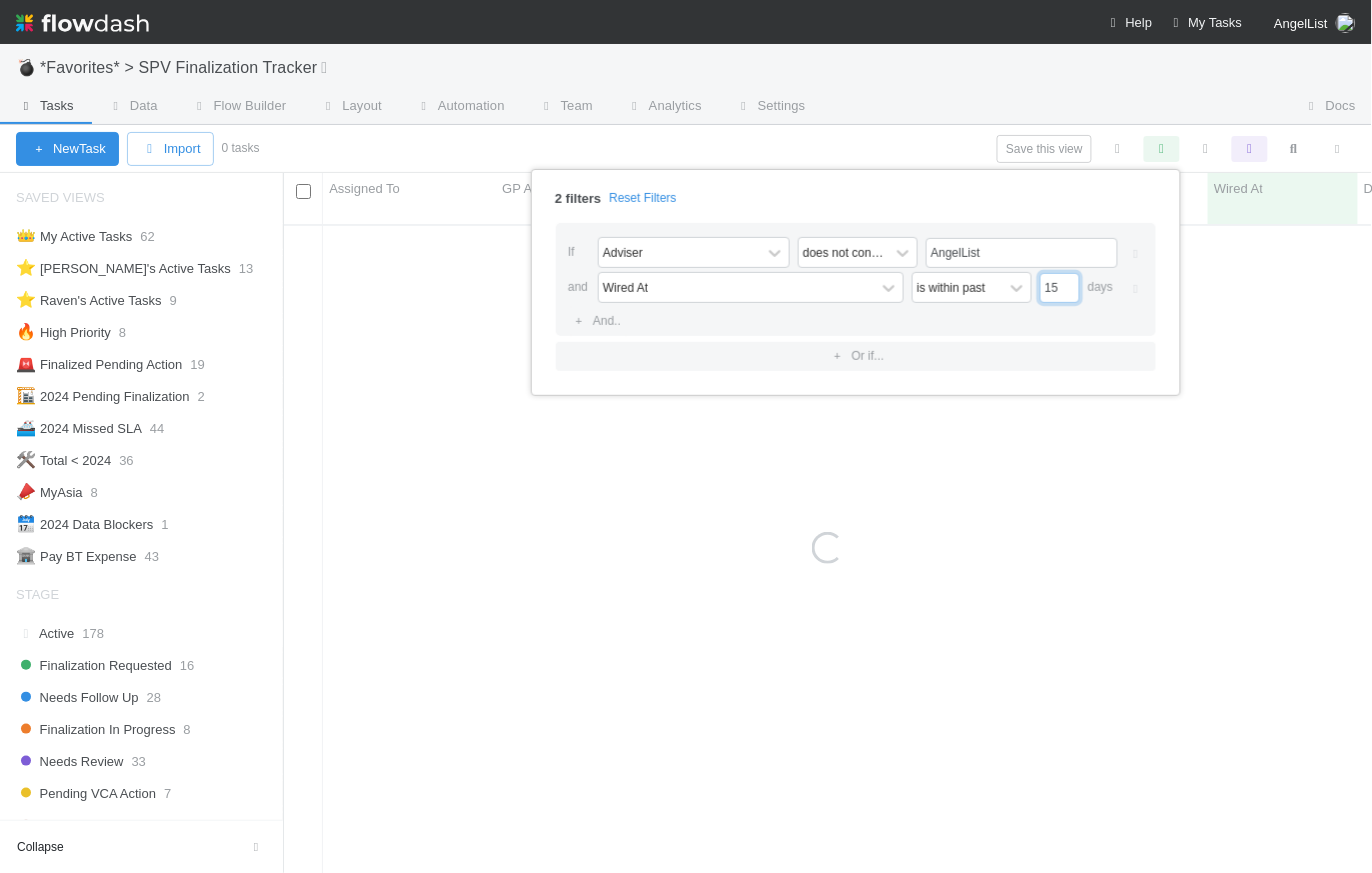 type on "15" 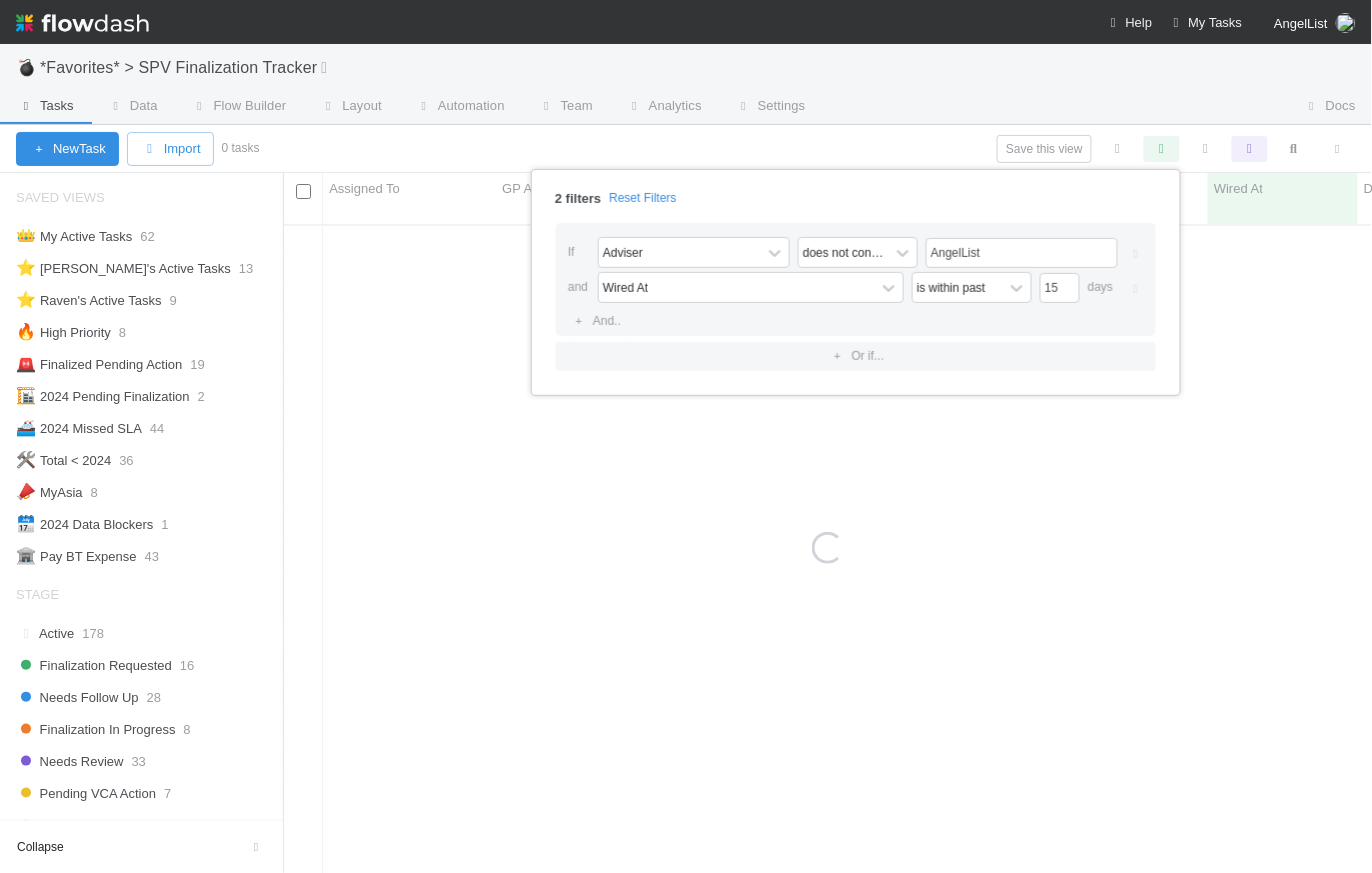 click on "2 filters Reset Filters If Adviser does not contain AngelList and Wired At is within past 15 days And.. Or if..." at bounding box center [686, 436] 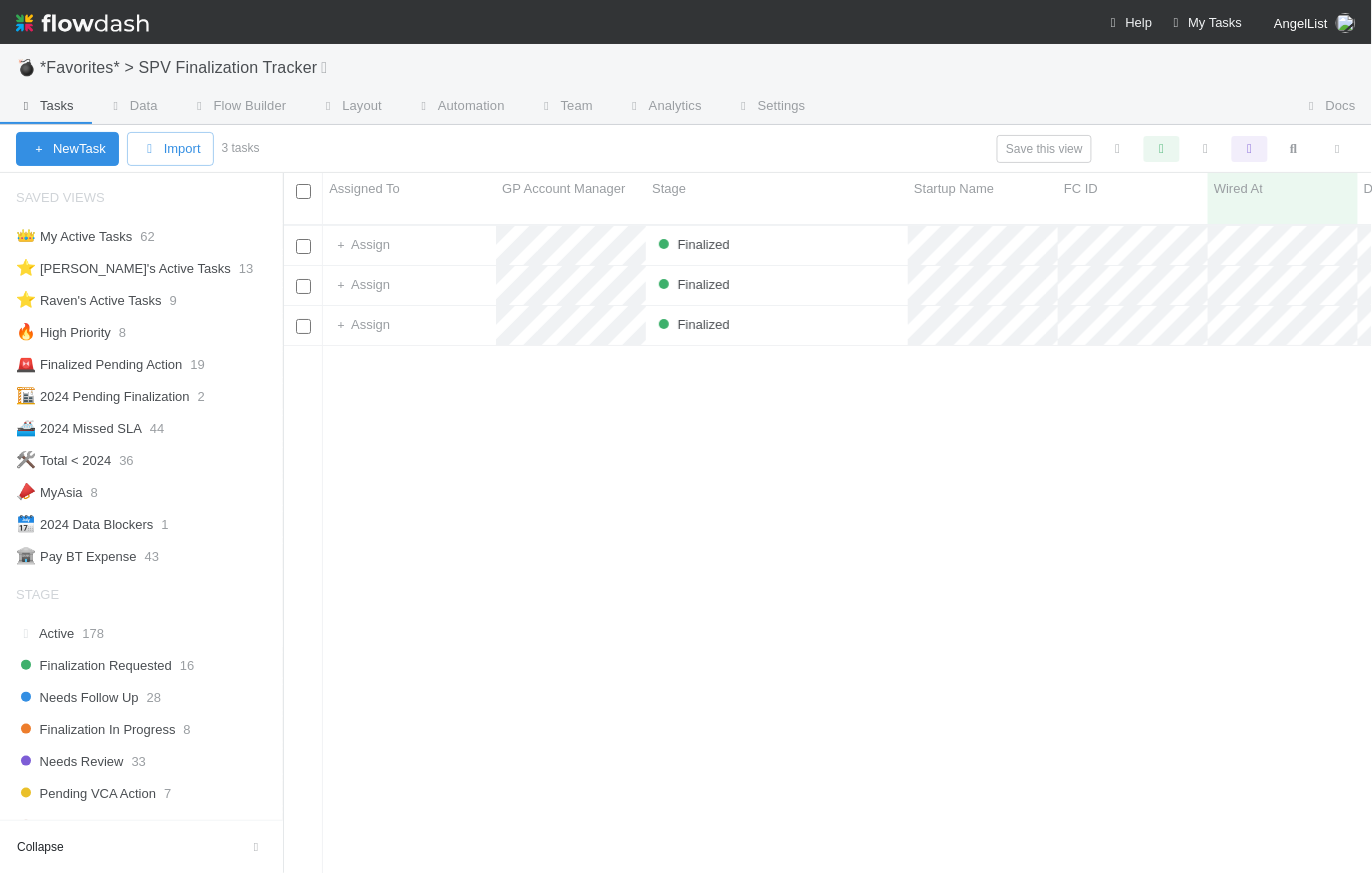 scroll, scrollTop: 14, scrollLeft: 15, axis: both 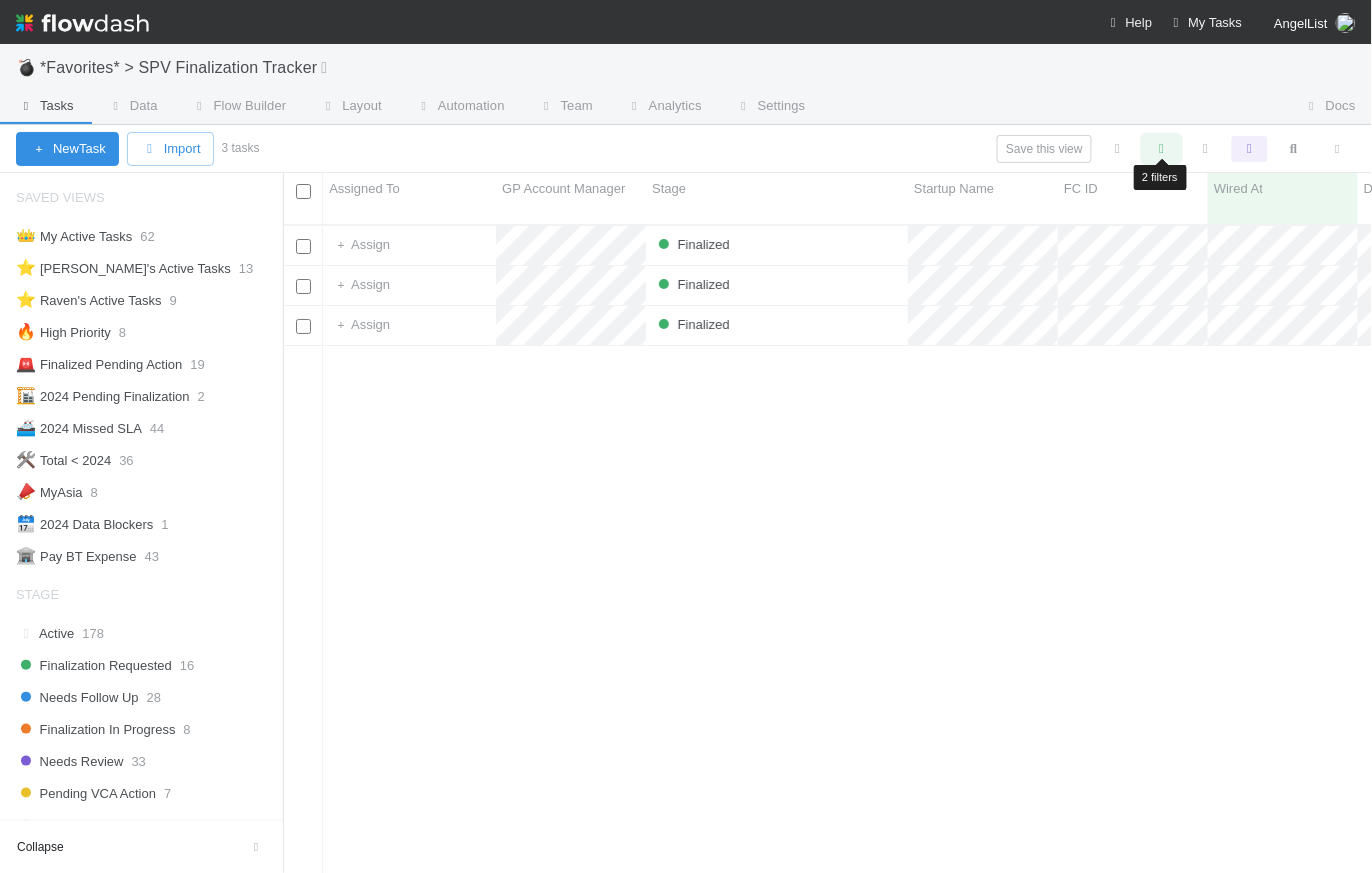 click at bounding box center (1162, 149) 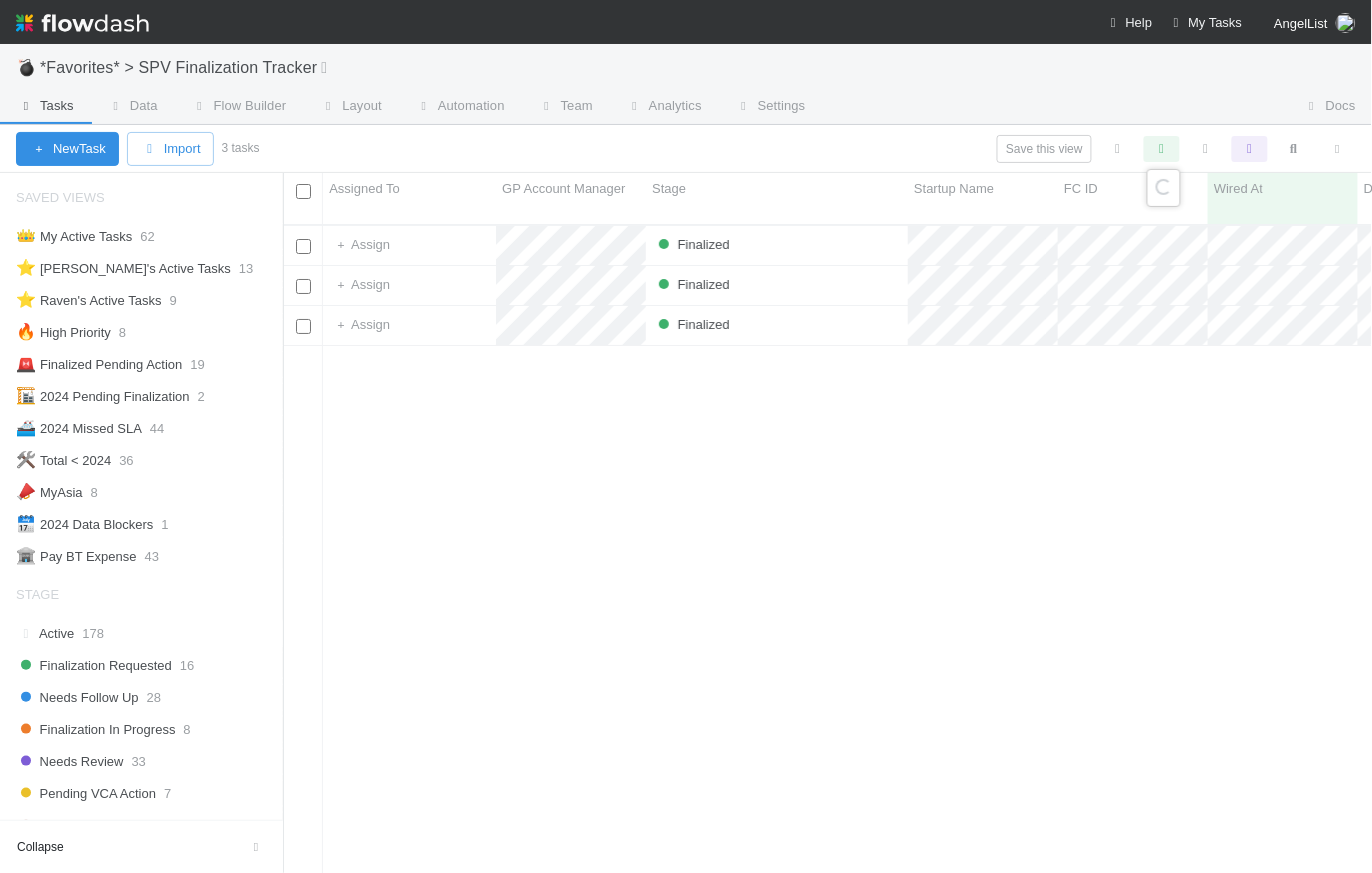 click on "Loading..." at bounding box center [686, 436] 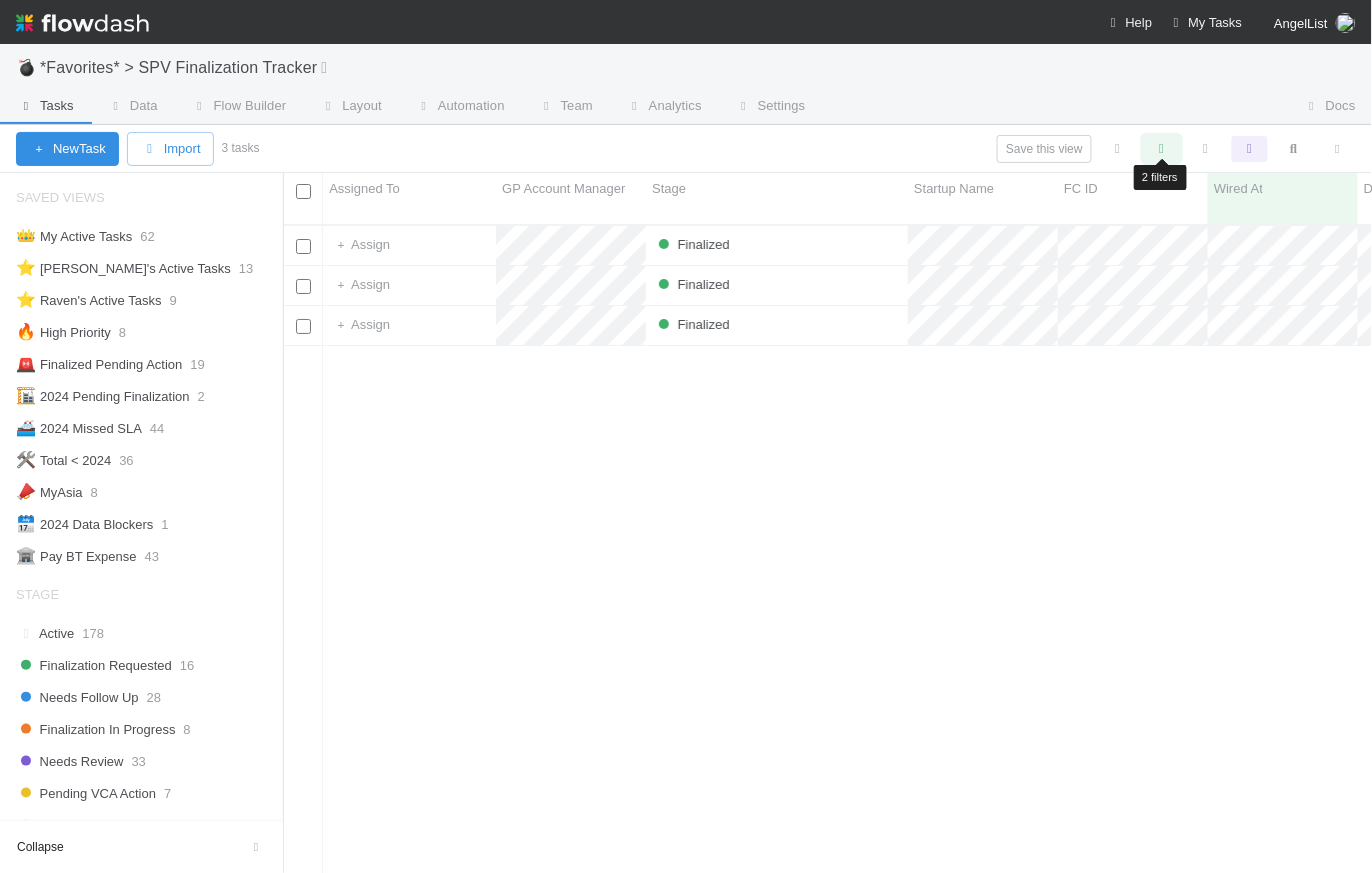 click at bounding box center [1162, 149] 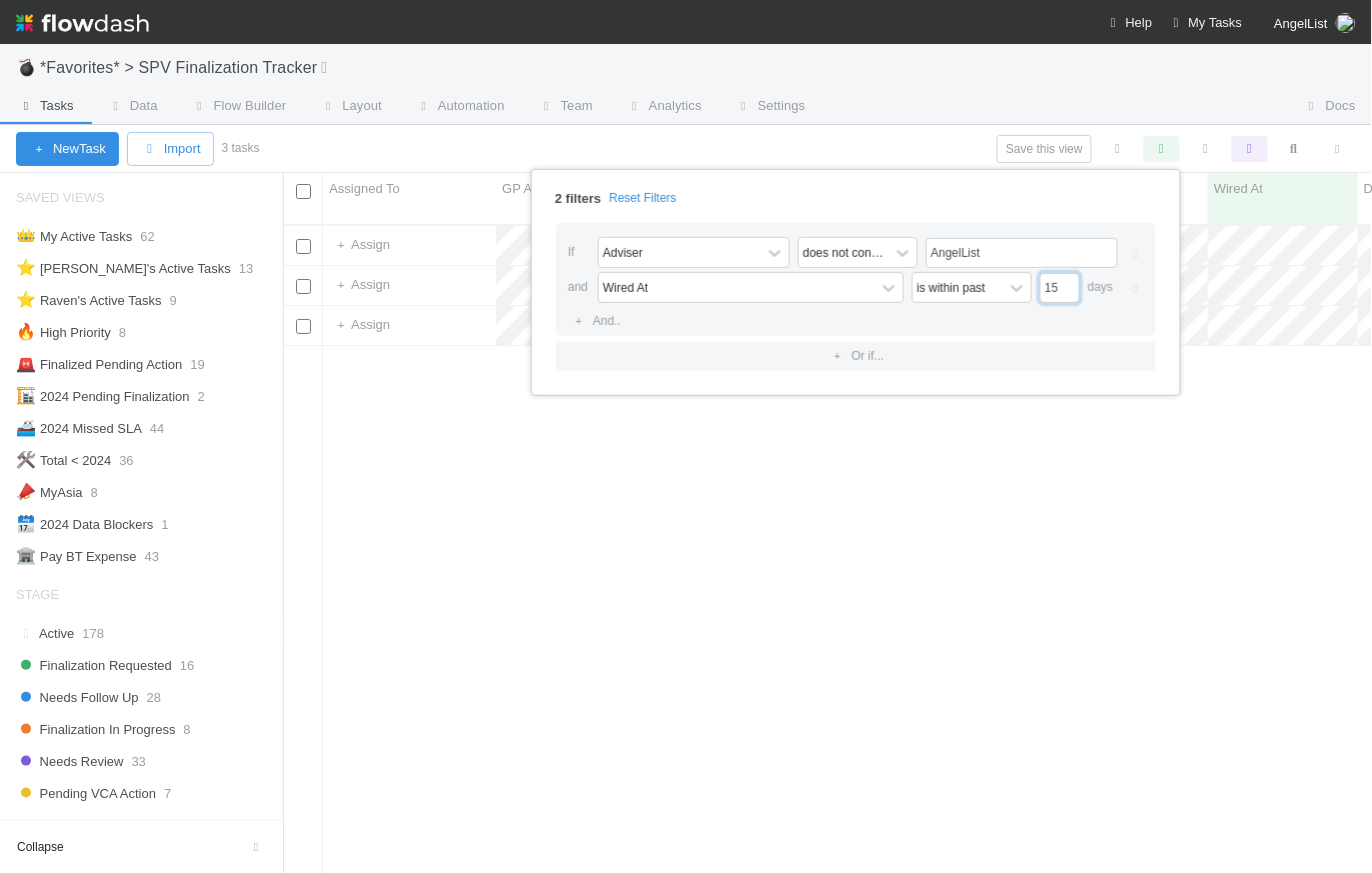 click on "15" at bounding box center (1060, 288) 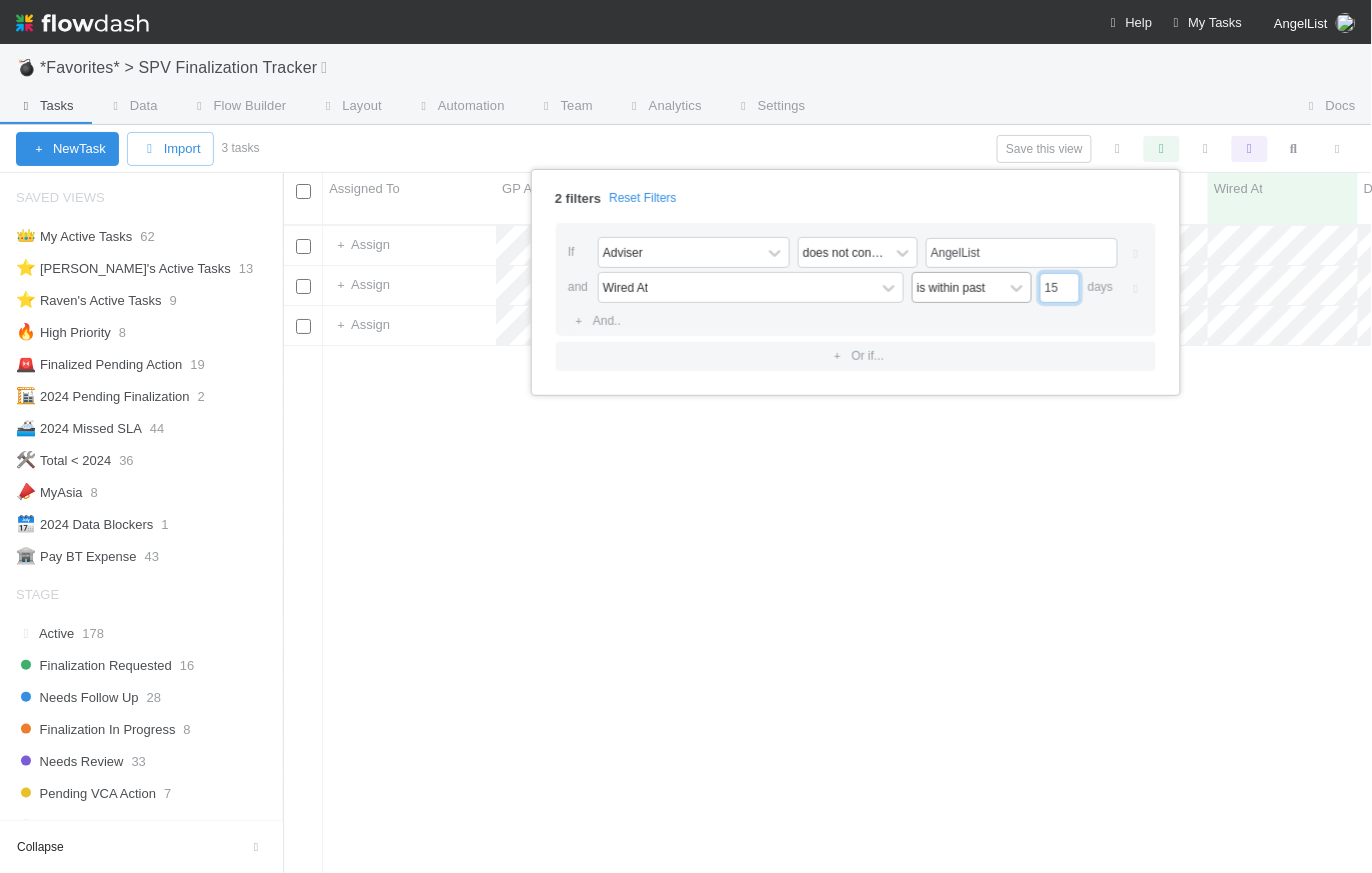 drag, startPoint x: 1076, startPoint y: 283, endPoint x: 1031, endPoint y: 283, distance: 45 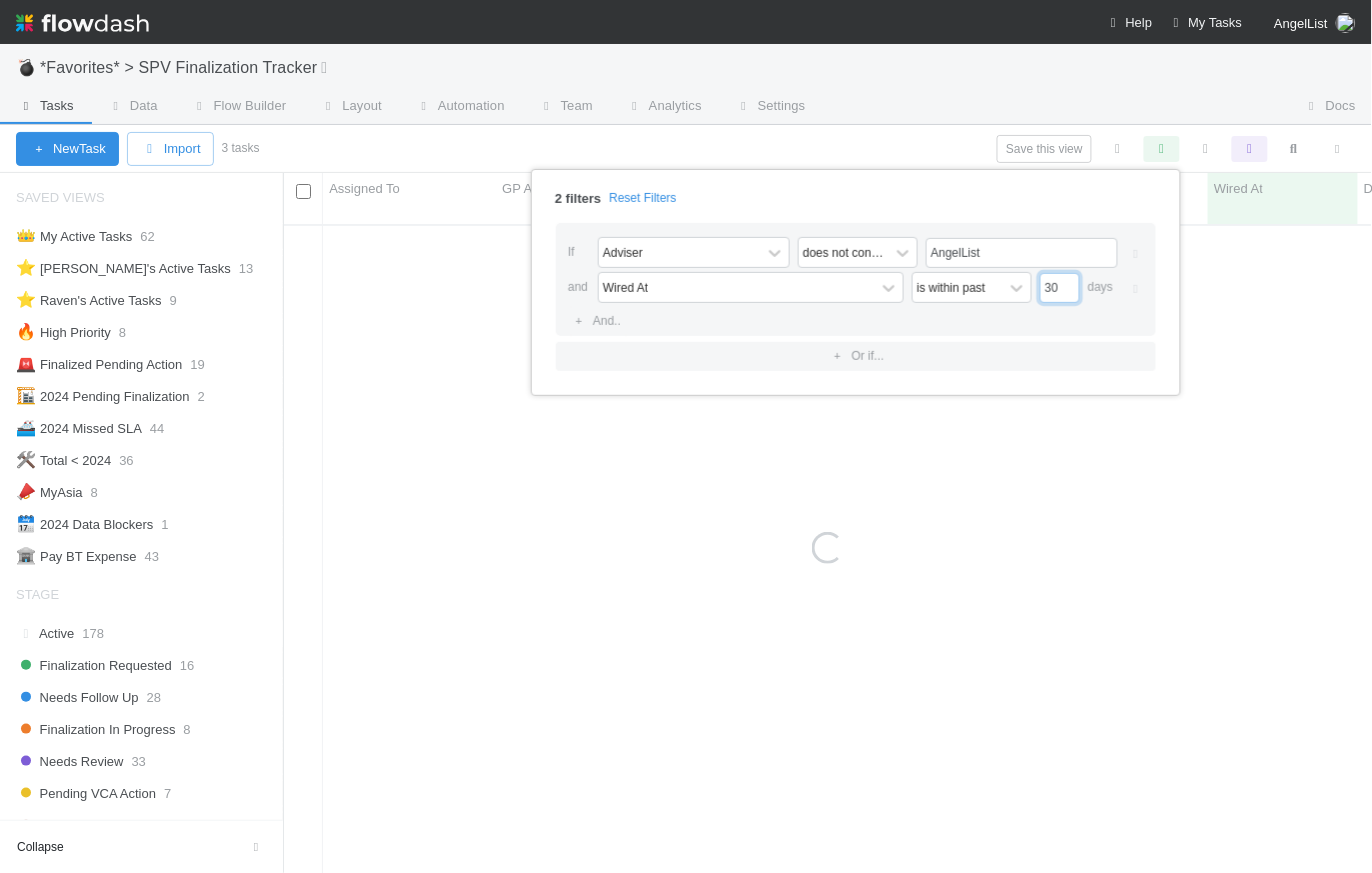 type on "30" 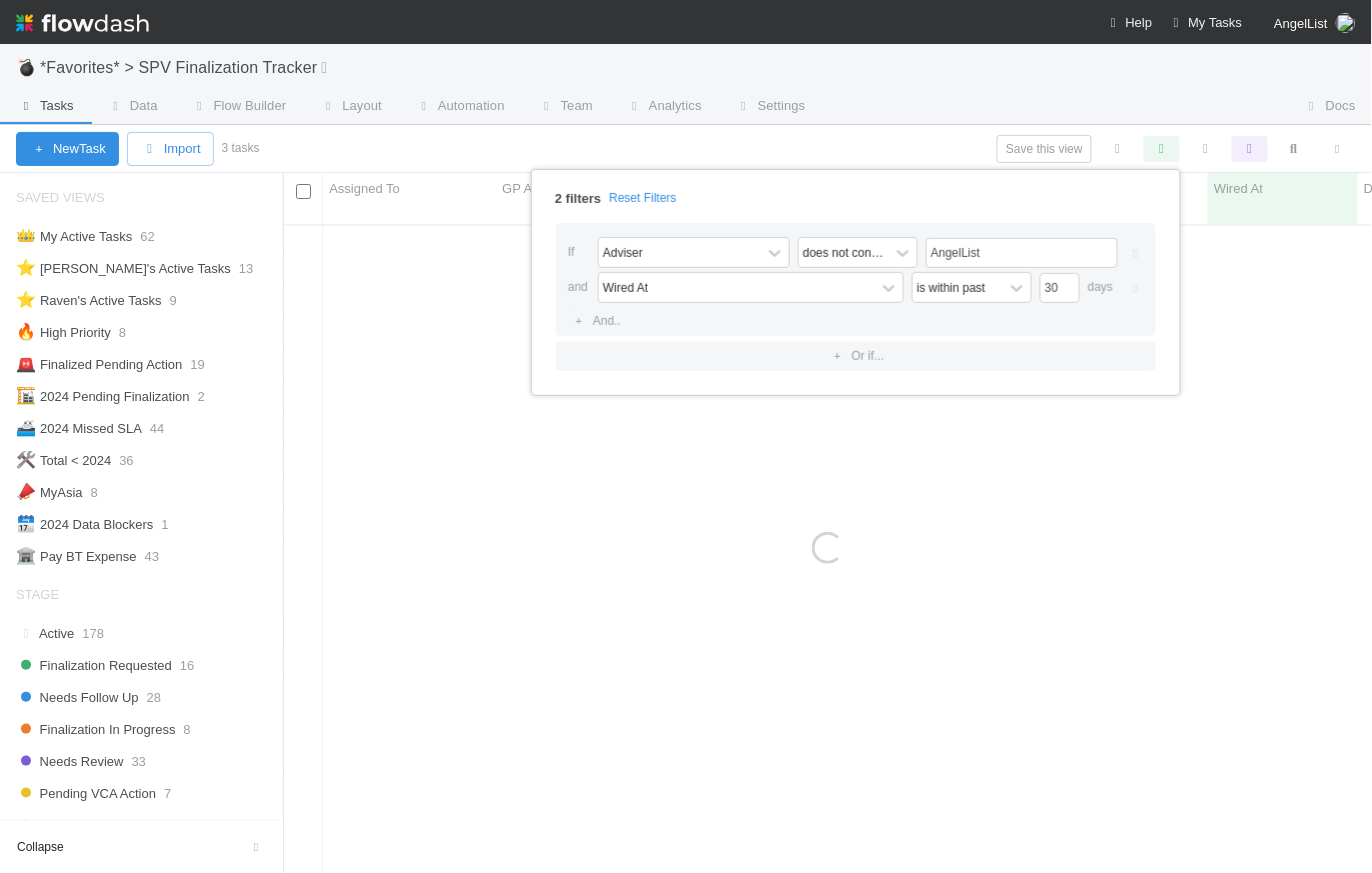 click on "2 filters Reset Filters If Adviser does not contain AngelList and Wired At is within past 30 days And.. Or if..." at bounding box center (686, 436) 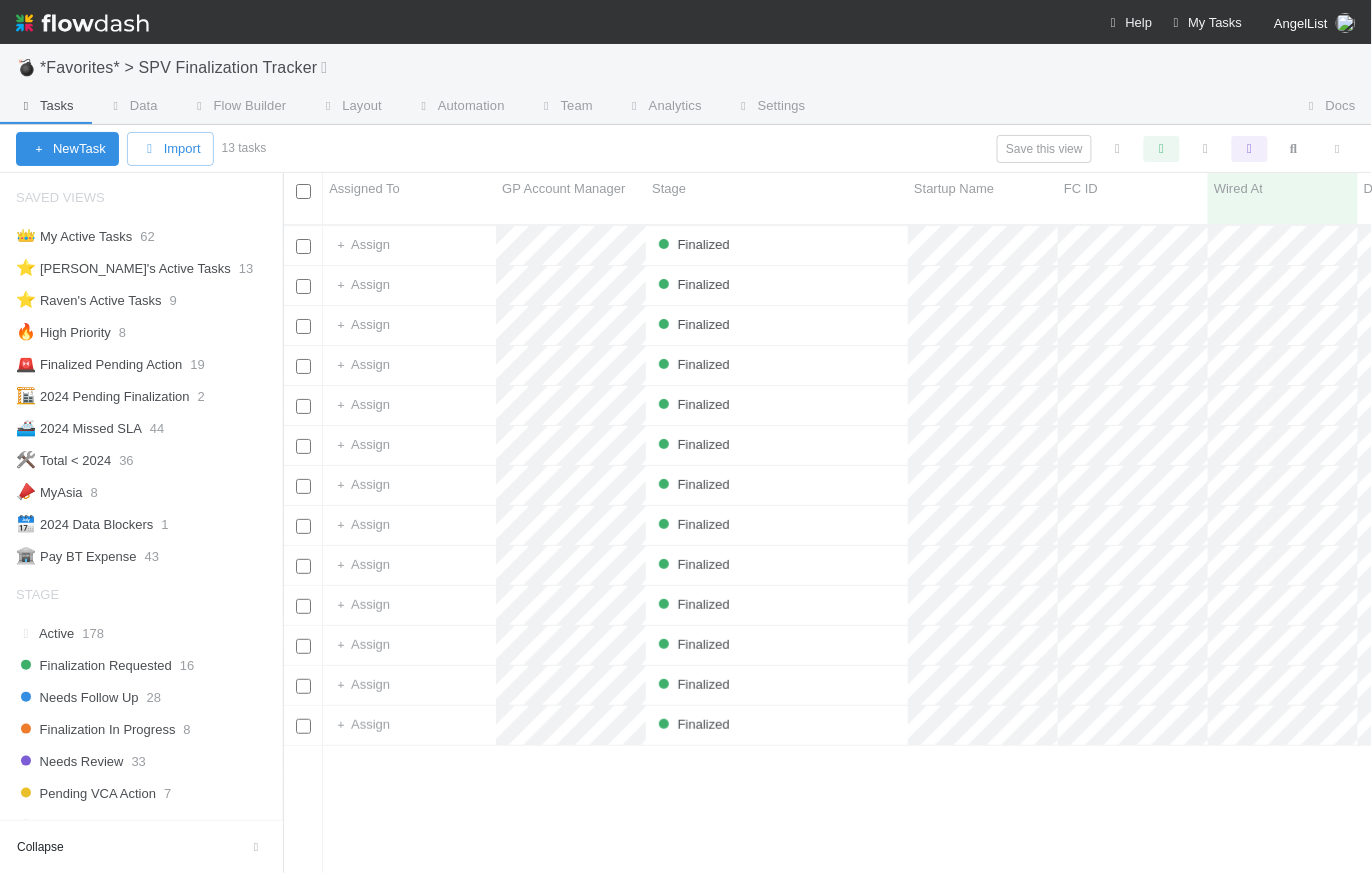scroll, scrollTop: 14, scrollLeft: 15, axis: both 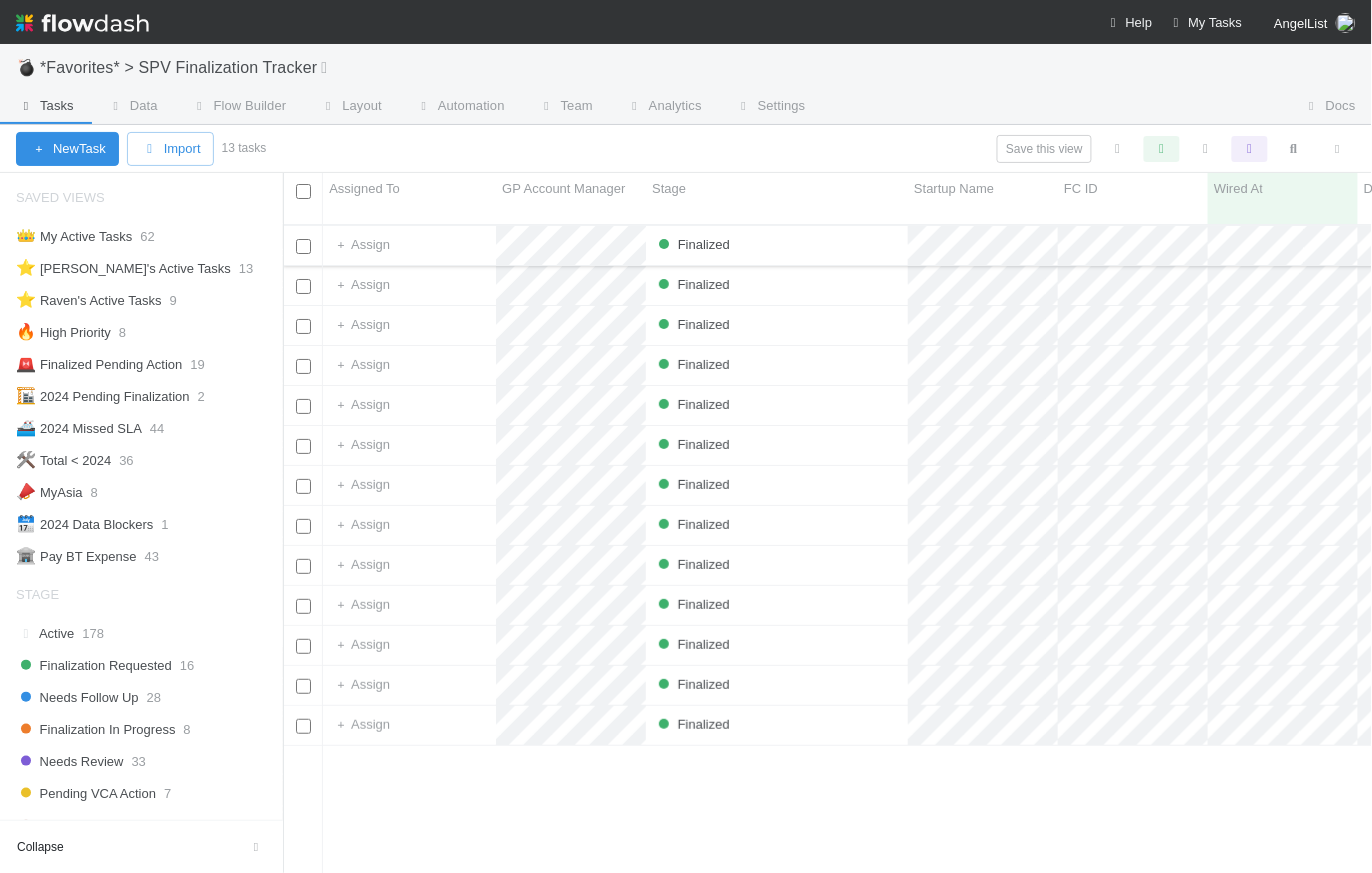 click on "Finalized" at bounding box center (777, 245) 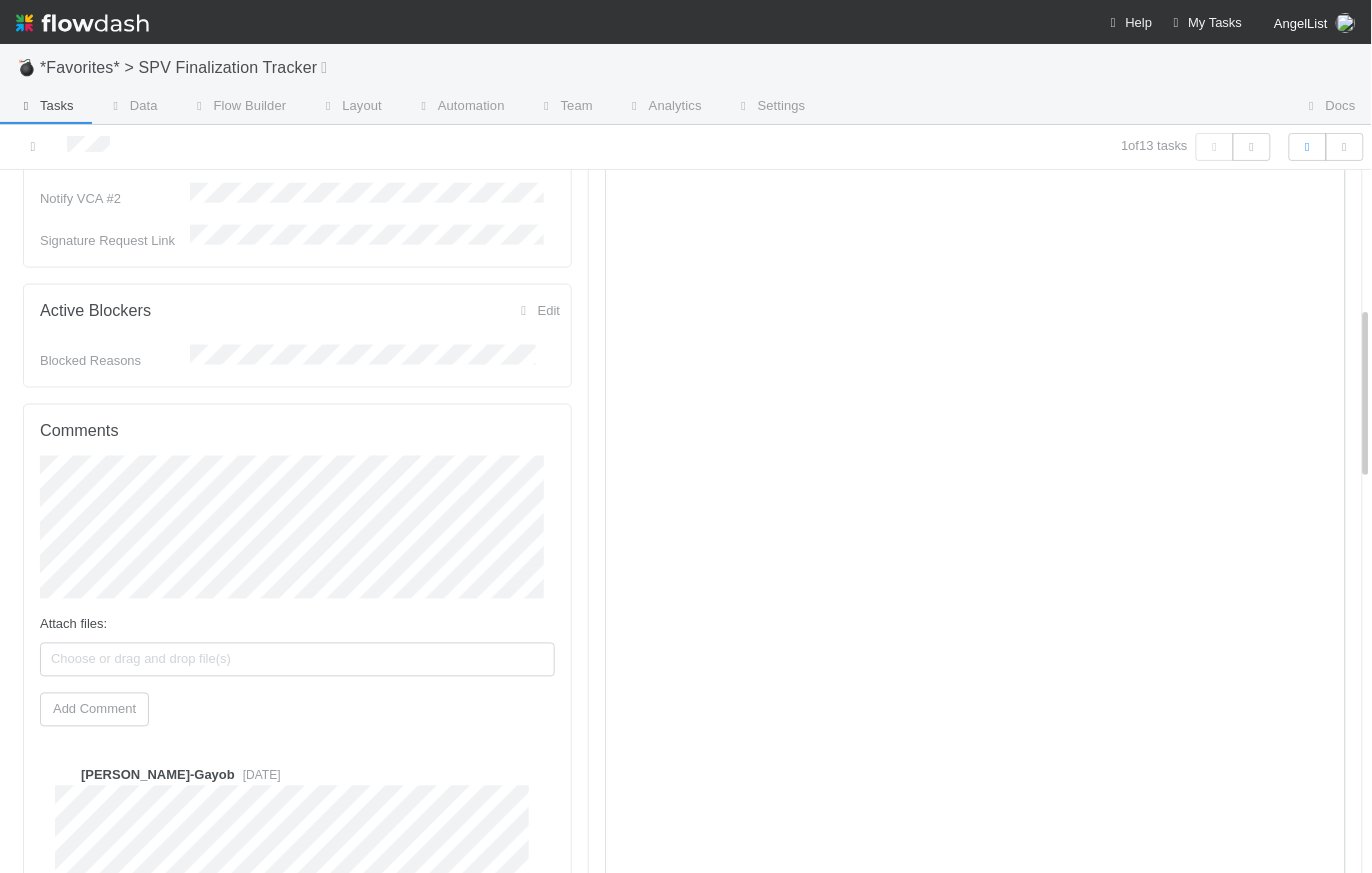 scroll, scrollTop: 493, scrollLeft: 0, axis: vertical 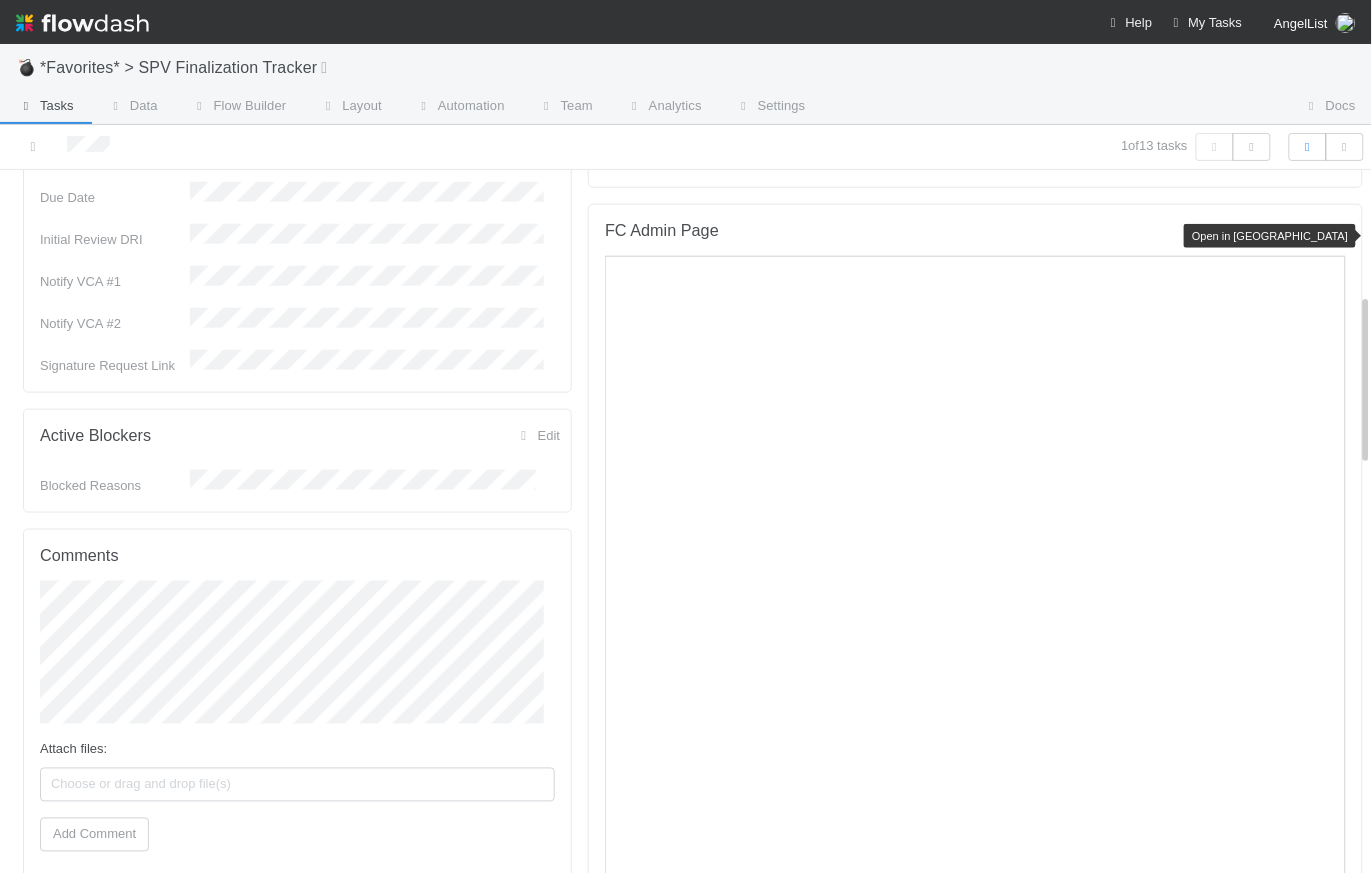 click at bounding box center (1336, 234) 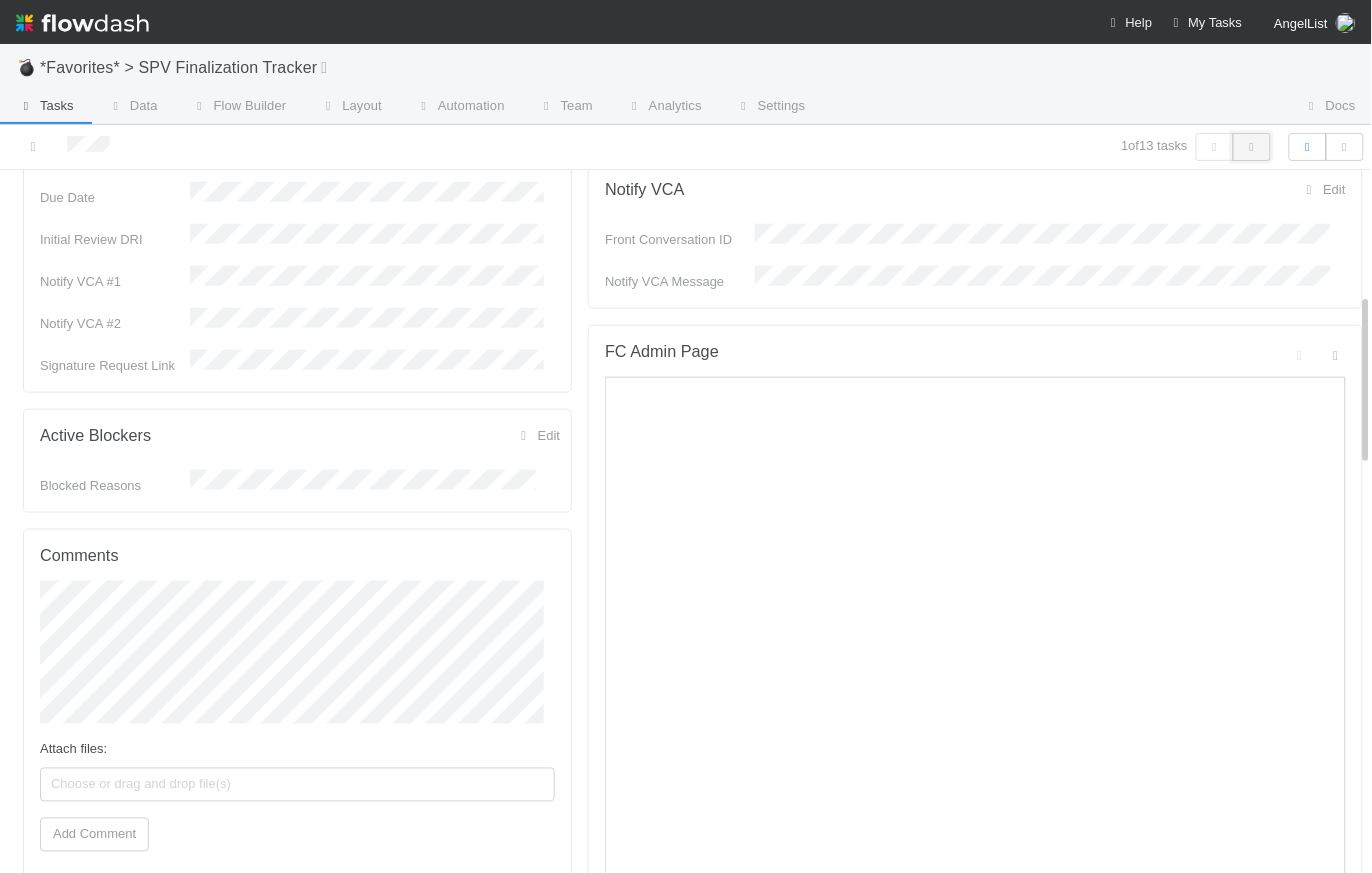 click at bounding box center [1252, 147] 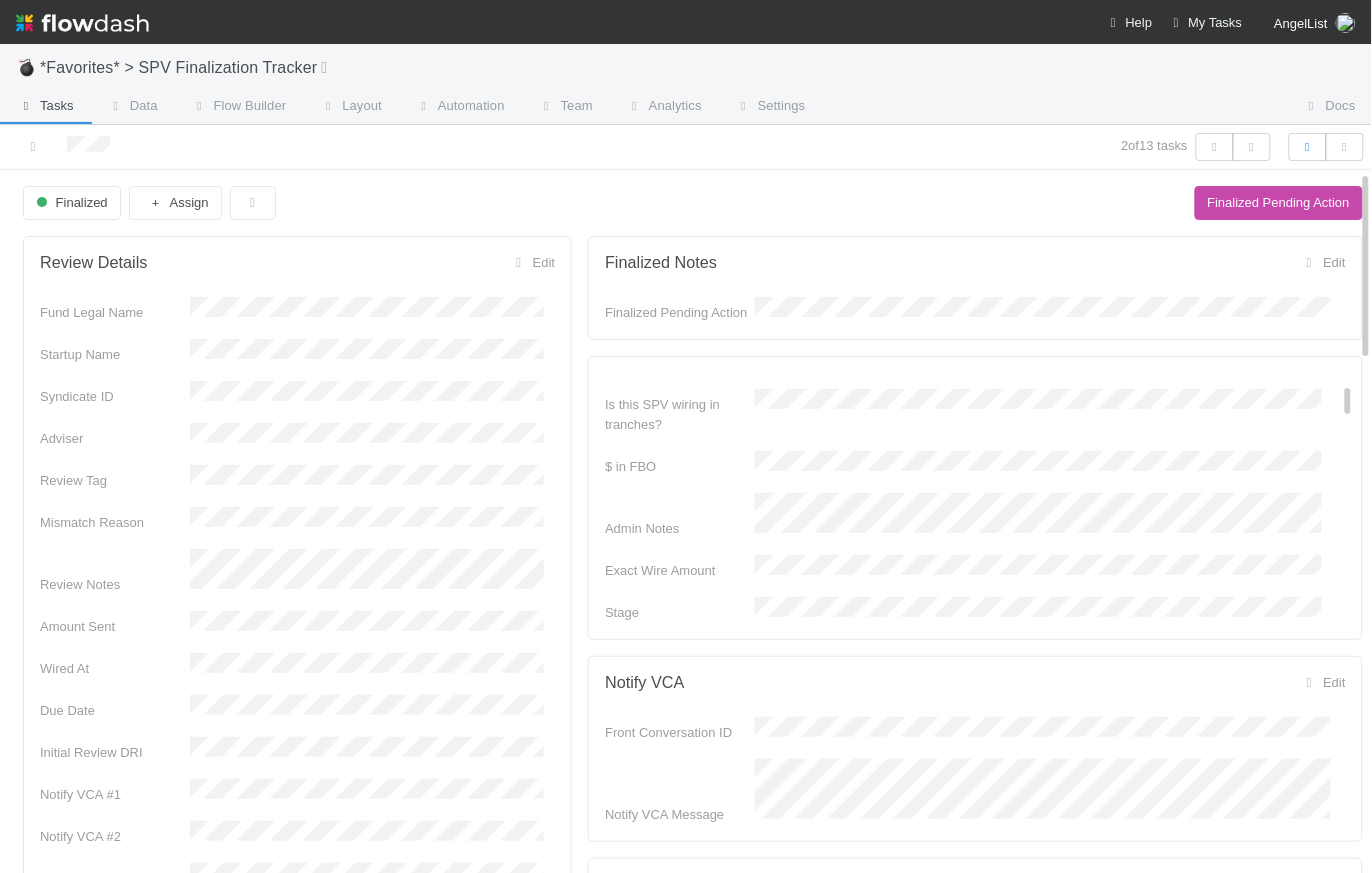 scroll, scrollTop: 394, scrollLeft: 0, axis: vertical 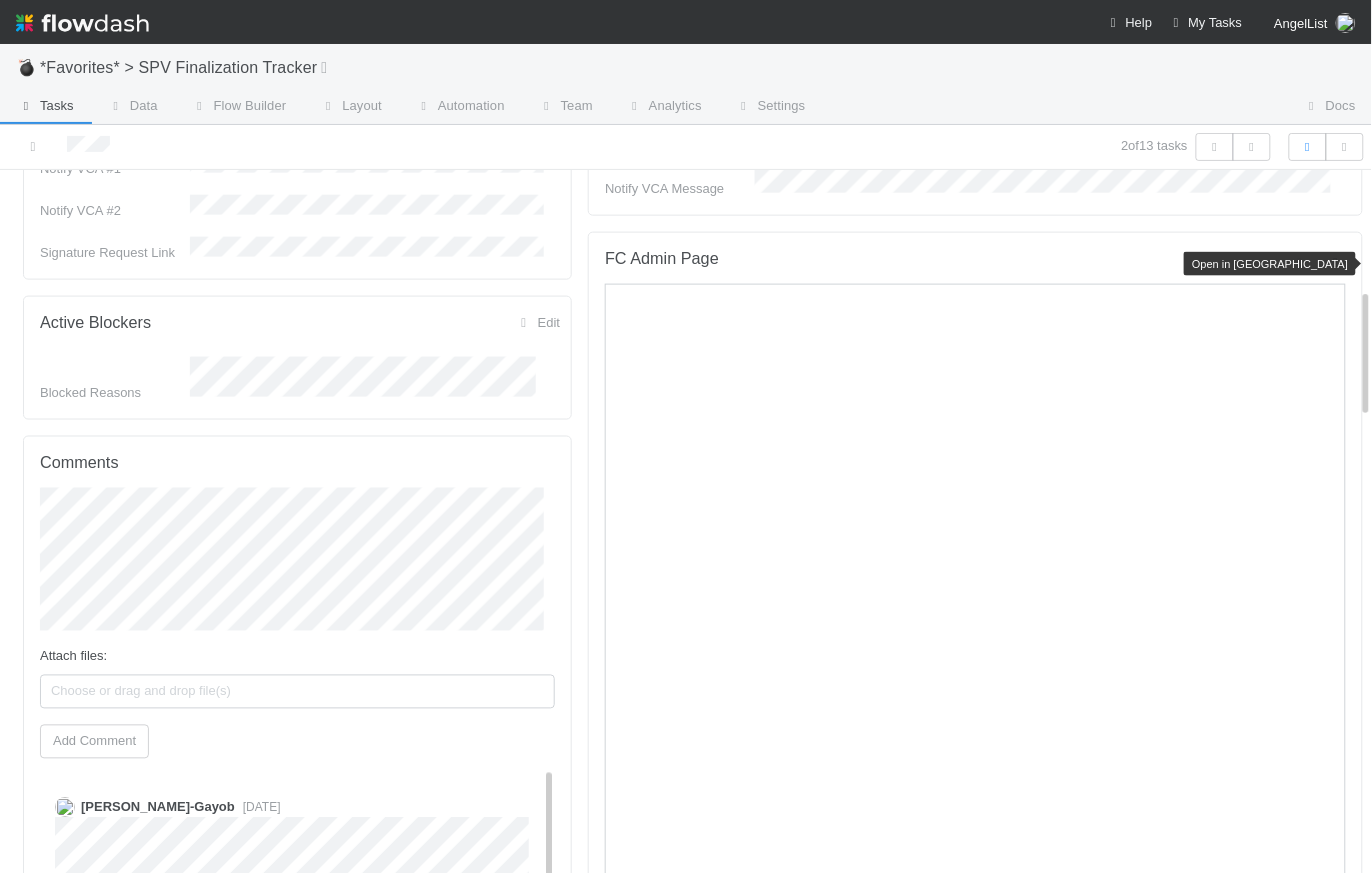 click at bounding box center (1336, 262) 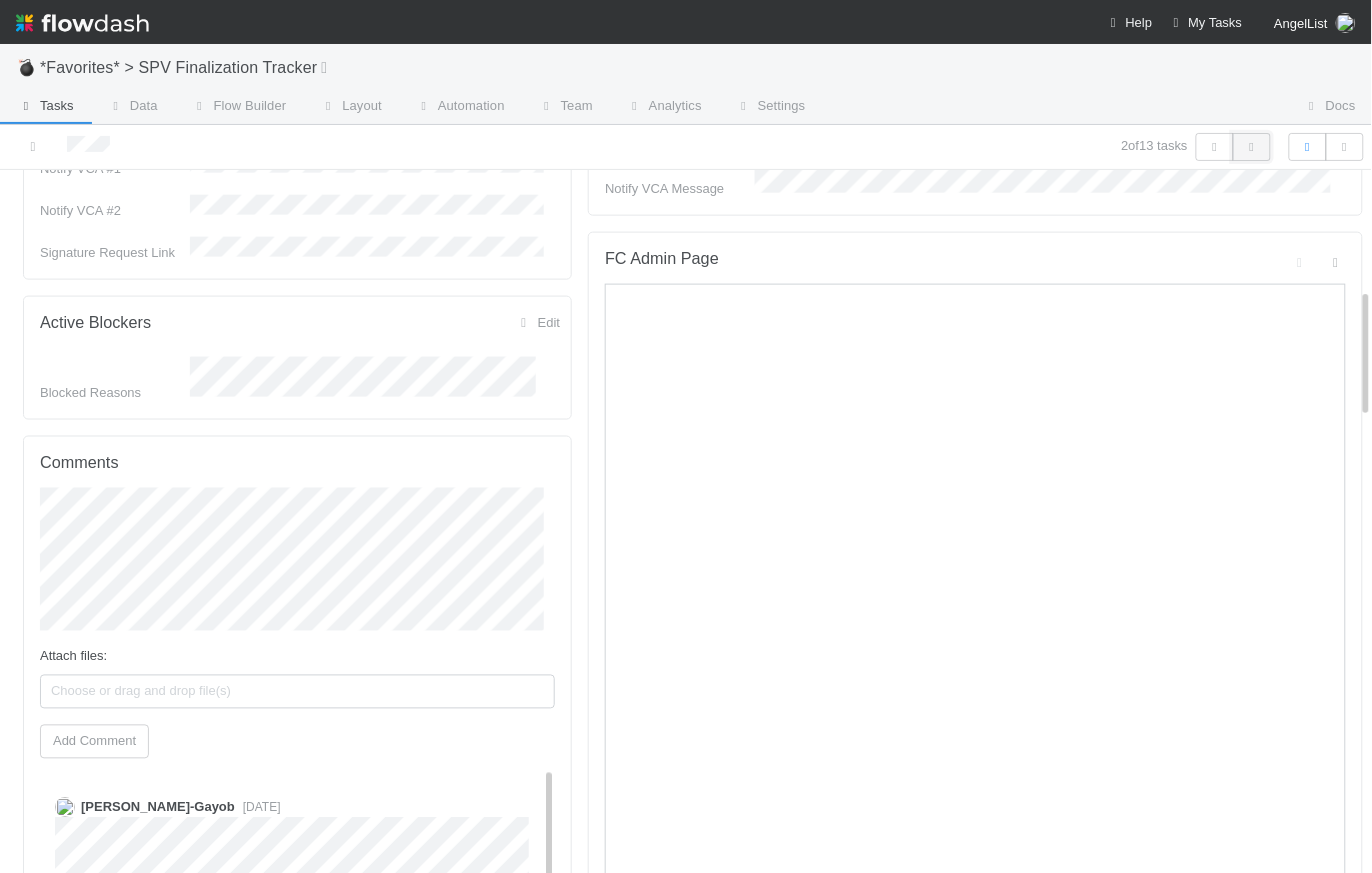 click at bounding box center (1252, 147) 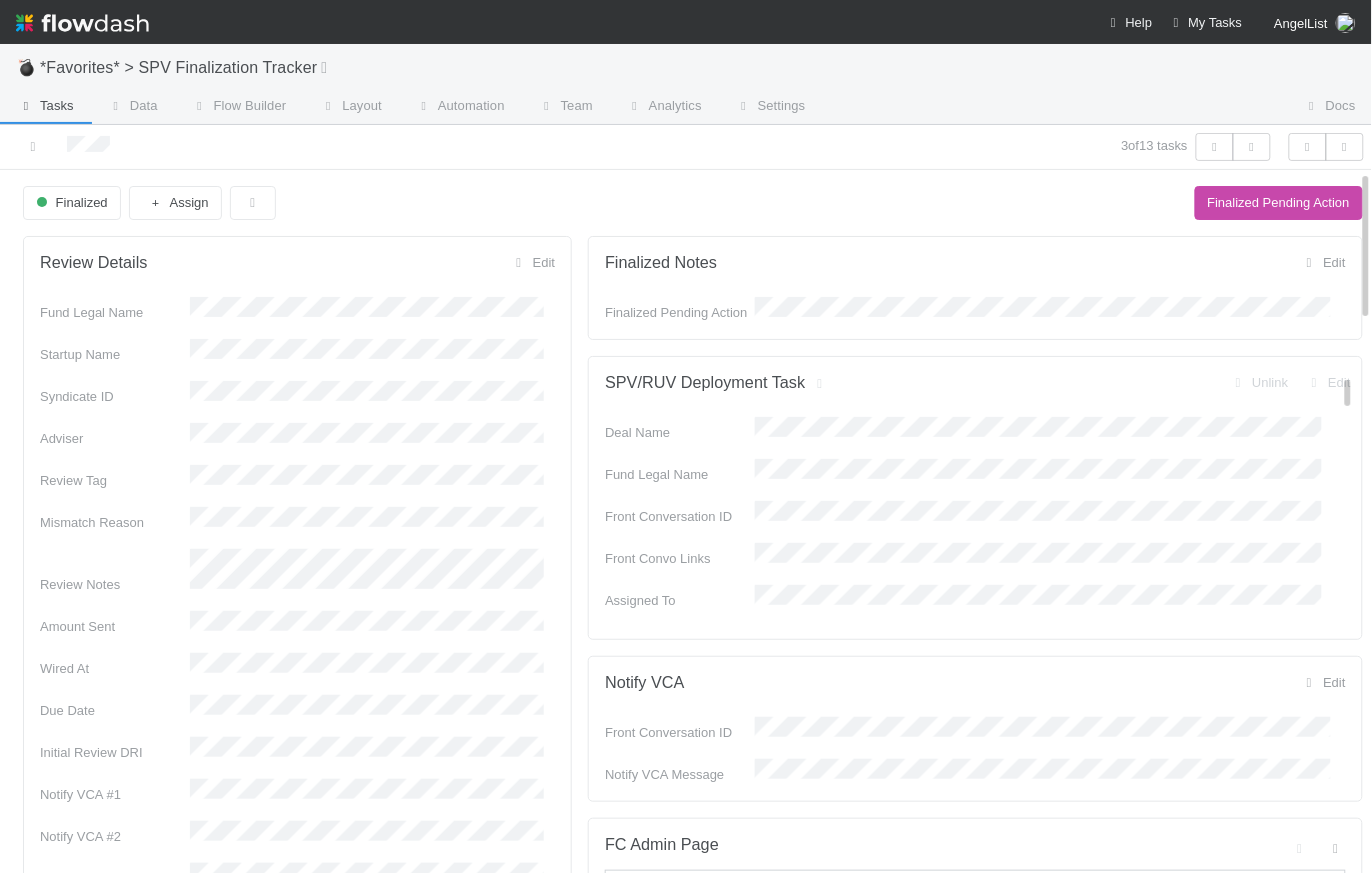 scroll, scrollTop: 394, scrollLeft: 0, axis: vertical 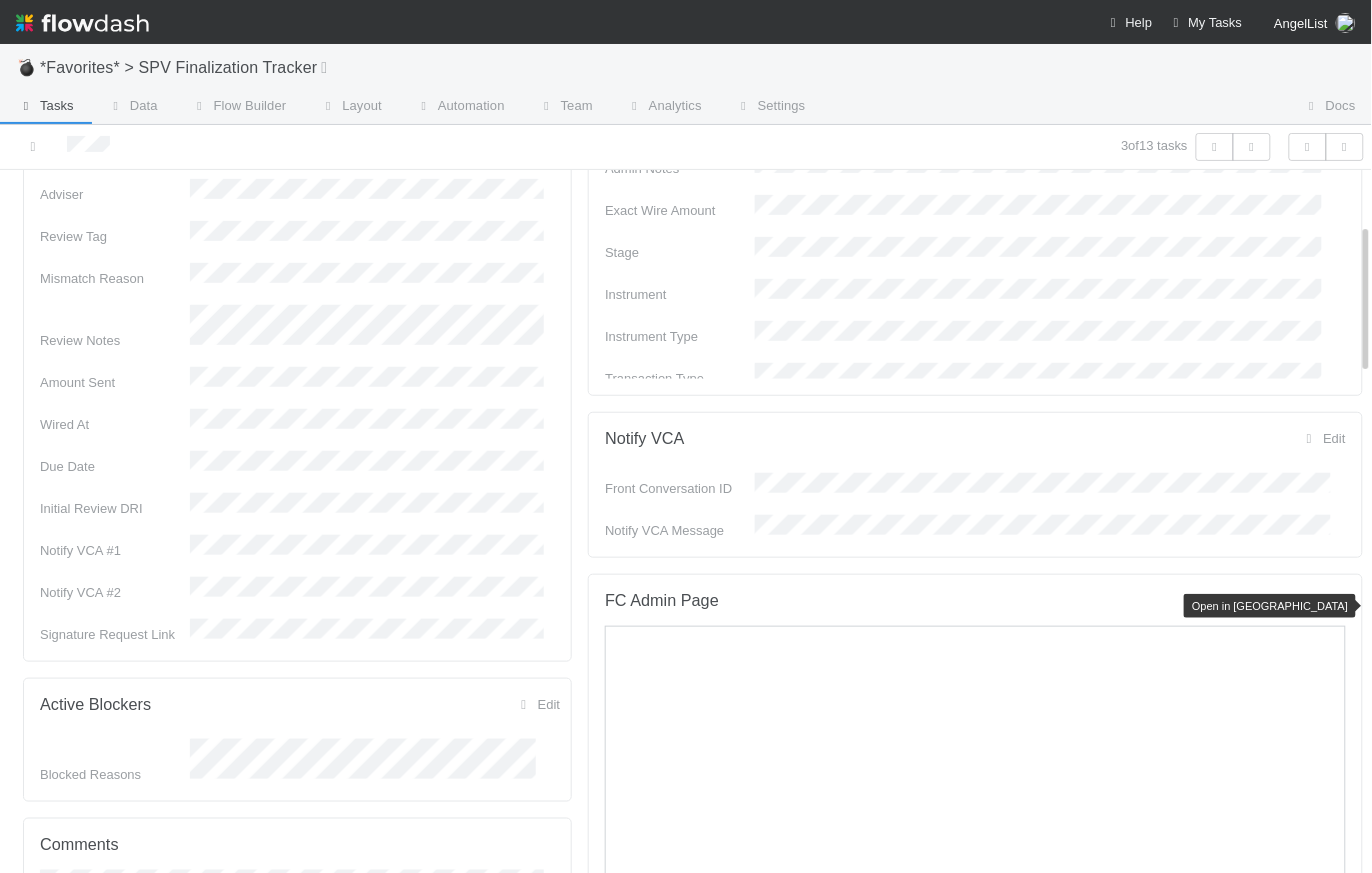 click at bounding box center [1336, 604] 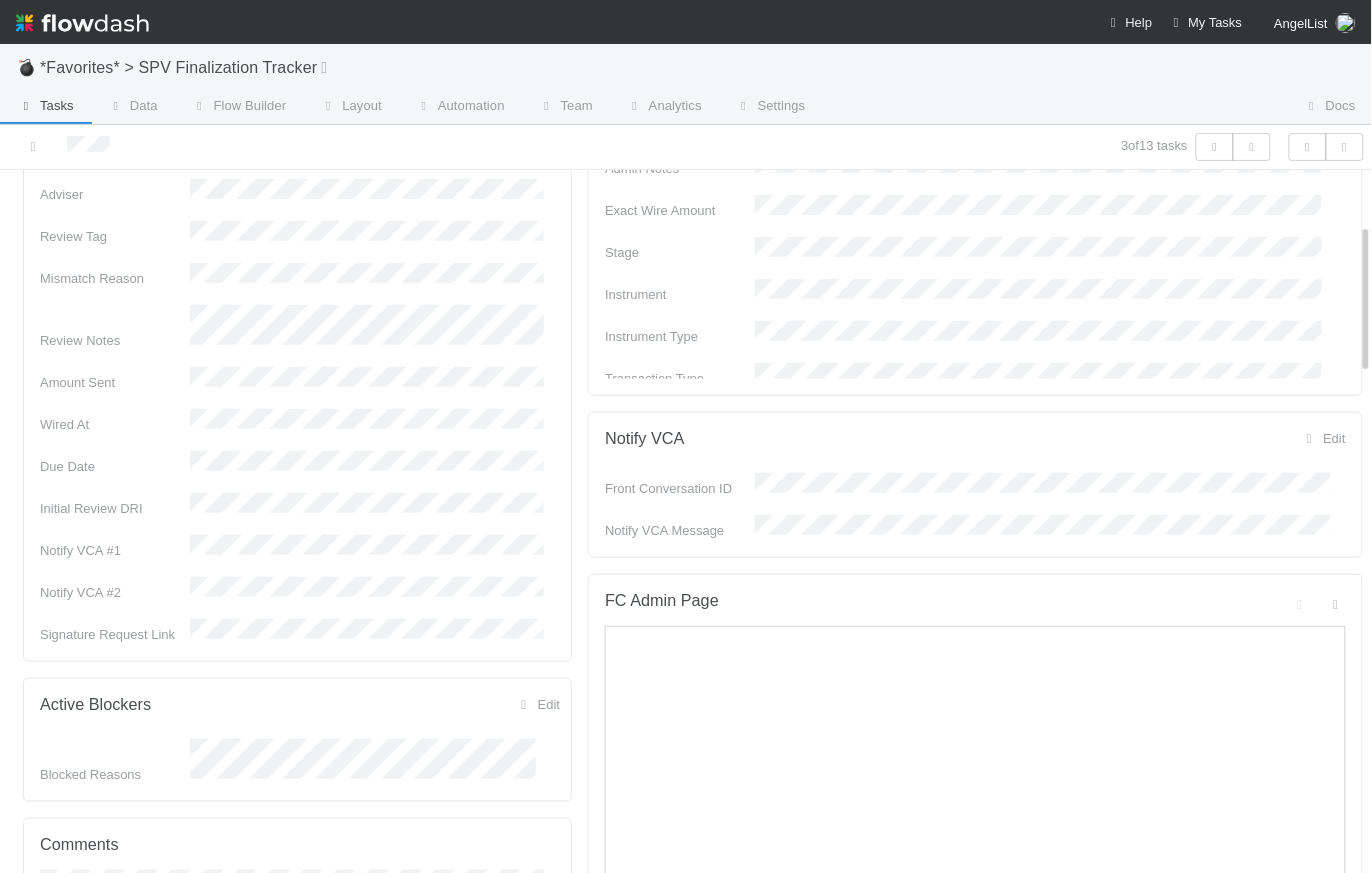 click at bounding box center (82, 23) 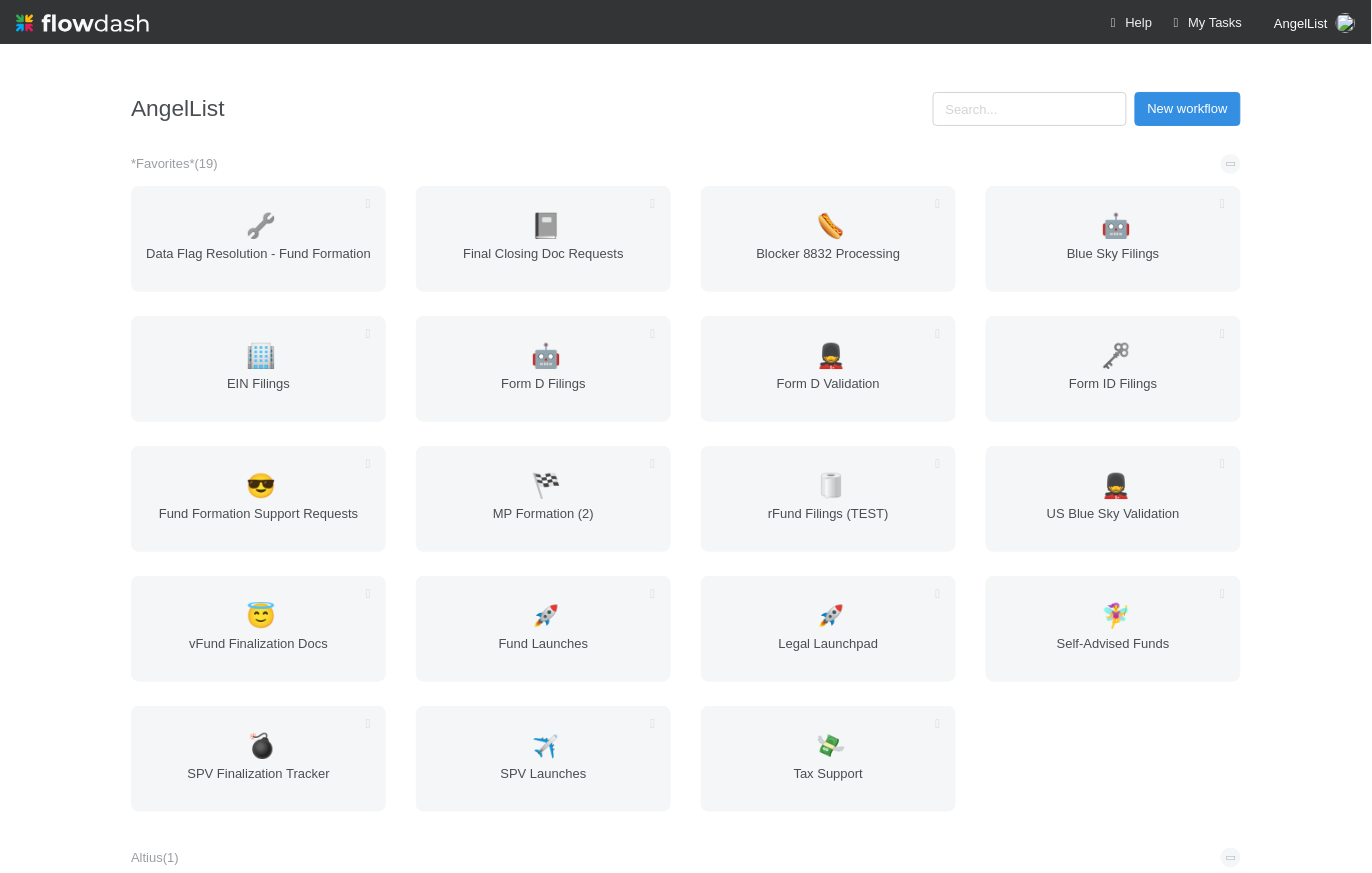 click on "AngelList" at bounding box center [532, 108] 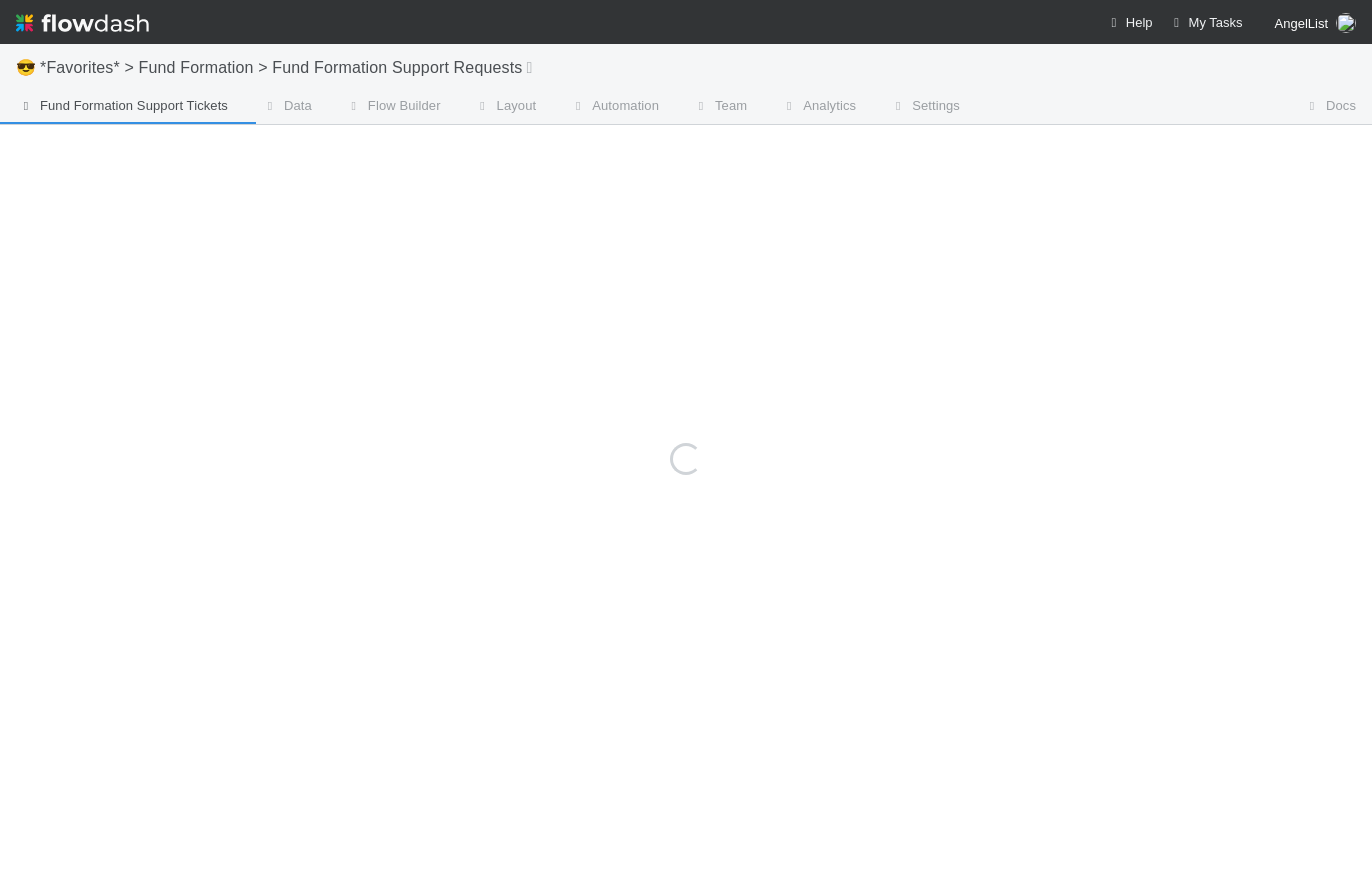 scroll, scrollTop: 0, scrollLeft: 0, axis: both 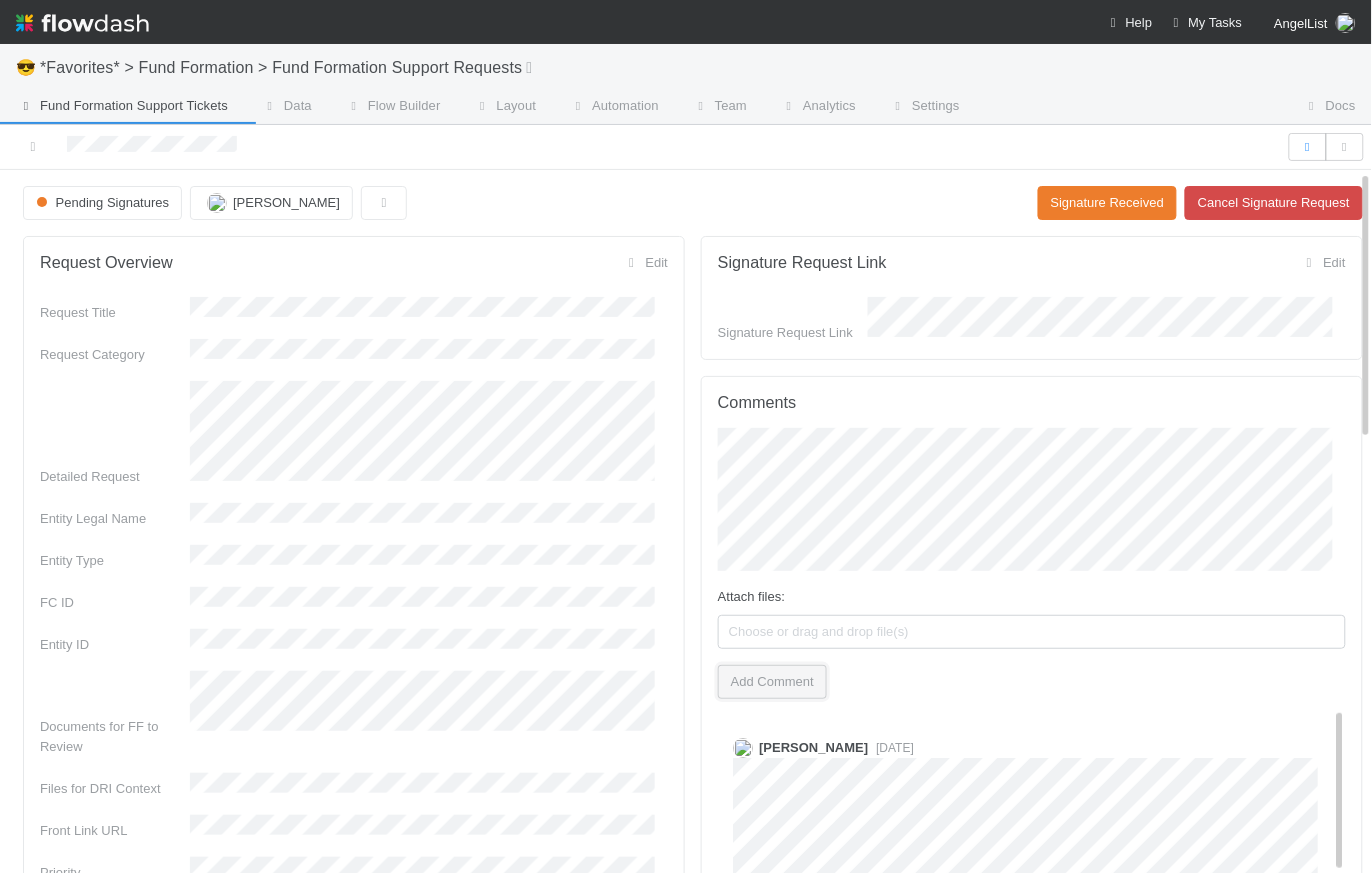 click on "Add Comment" at bounding box center [772, 682] 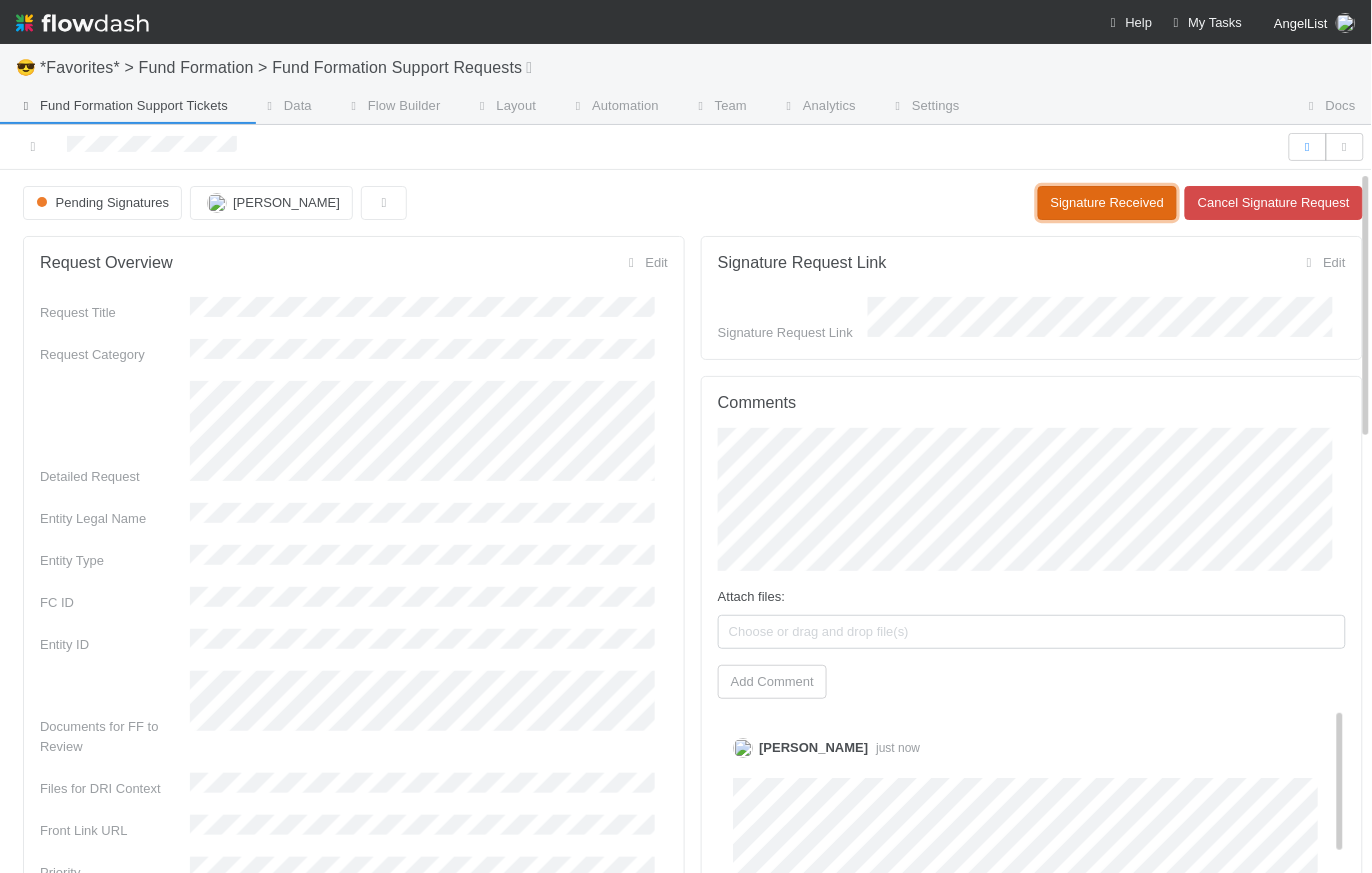 click on "Signature Received" at bounding box center (1107, 203) 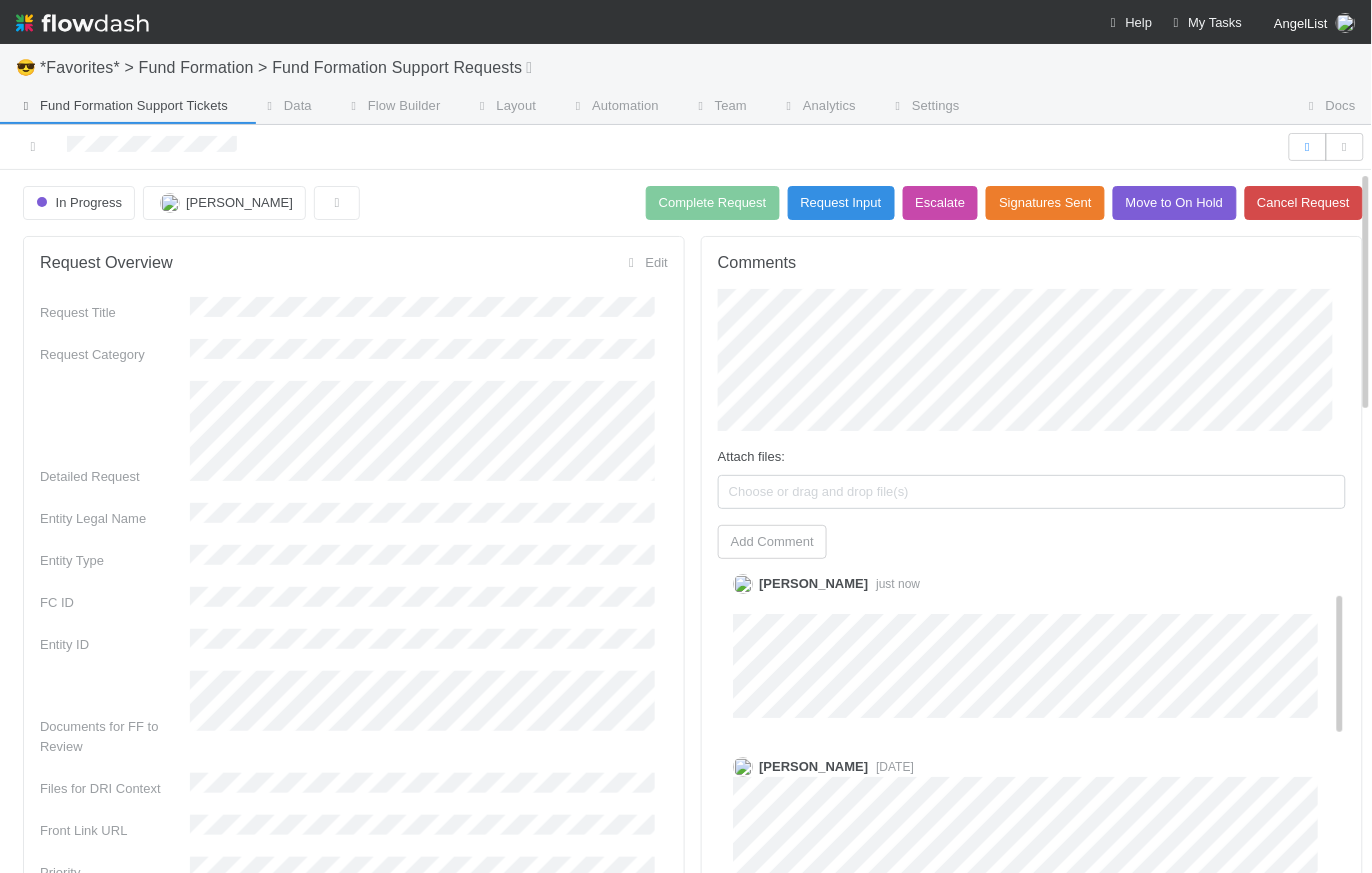 scroll, scrollTop: 714, scrollLeft: 0, axis: vertical 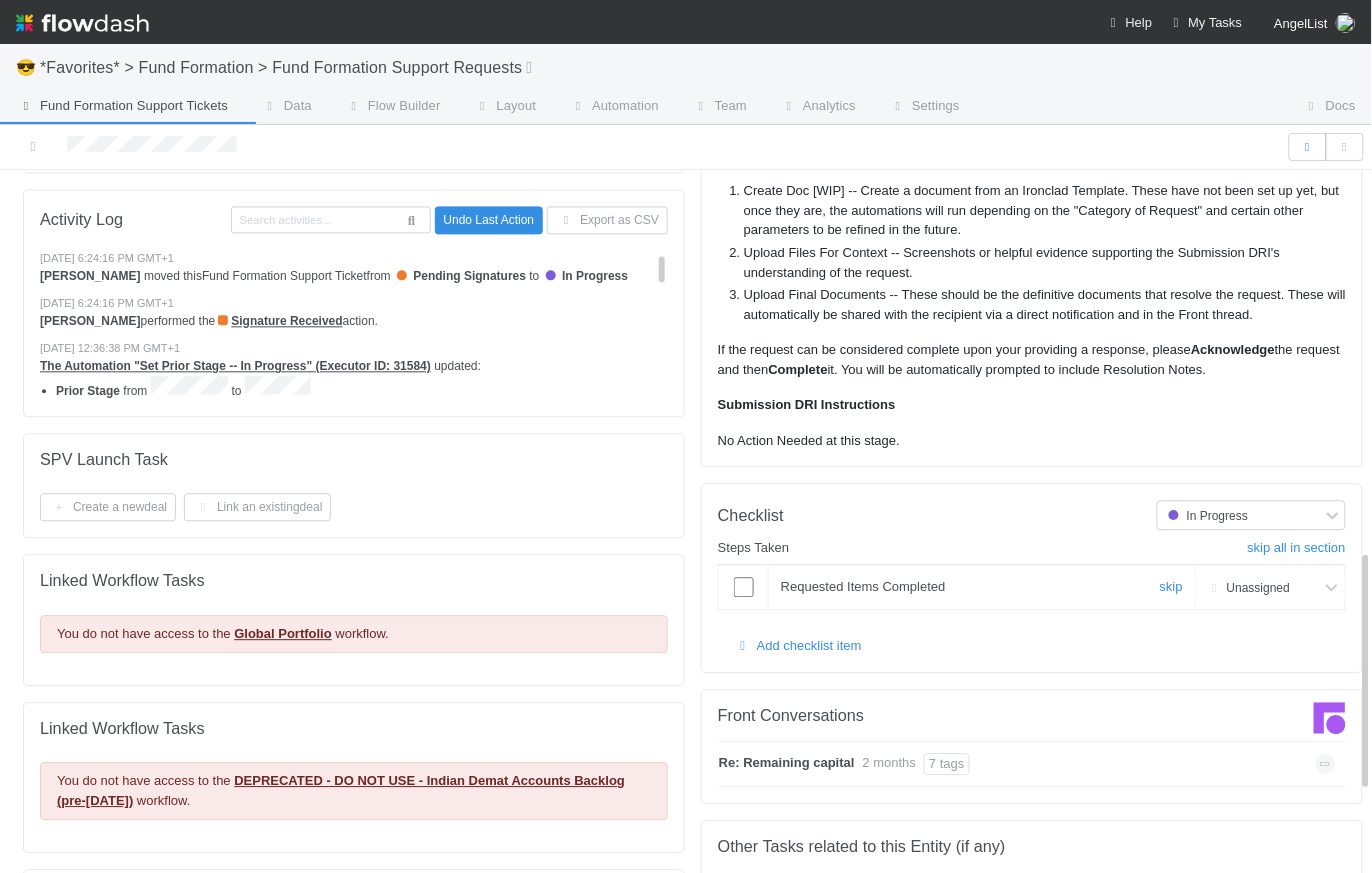 click at bounding box center (744, 587) 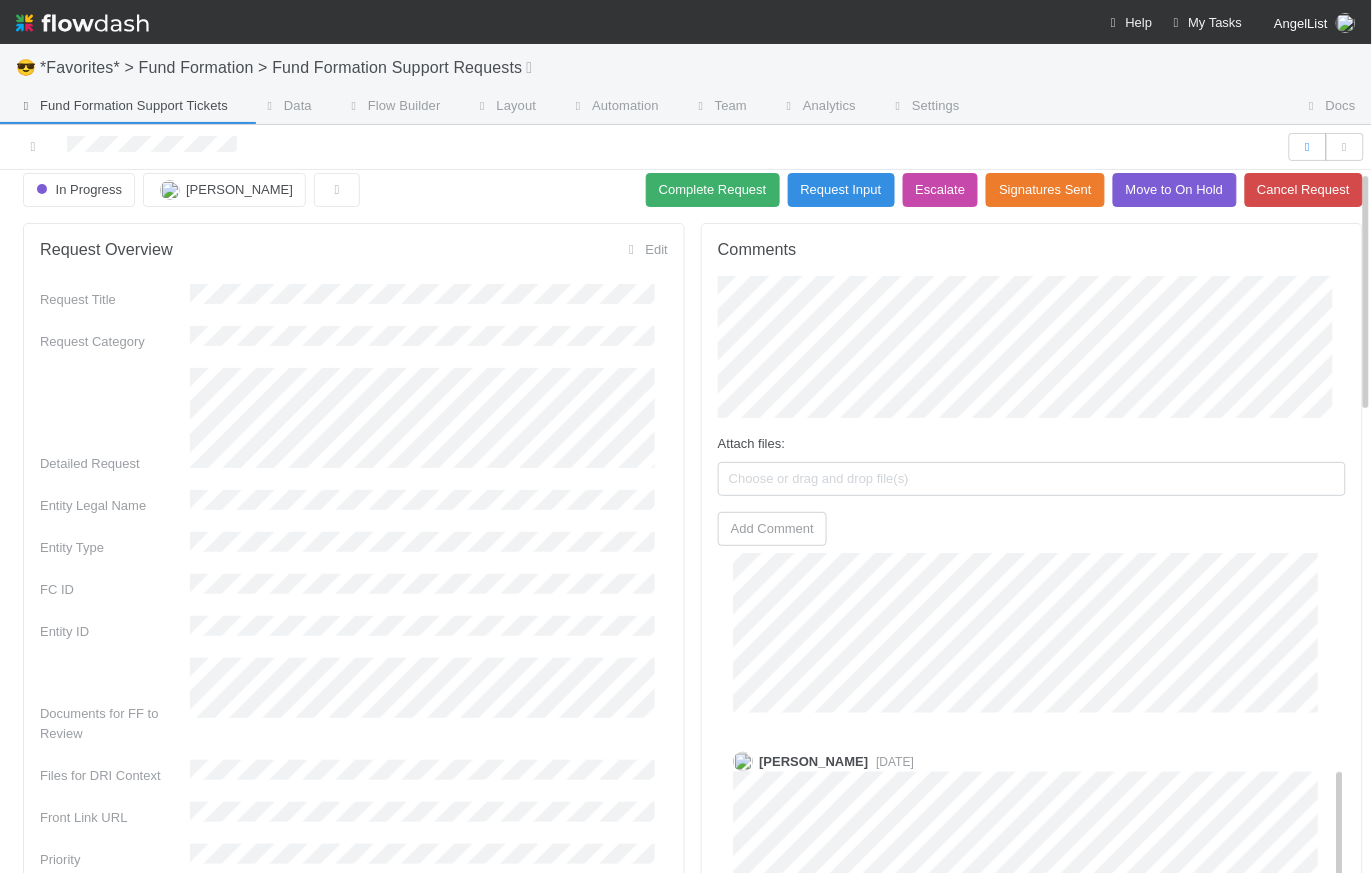 scroll, scrollTop: 0, scrollLeft: 0, axis: both 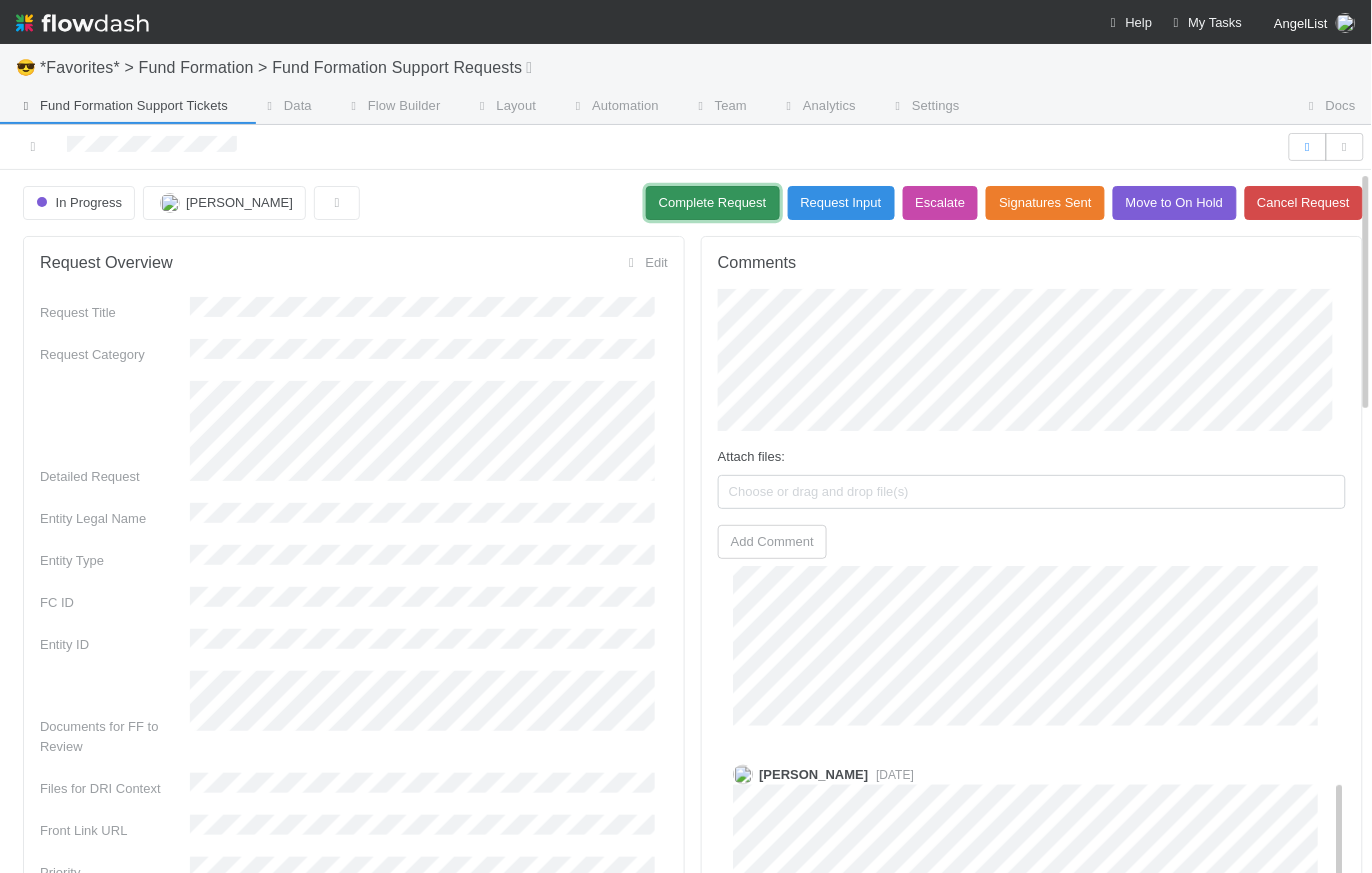 click on "Complete Request" at bounding box center [713, 203] 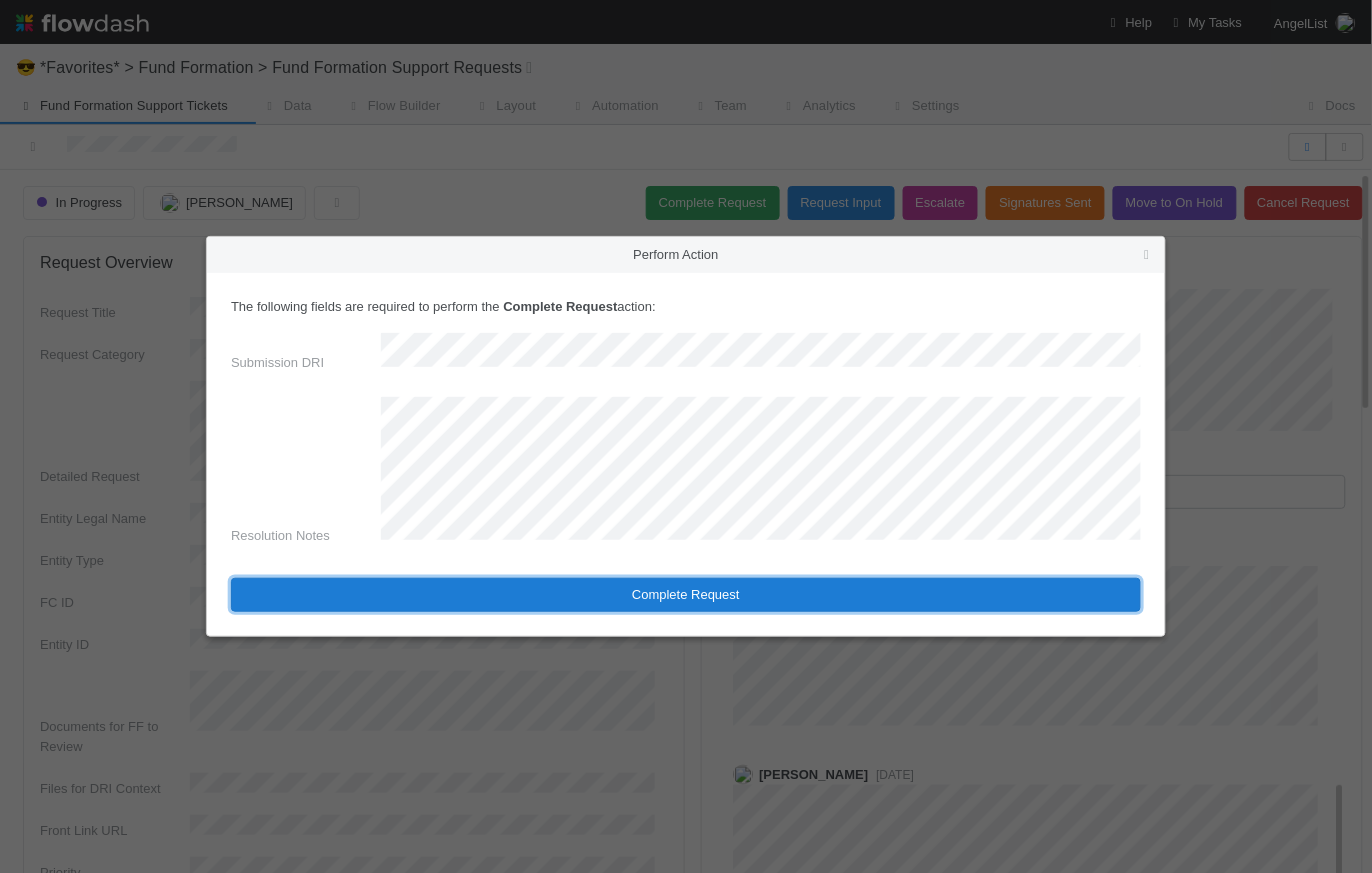 click on "Complete Request" at bounding box center (686, 595) 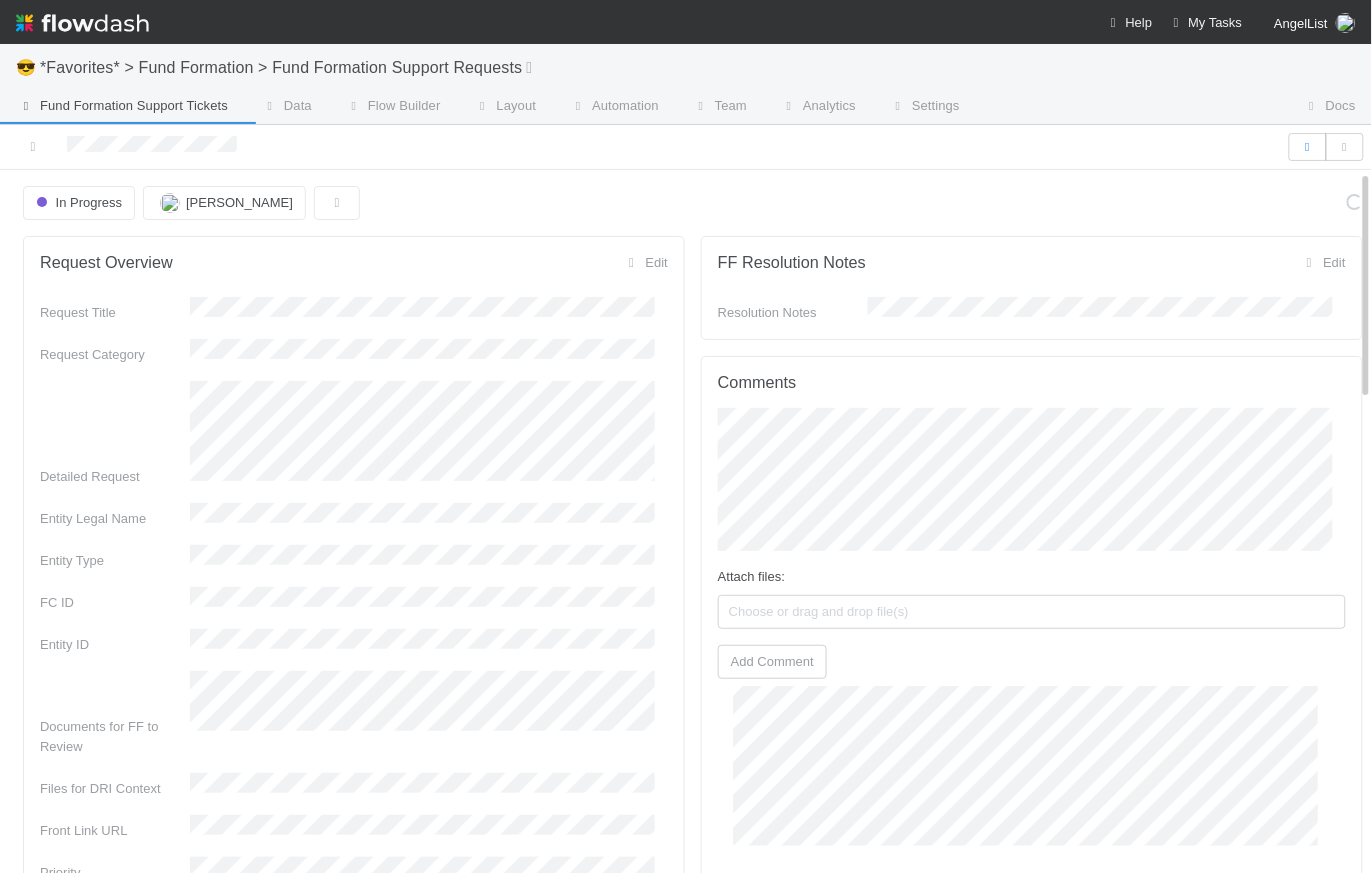 click on "In Progress Catherine  Lambright  Loading..." at bounding box center [693, 203] 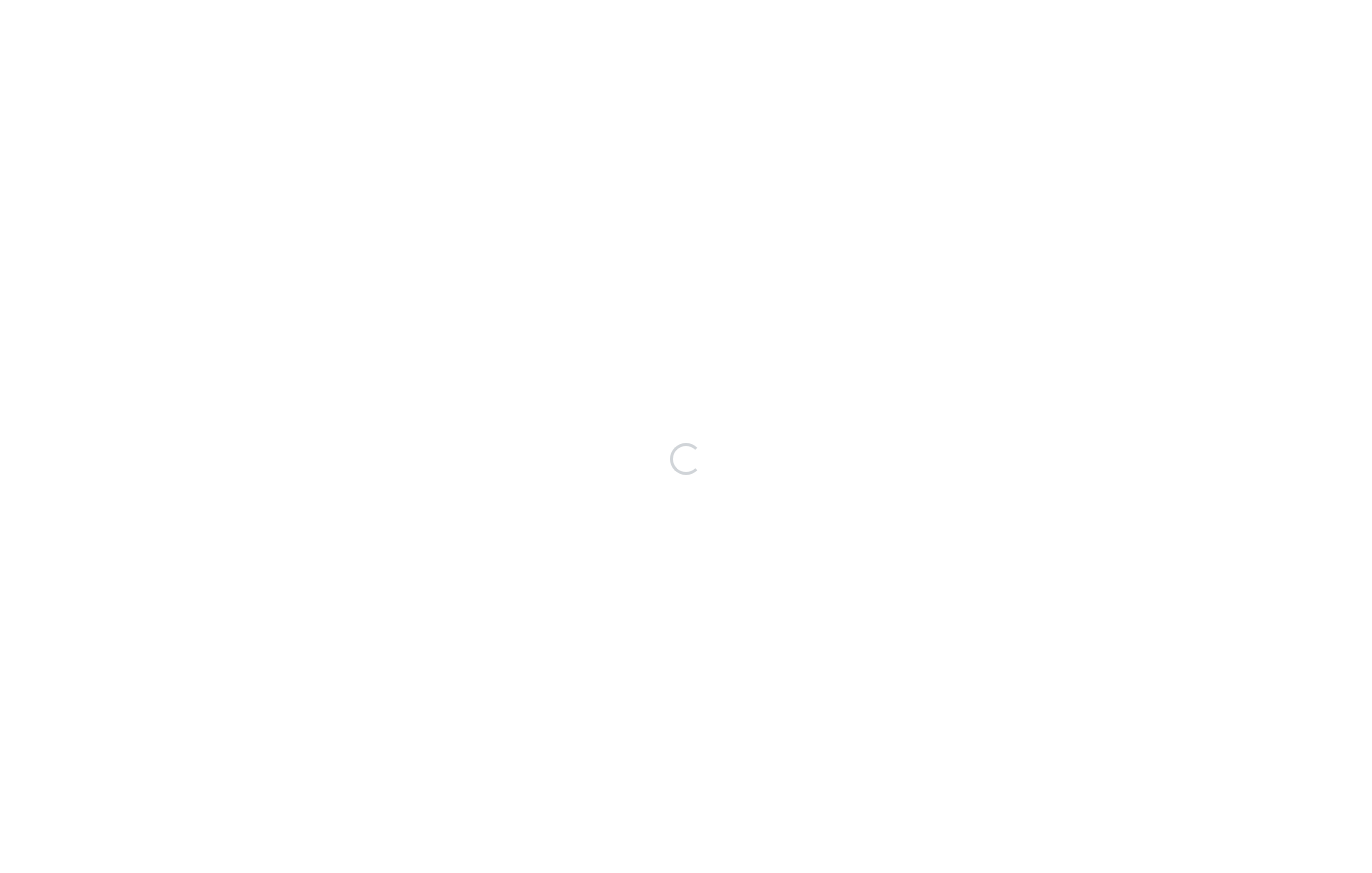 scroll, scrollTop: 0, scrollLeft: 0, axis: both 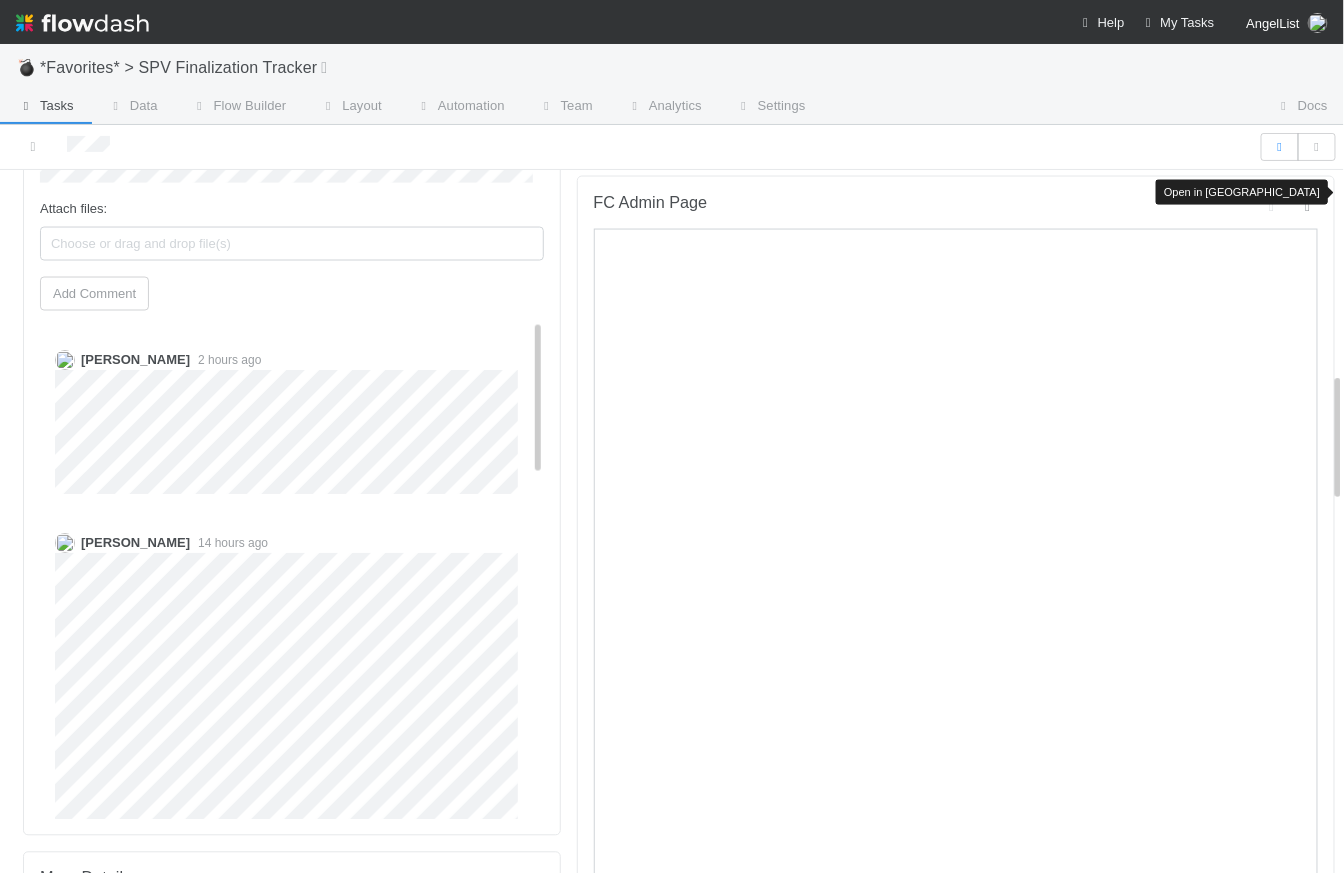 click at bounding box center (1308, 206) 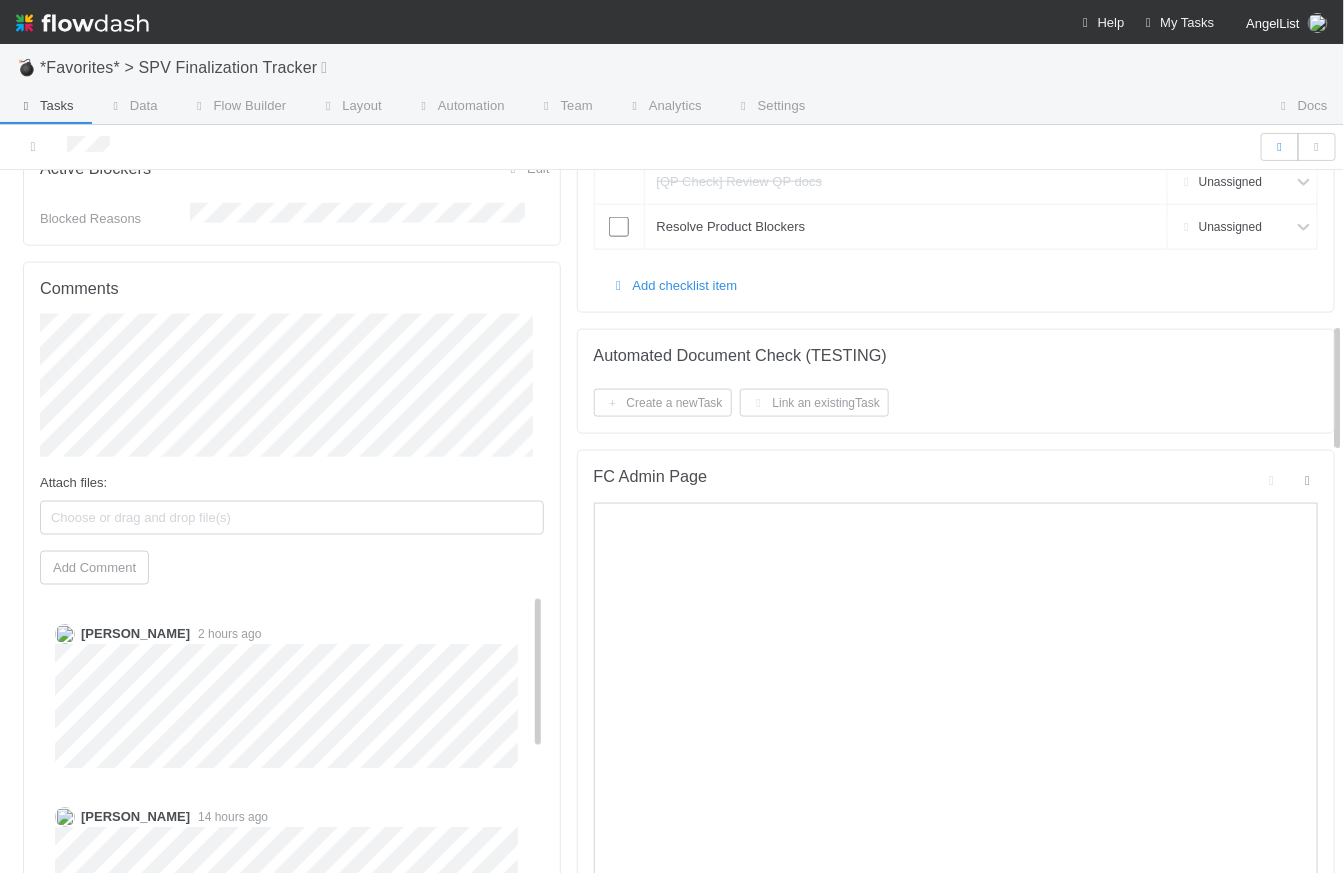 scroll, scrollTop: 812, scrollLeft: 0, axis: vertical 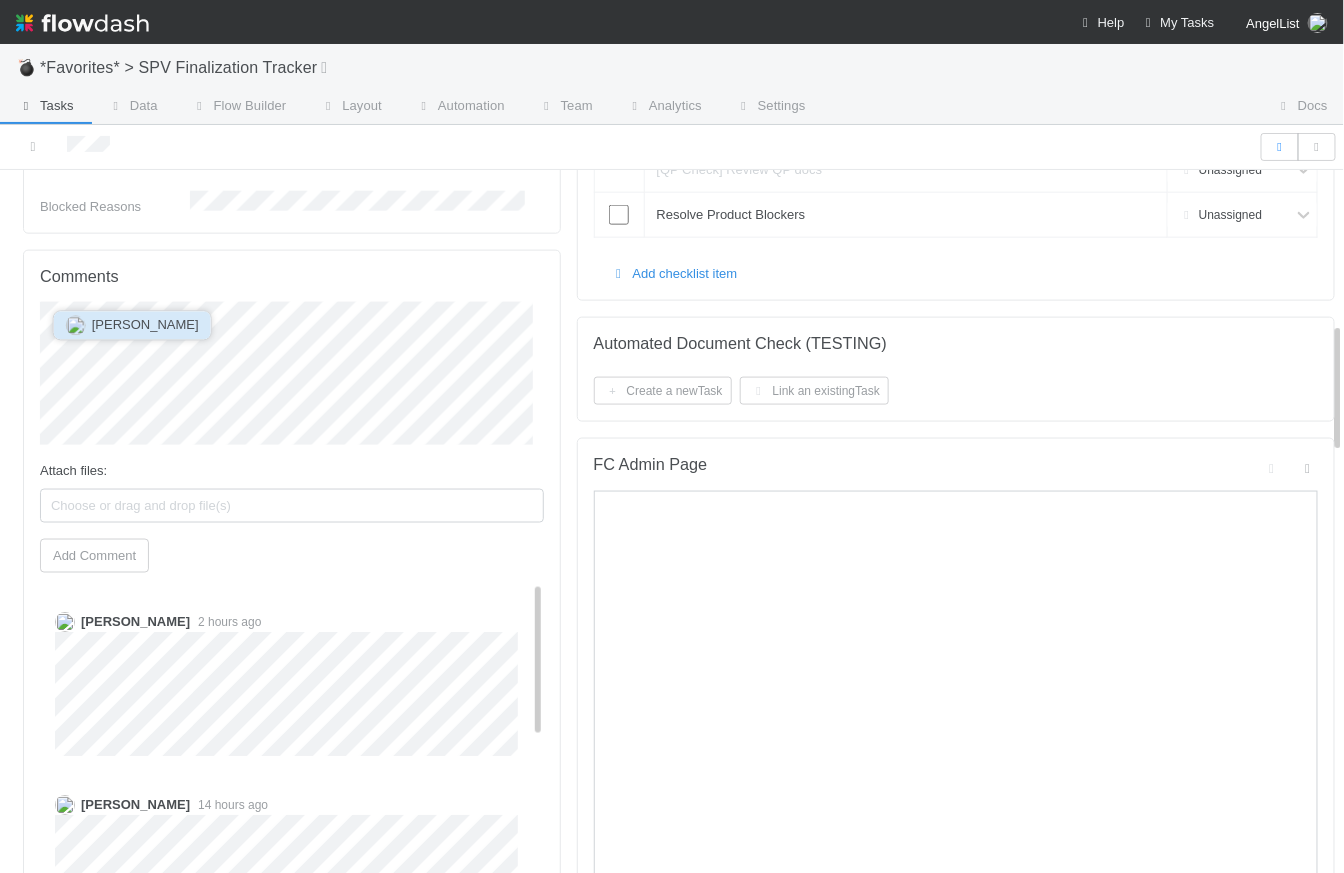 click on "[PERSON_NAME]" at bounding box center (132, 325) 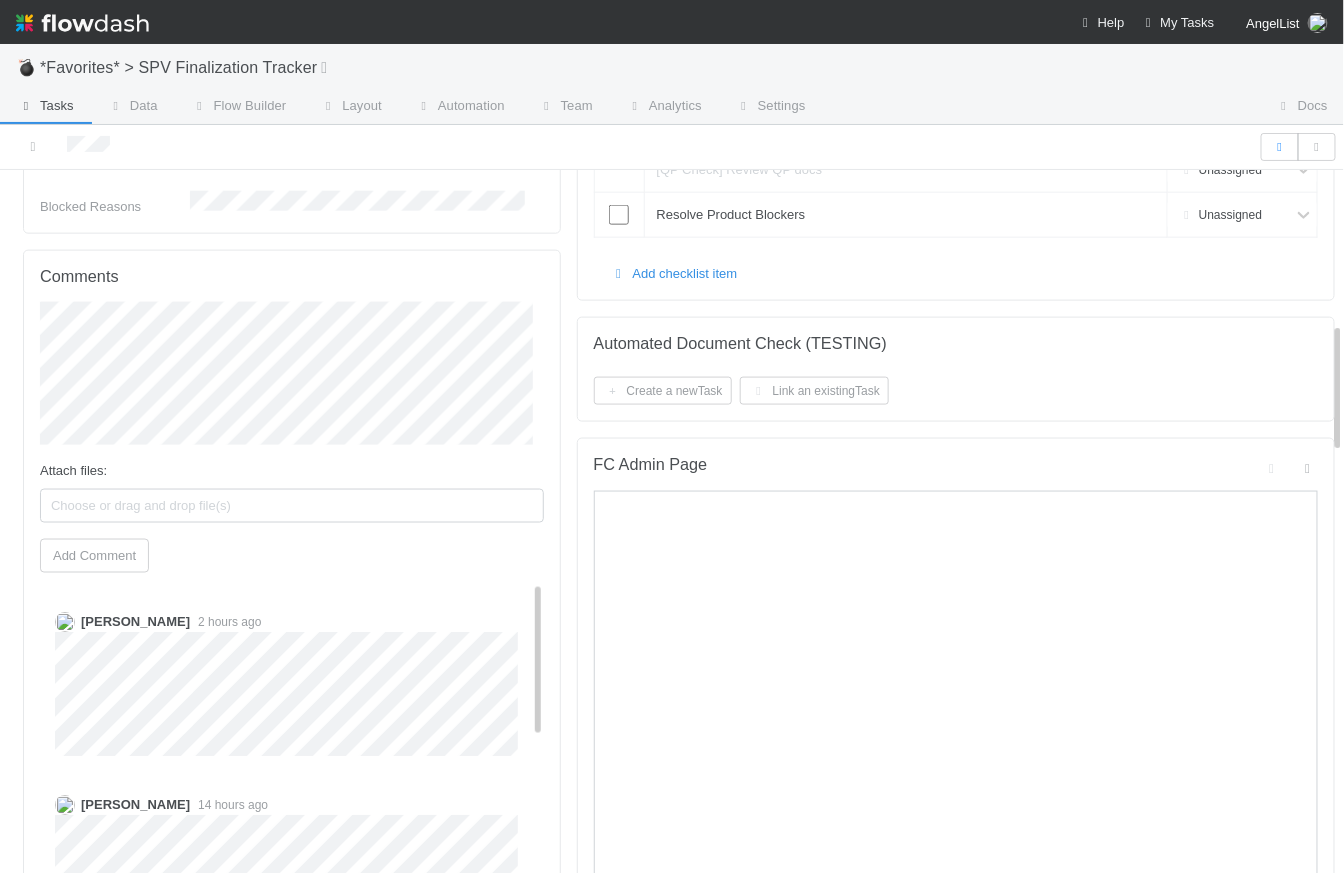 click on "Comments Attach files: Choose or drag and drop file(s) Add Comment [PERSON_NAME]  2 hours ago   [PERSON_NAME] 14 hours ago   [PERSON_NAME]  [DATE]   [PERSON_NAME]  [DATE]   [PERSON_NAME] [DATE]   [PERSON_NAME]  [DATE]" at bounding box center [292, 674] 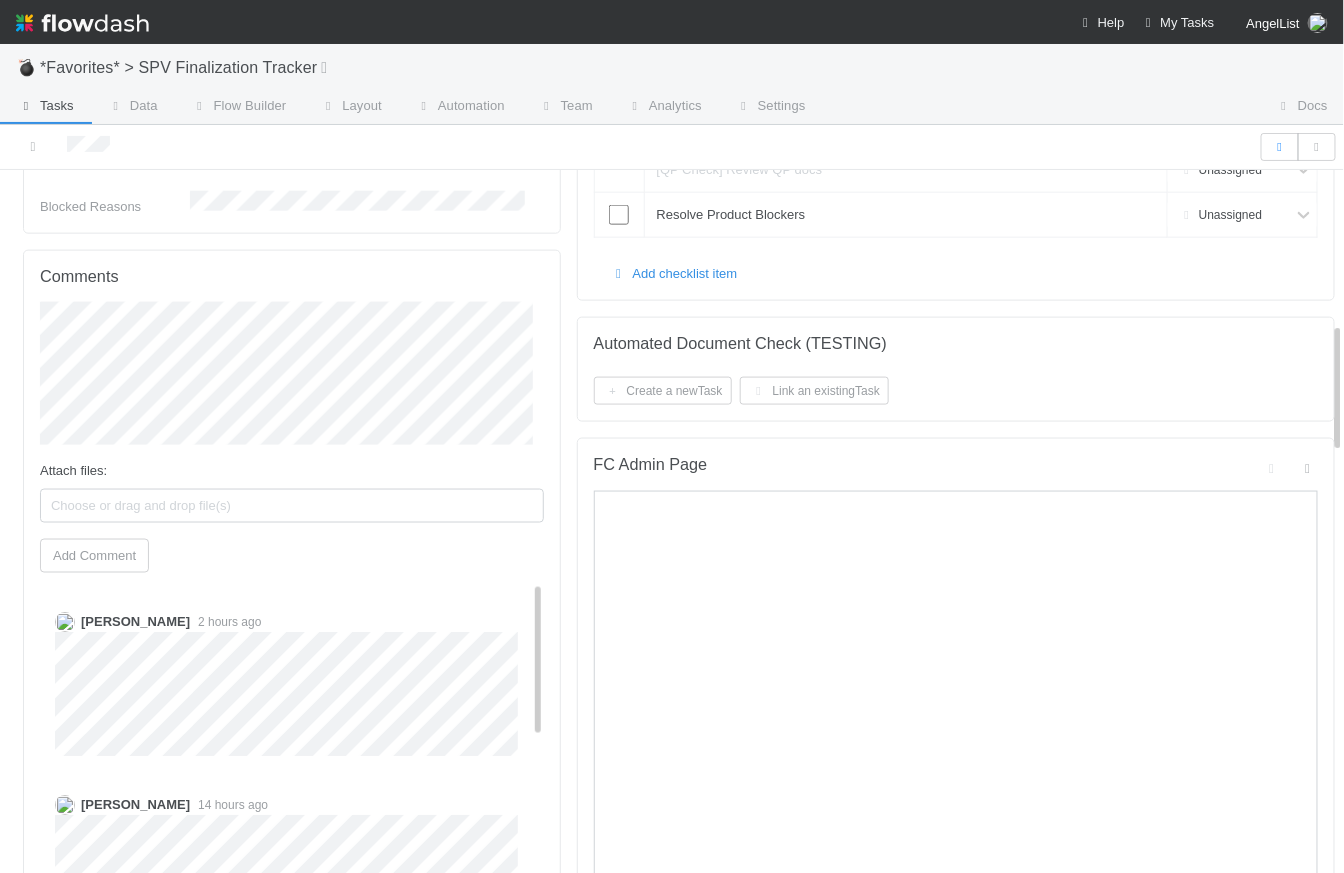 click on "Review Details Edit Fund Legal Name  Startup Name  Syndicate ID  Adviser  Review Tag  Mismatch Reason  Review Notes  Amount Sent  Wired At  Due Date  Initial Review DRI  Notify VCA #1  Notify VCA #2  Signature Request Link  Active Blockers Edit Blocked Reasons  Comments Attach files: Choose or drag and drop file(s) Add Comment [PERSON_NAME]  2 hours ago   [PERSON_NAME] 14 hours ago   [PERSON_NAME]  [DATE]   [PERSON_NAME]  [DATE]   [PERSON_NAME] [DATE]   [PERSON_NAME]  [DATE]   More Details Edit Deal Type  FC ID  Amount Sent  Launched At  Updated On Created On Created At  High Priority  Activity Log Undo Last Action Export as CSV [DATE] 1:22:14 PM GMT+1 AngelList   updated: Blocked Reasons   from     to     (show more) Blocked Reasons  from   to   Wired At   from     to   [DATE] 3:50:12 AM GMT+1 [PERSON_NAME]   skipped  a todo item: [QP Check] Review QP docs [DATE] 3:50:11 AM GMT+1 [PERSON_NAME]   completed  a todo item: ☑  Final Doc Signature Review [DATE] 3:43:27 AM GMT+1 [PERSON_NAME]" at bounding box center (679, 1379) 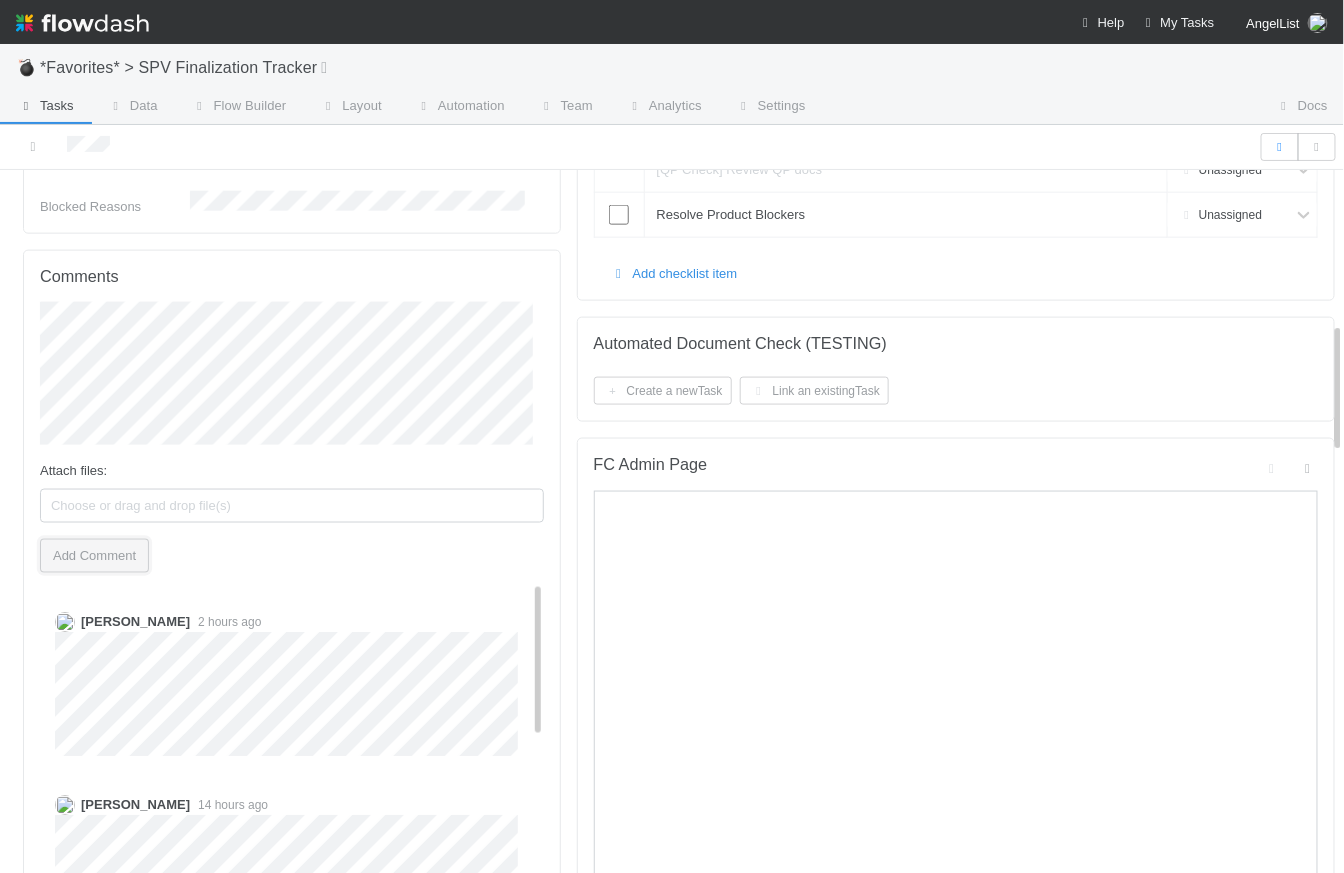 click on "Add Comment" at bounding box center [94, 556] 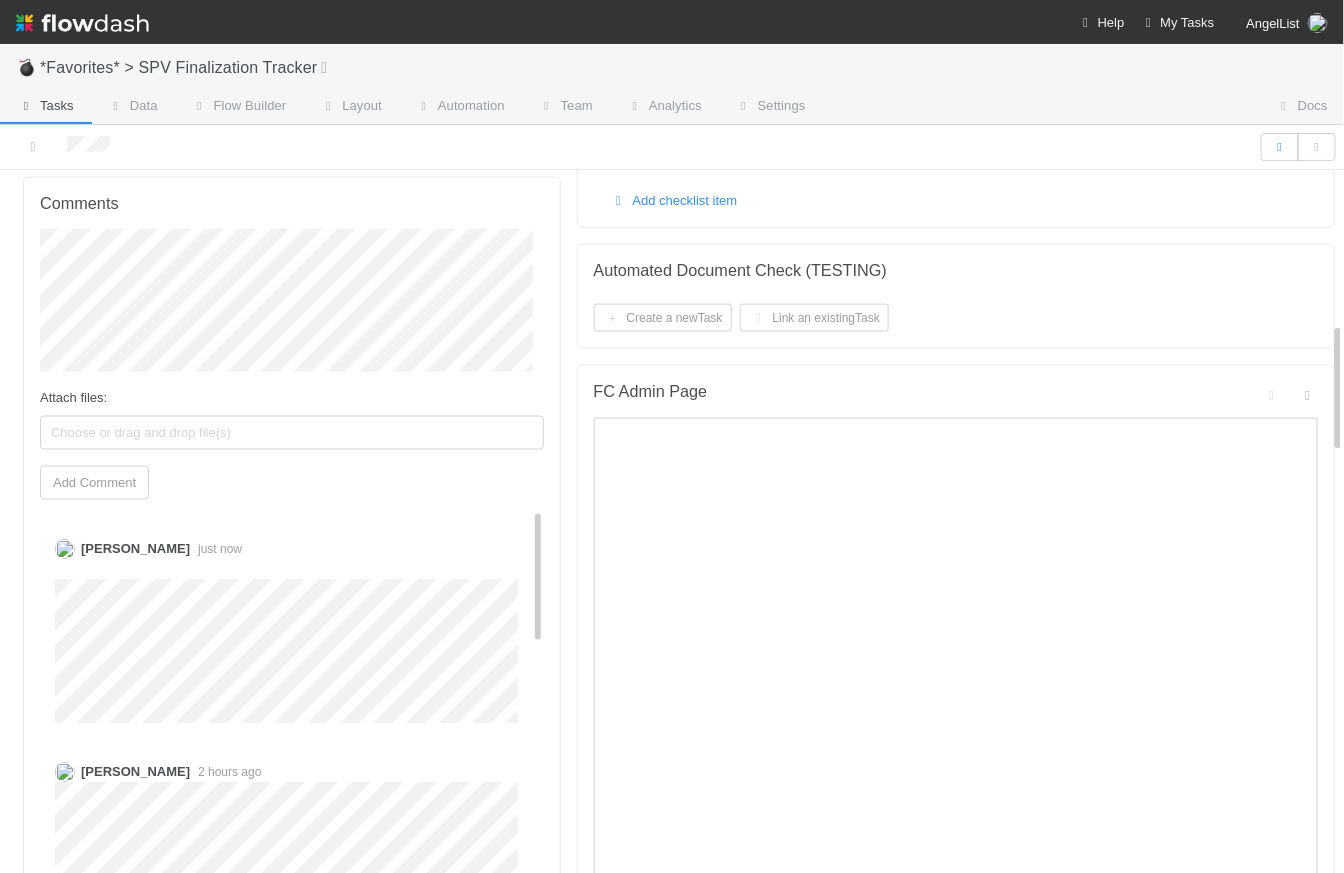 scroll, scrollTop: 1000, scrollLeft: 0, axis: vertical 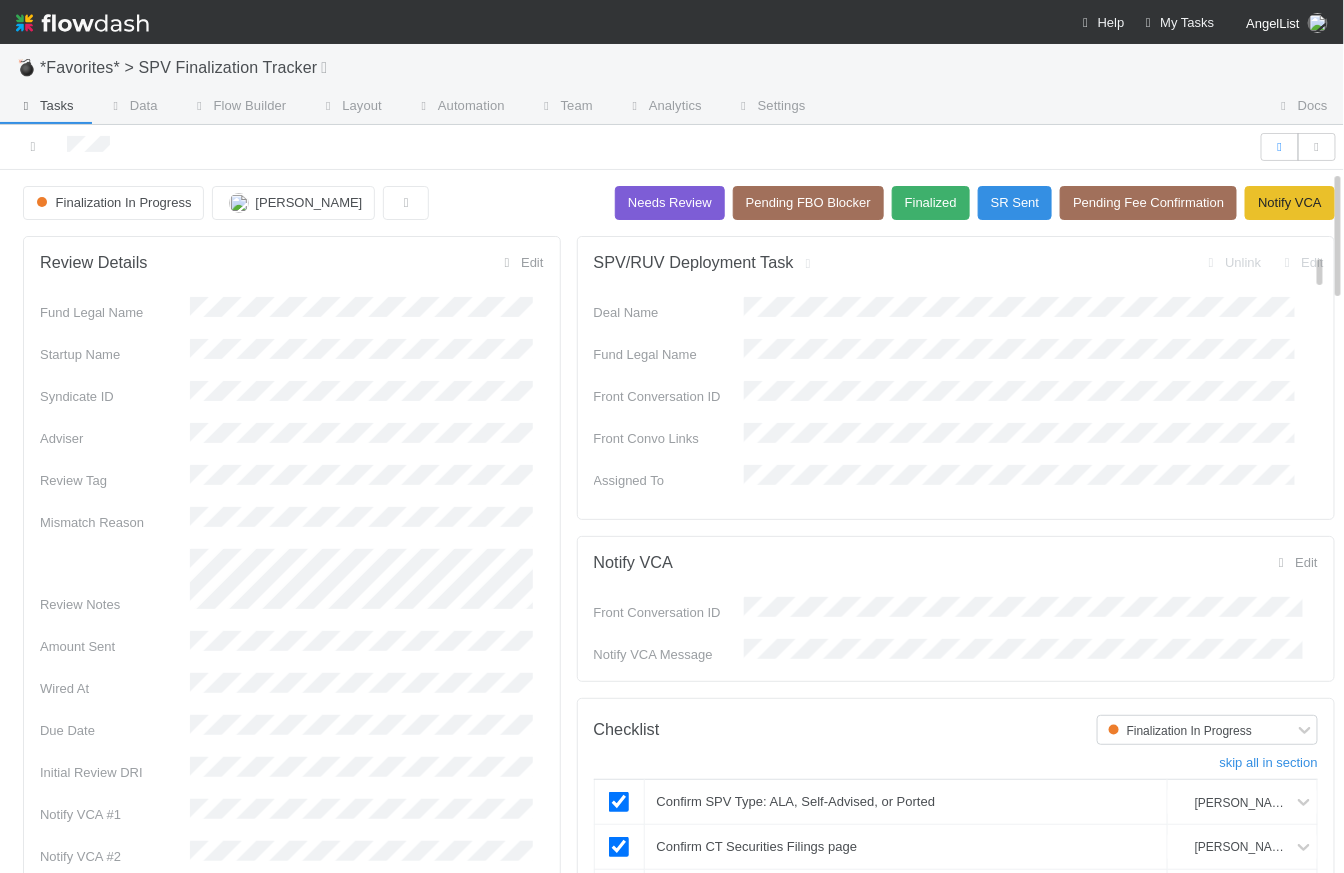 click on "Finalization In Progress Raven Jacinto Needs Review Pending FBO Blocker Finalized SR Sent Pending Fee Confirmation Notify VCA" at bounding box center [679, 203] 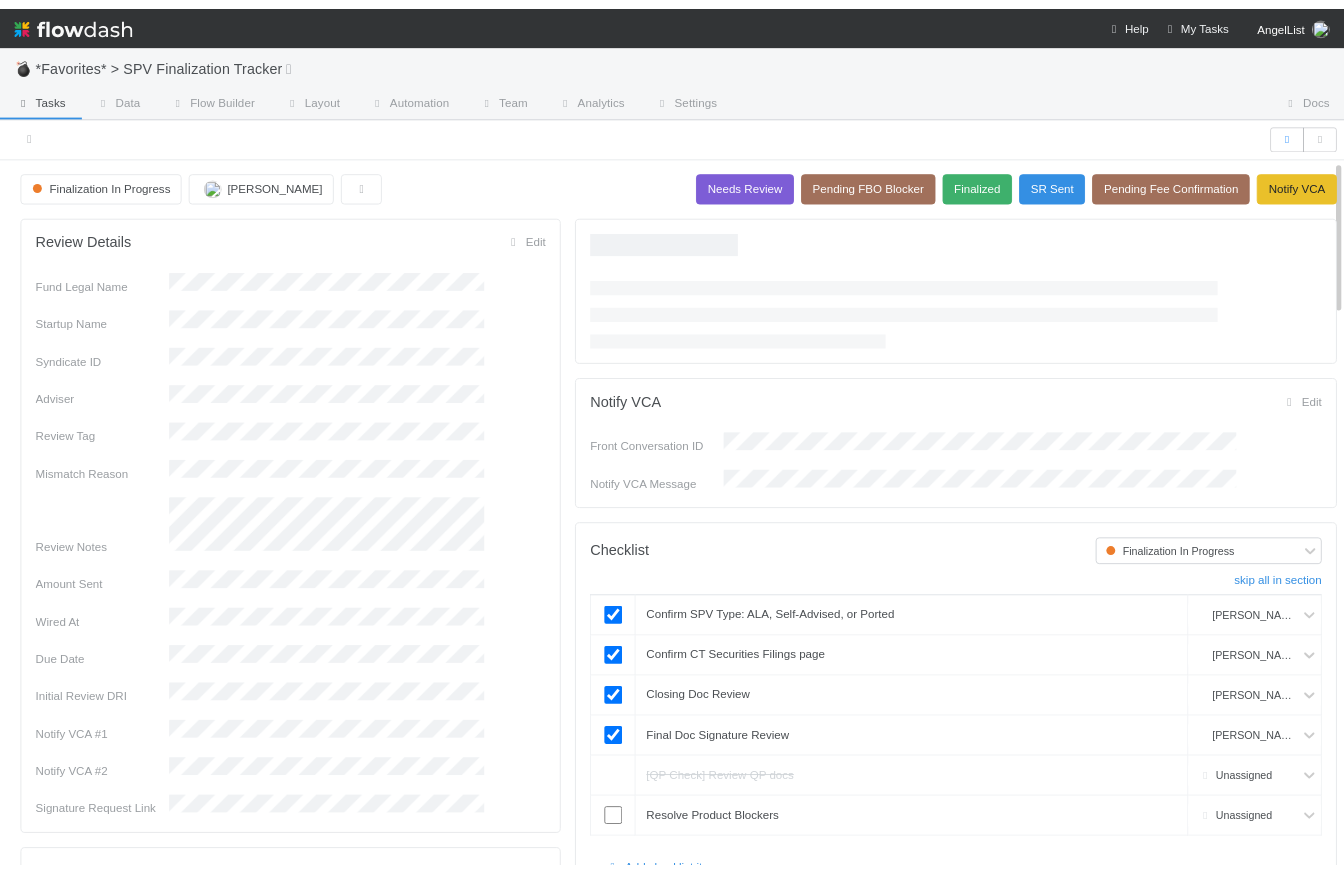 scroll, scrollTop: 0, scrollLeft: 0, axis: both 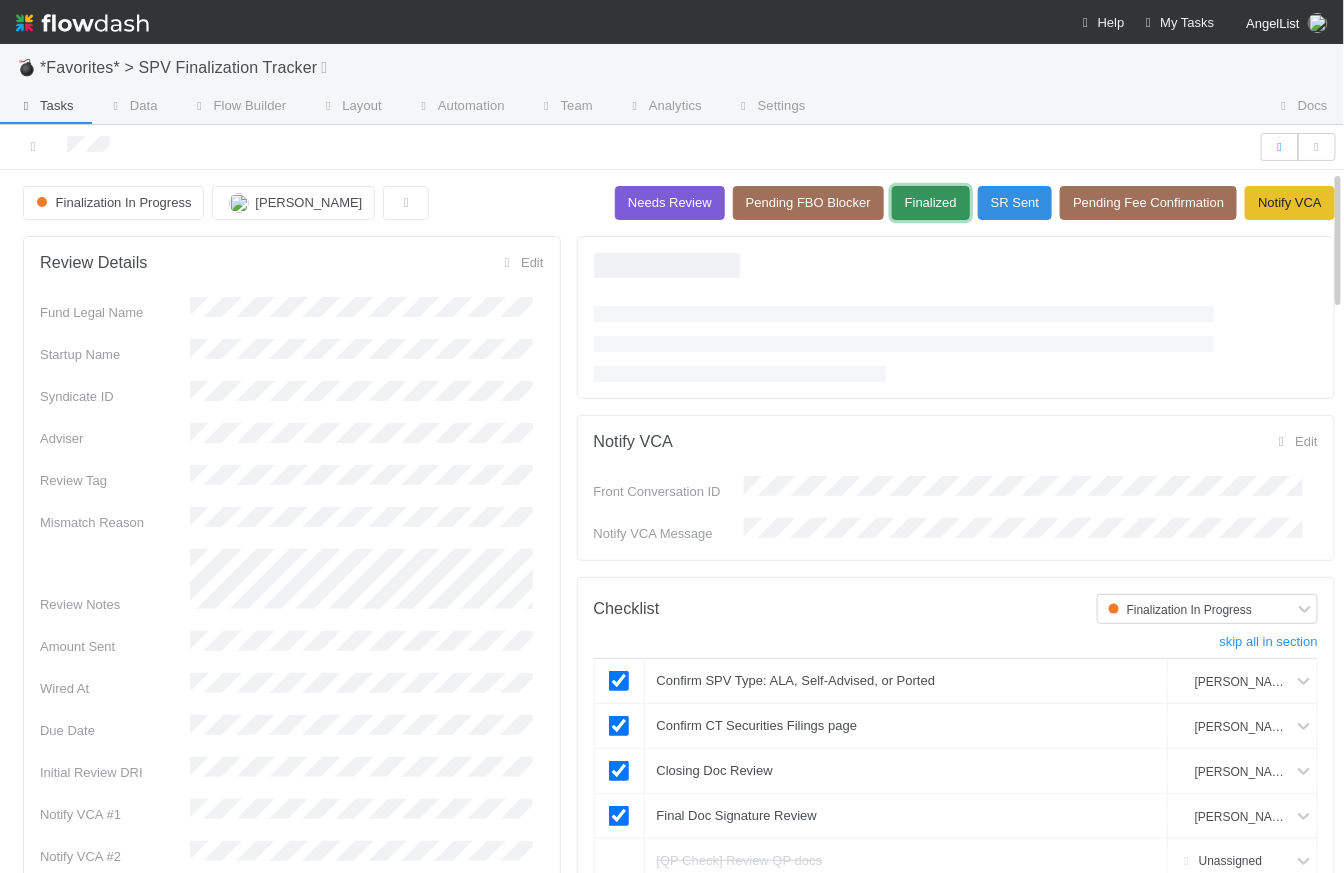 click on "Finalized" at bounding box center (931, 203) 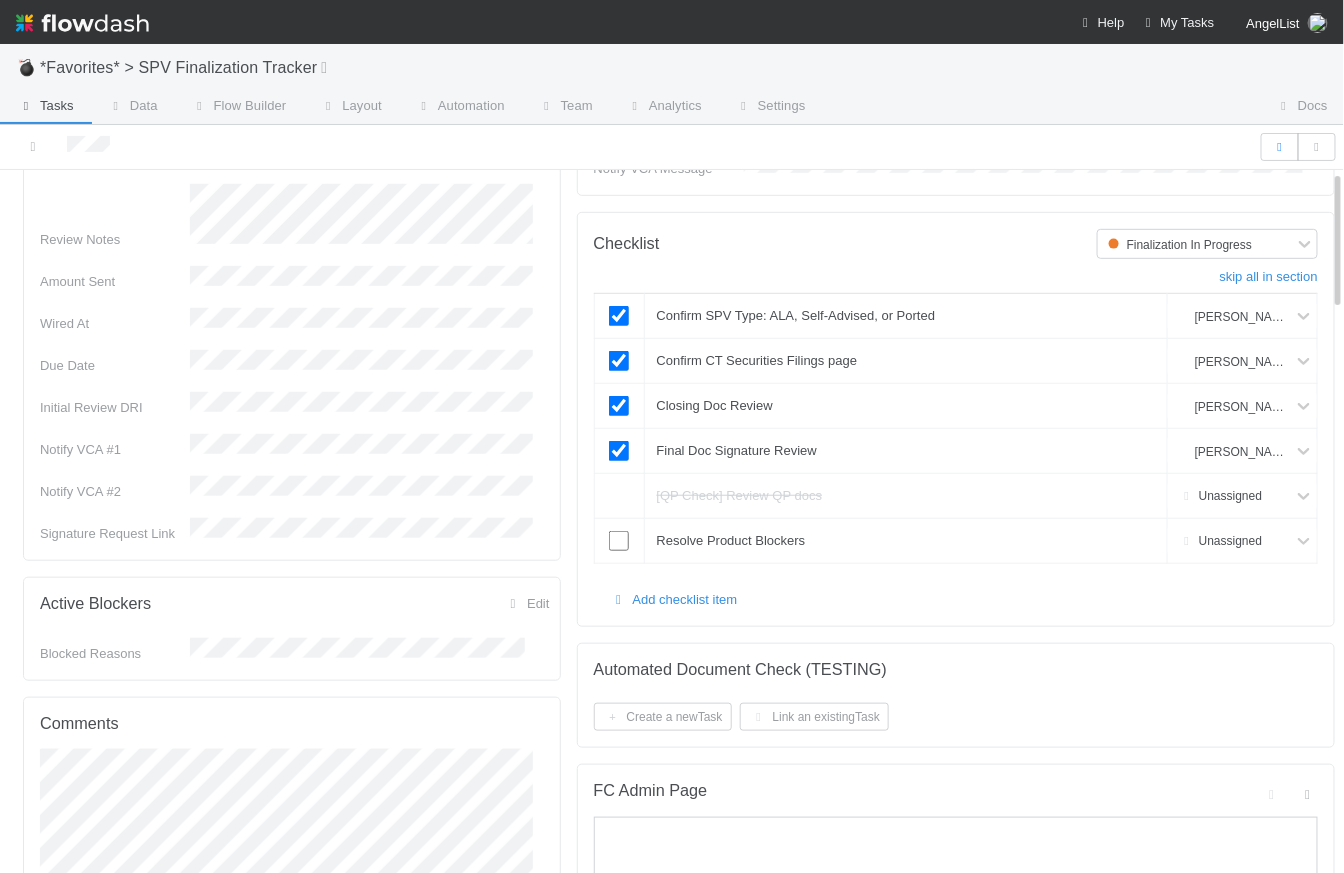 scroll, scrollTop: 737, scrollLeft: 0, axis: vertical 